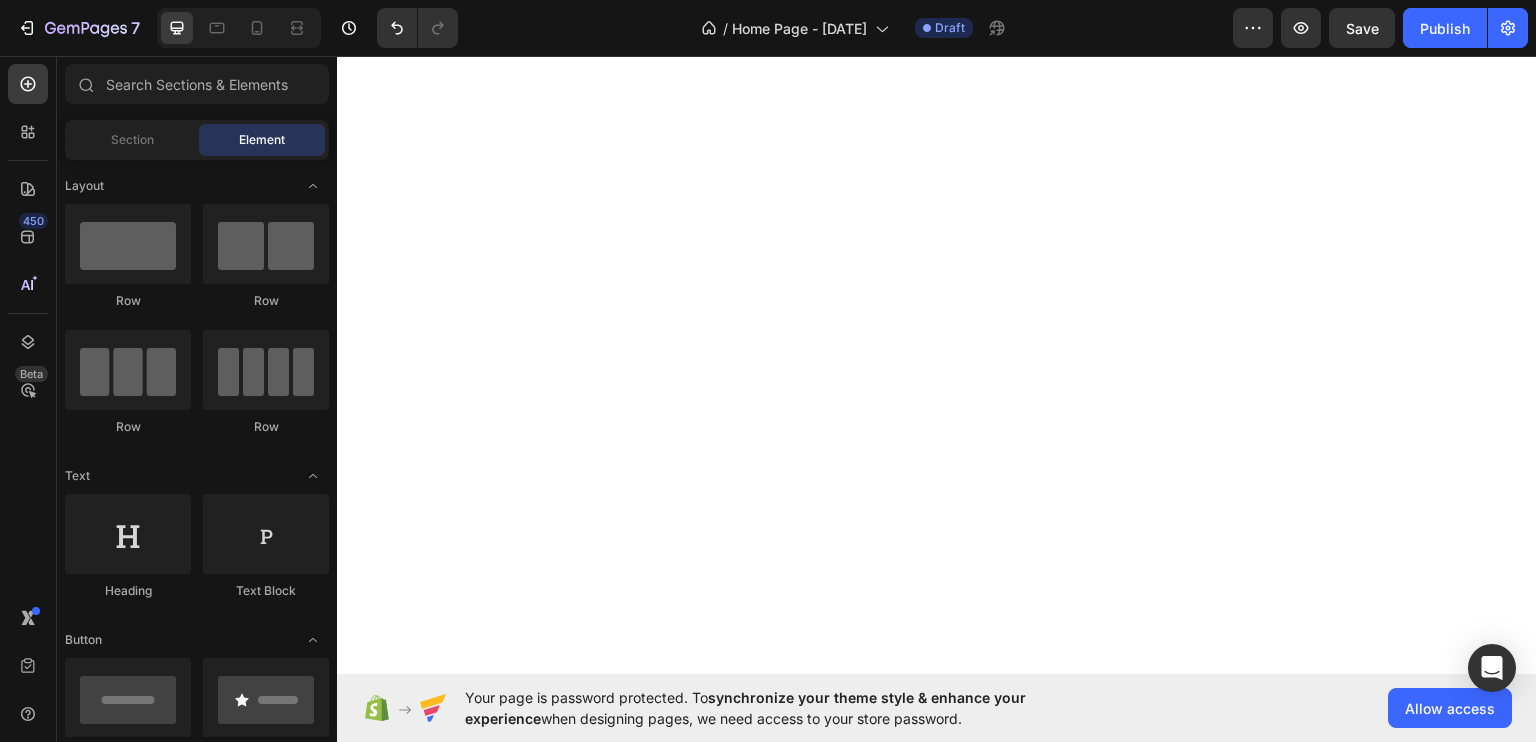 scroll, scrollTop: 0, scrollLeft: 0, axis: both 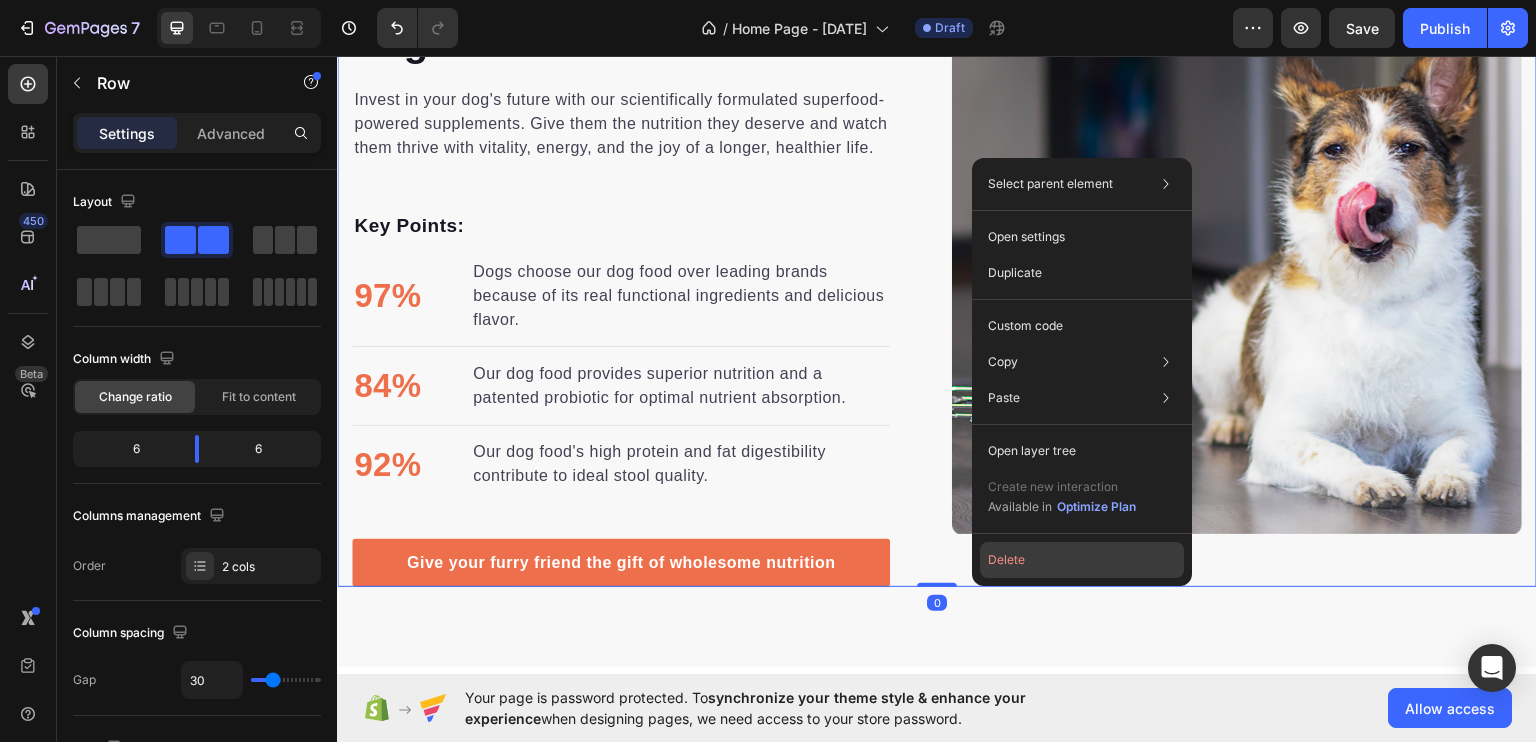 click on "Delete" 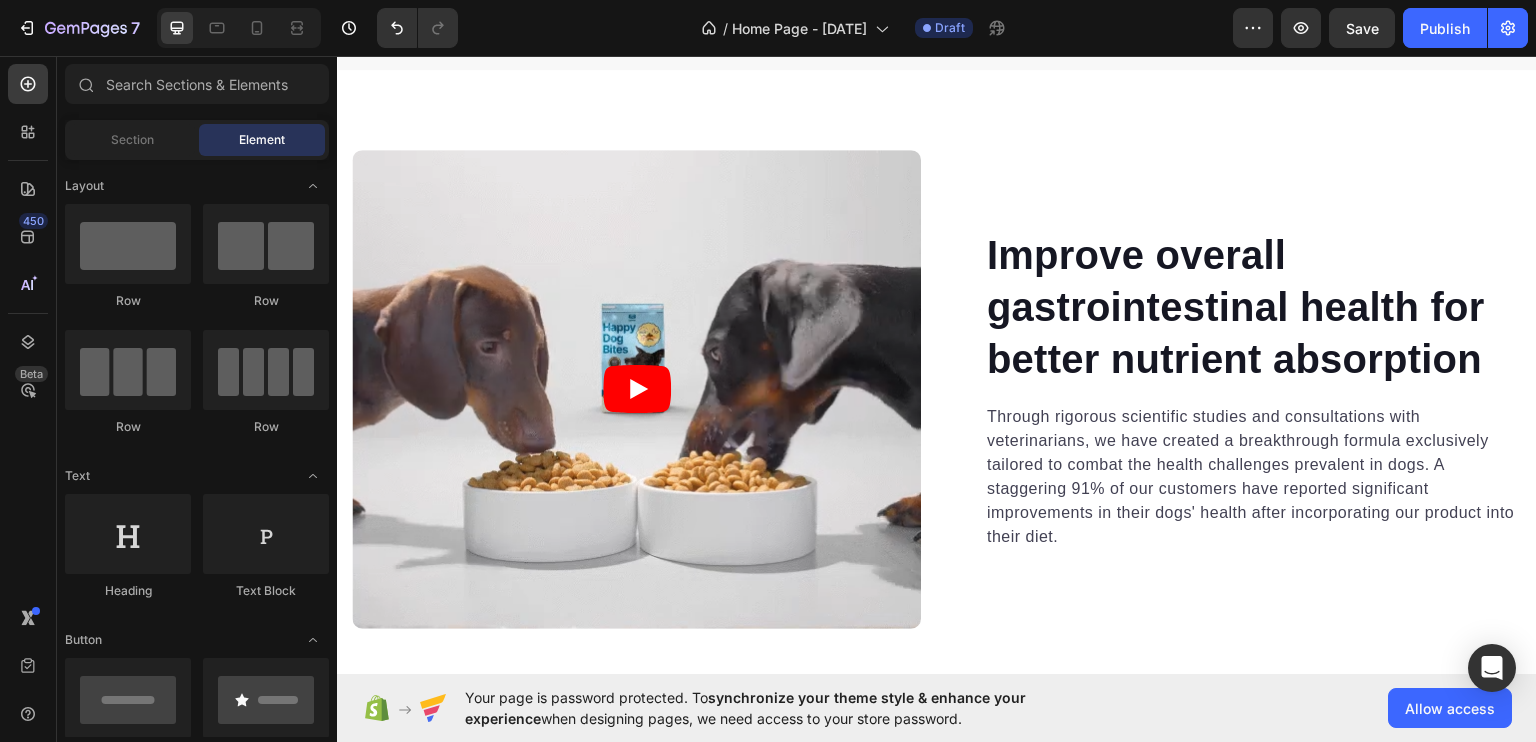 scroll, scrollTop: 4761, scrollLeft: 0, axis: vertical 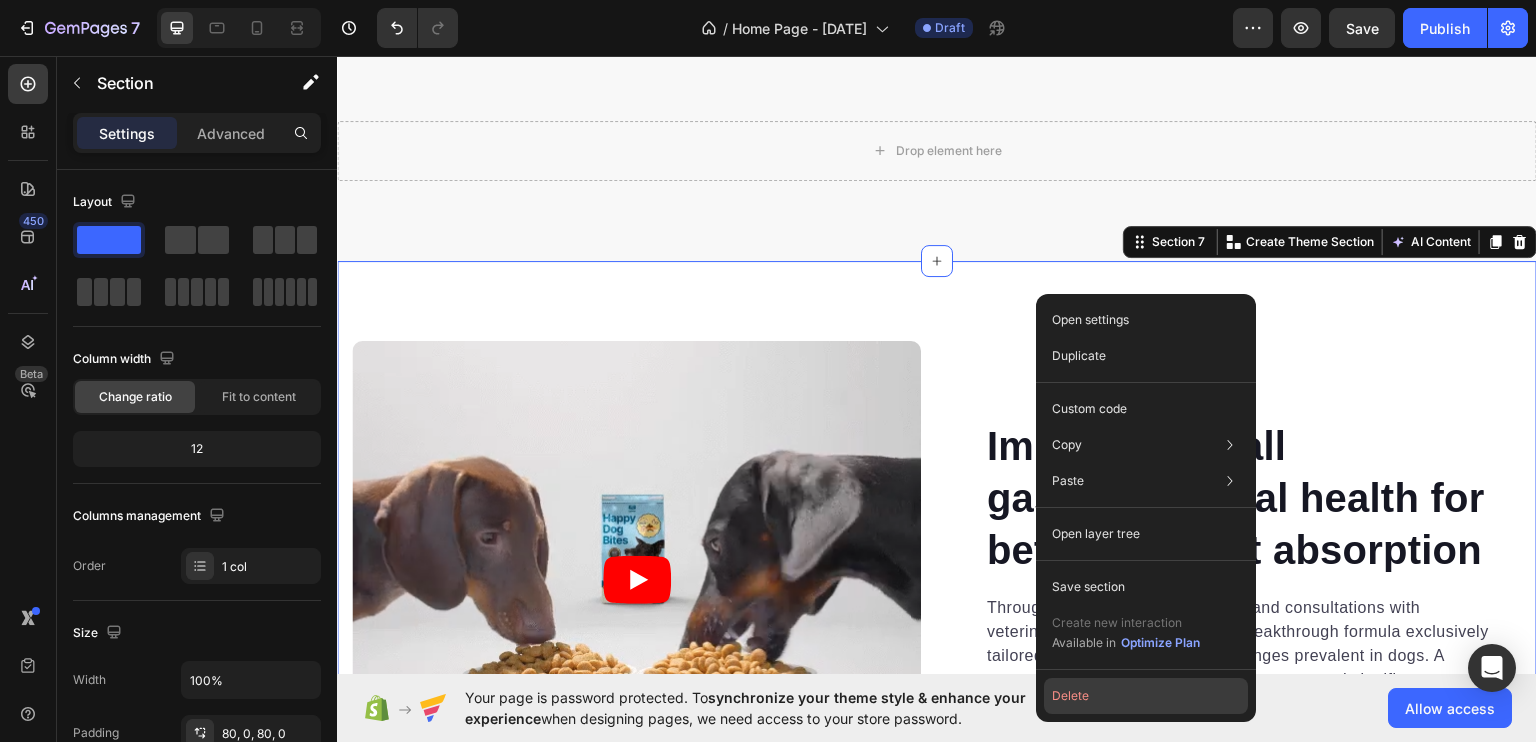 drag, startPoint x: 1073, startPoint y: 697, endPoint x: 665, endPoint y: 306, distance: 565.1062 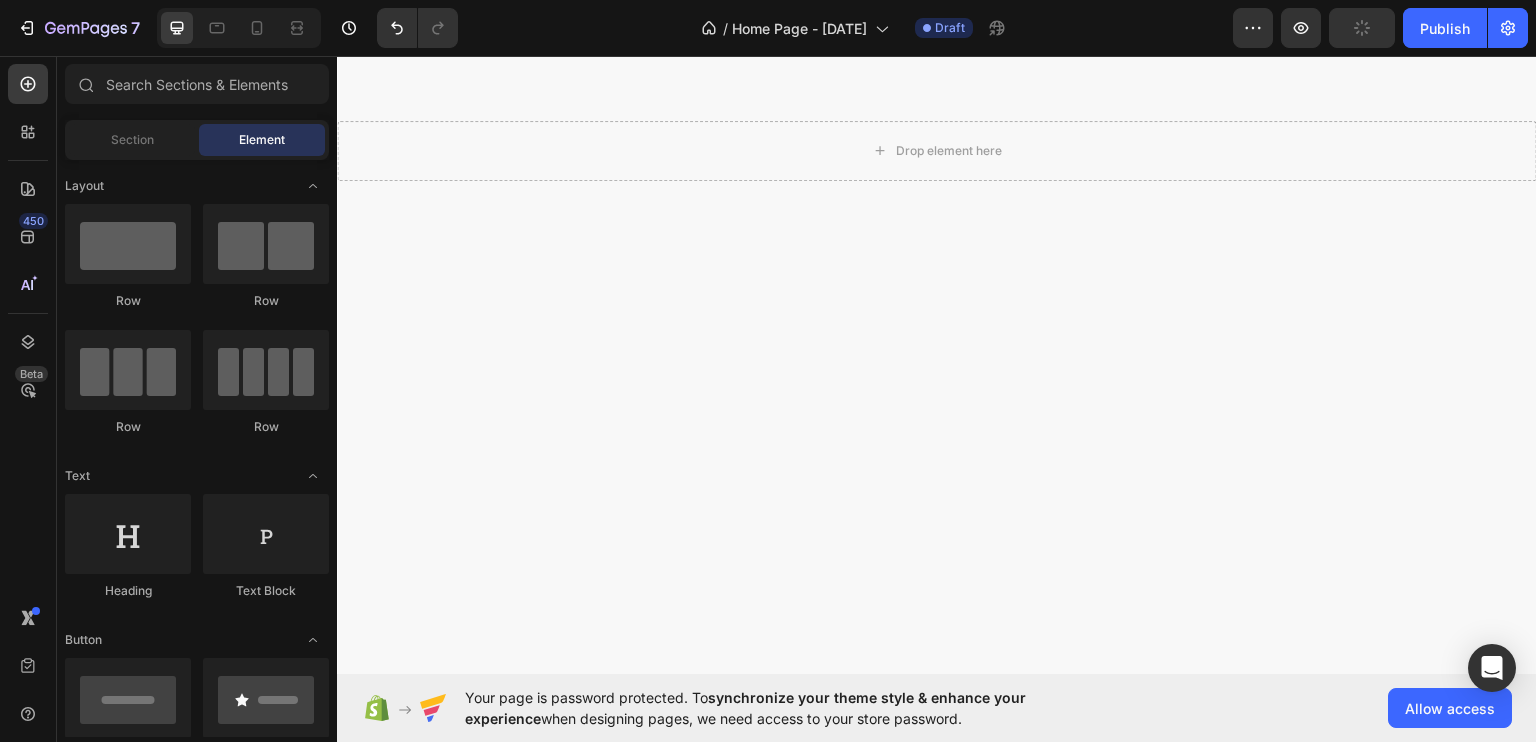 drag, startPoint x: 1536, startPoint y: 457, endPoint x: 1113, endPoint y: 68, distance: 574.6738 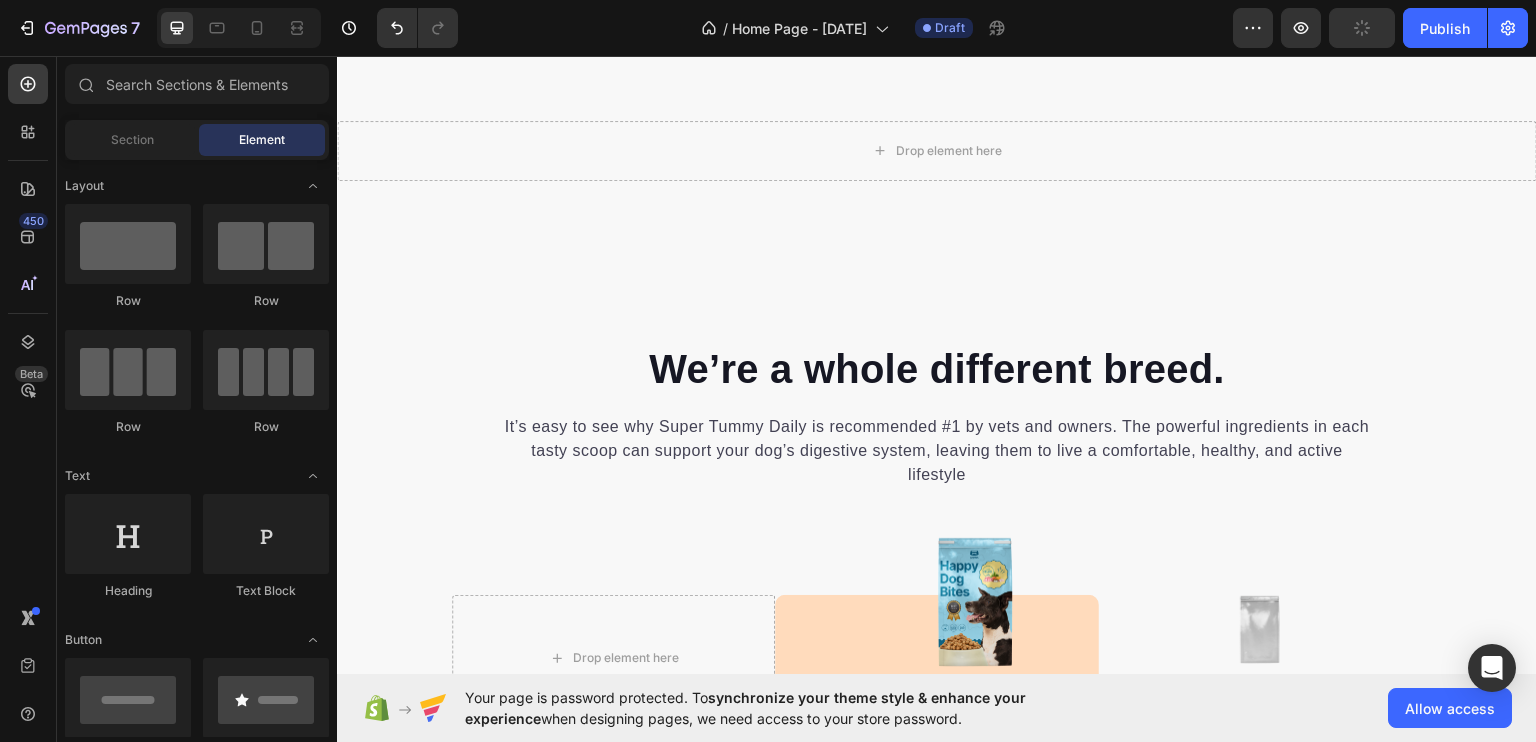 scroll, scrollTop: 4764, scrollLeft: 0, axis: vertical 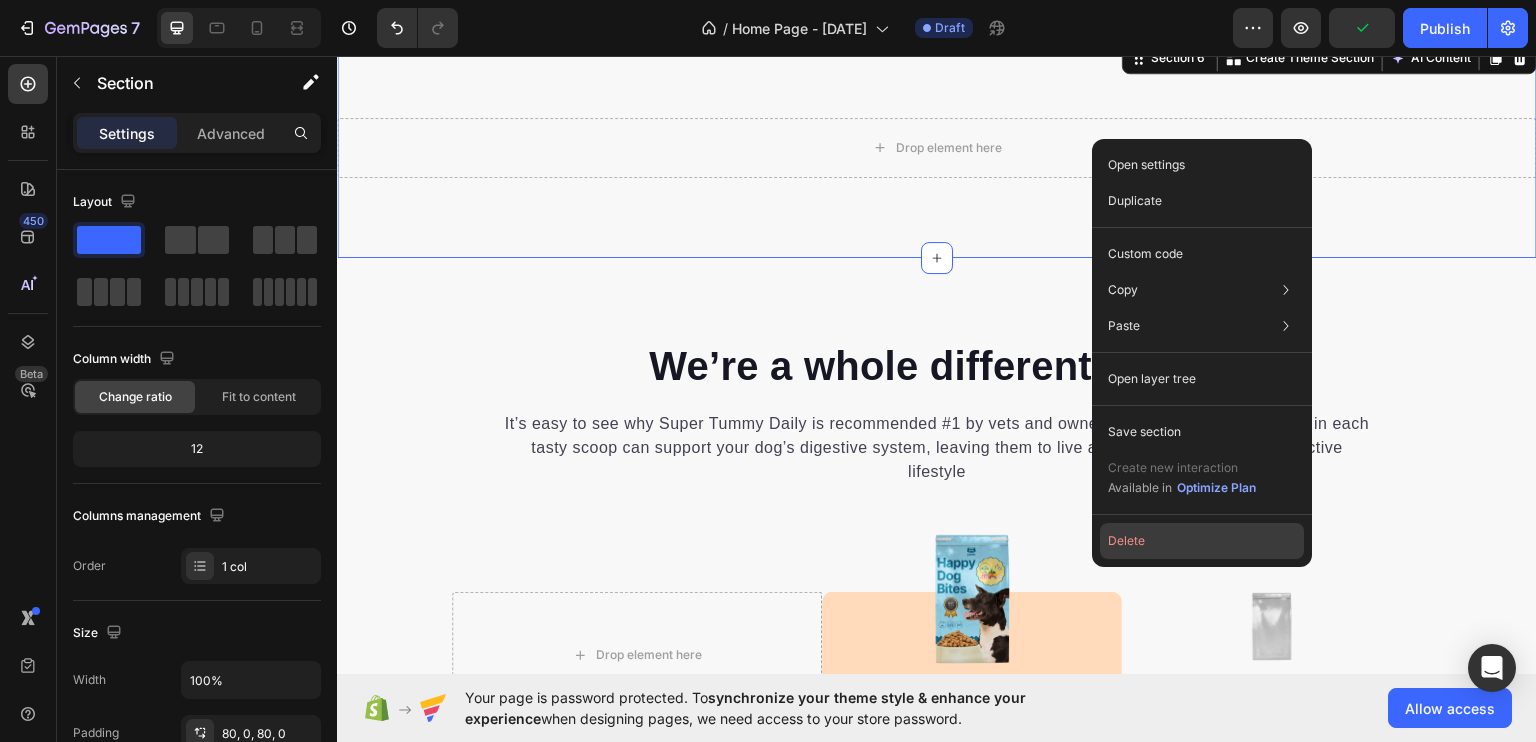 drag, startPoint x: 1131, startPoint y: 529, endPoint x: 1198, endPoint y: 392, distance: 152.50574 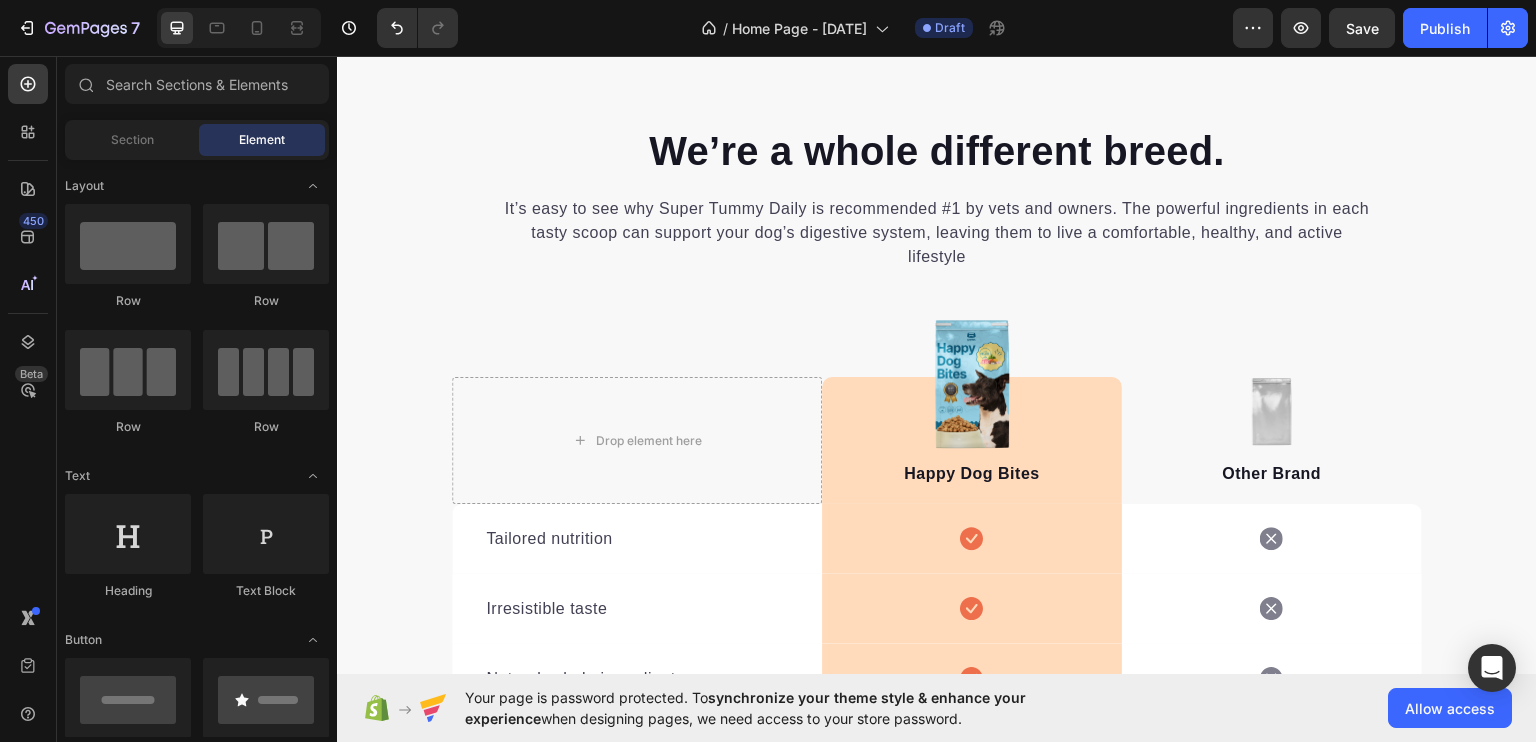 scroll, scrollTop: 4544, scrollLeft: 0, axis: vertical 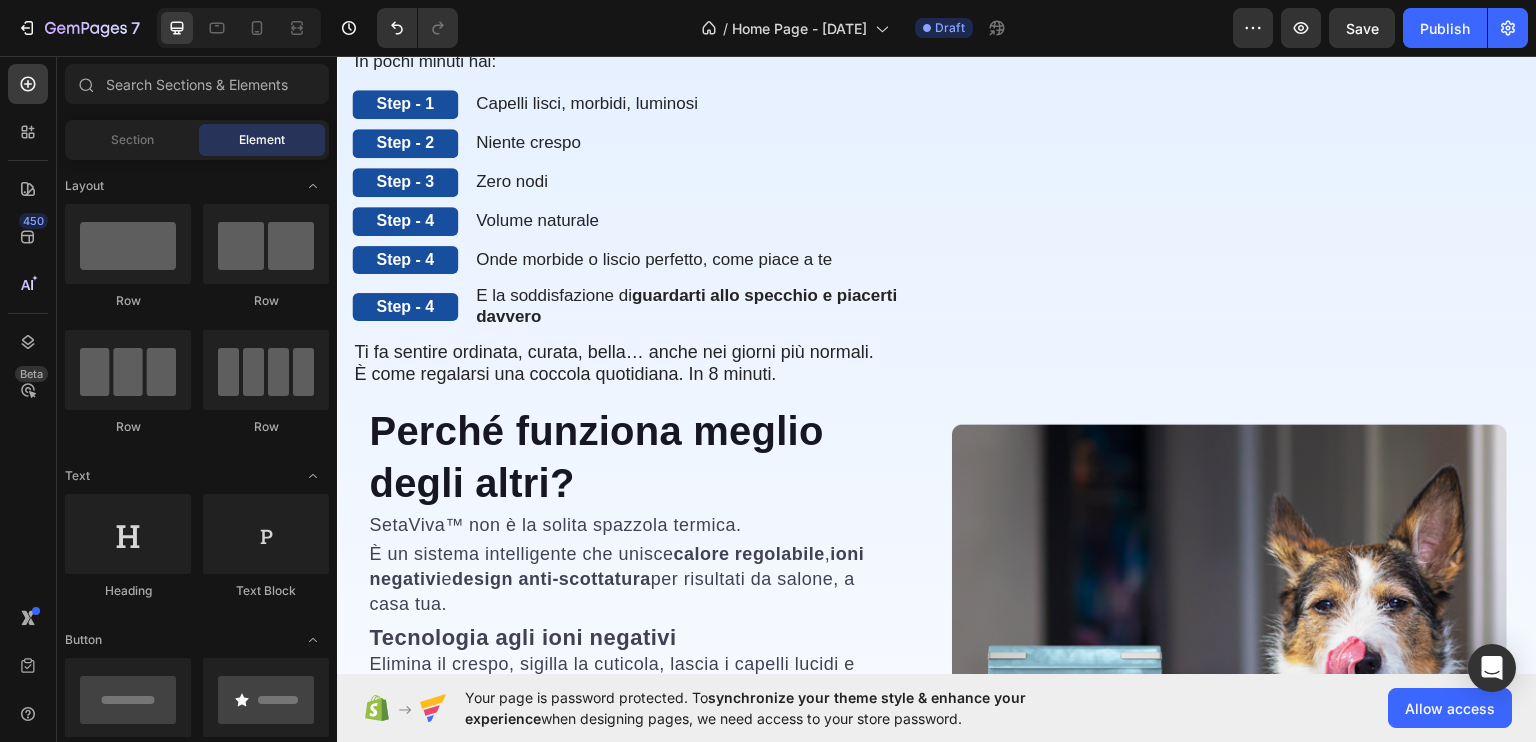 drag, startPoint x: 1536, startPoint y: 290, endPoint x: 1490, endPoint y: 75, distance: 219.86588 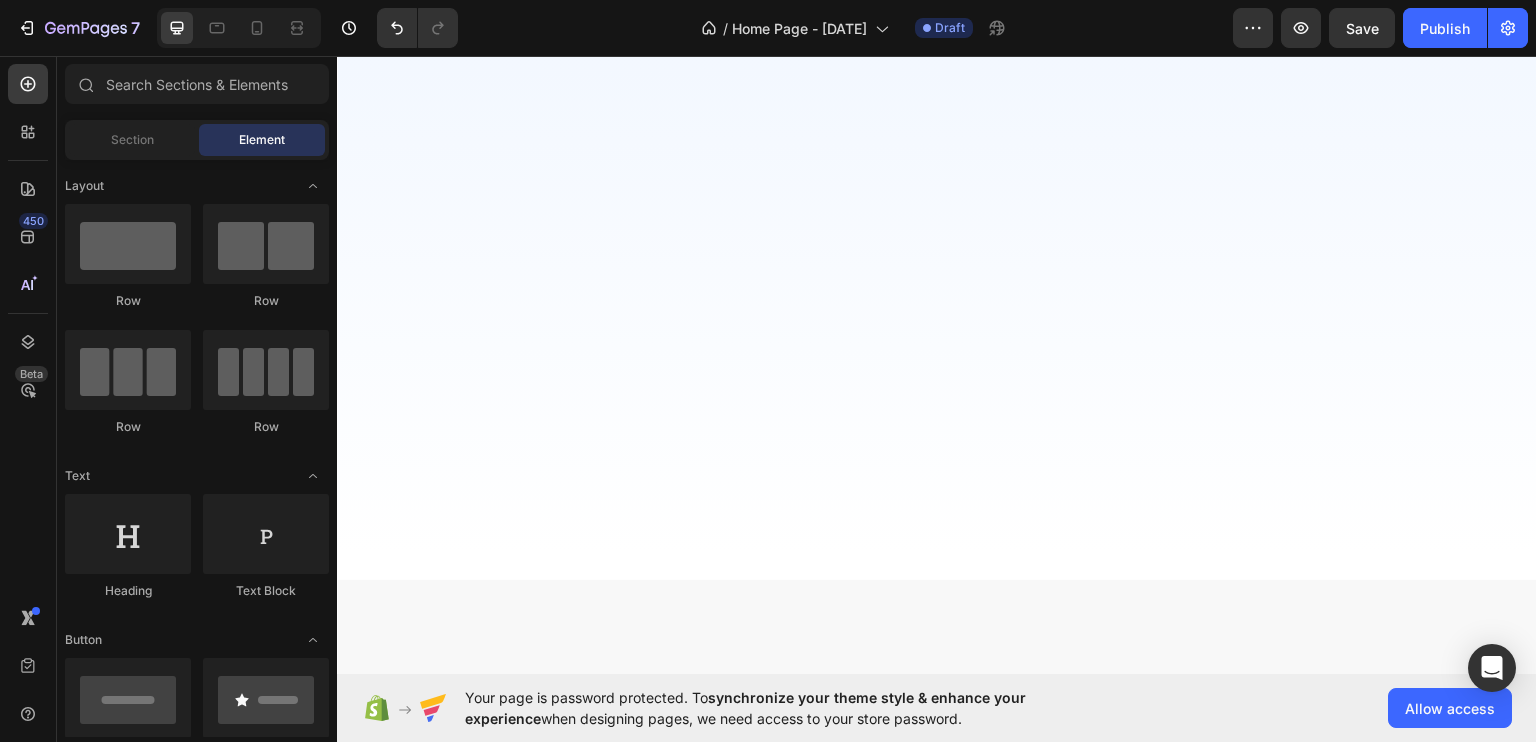 scroll, scrollTop: 689, scrollLeft: 0, axis: vertical 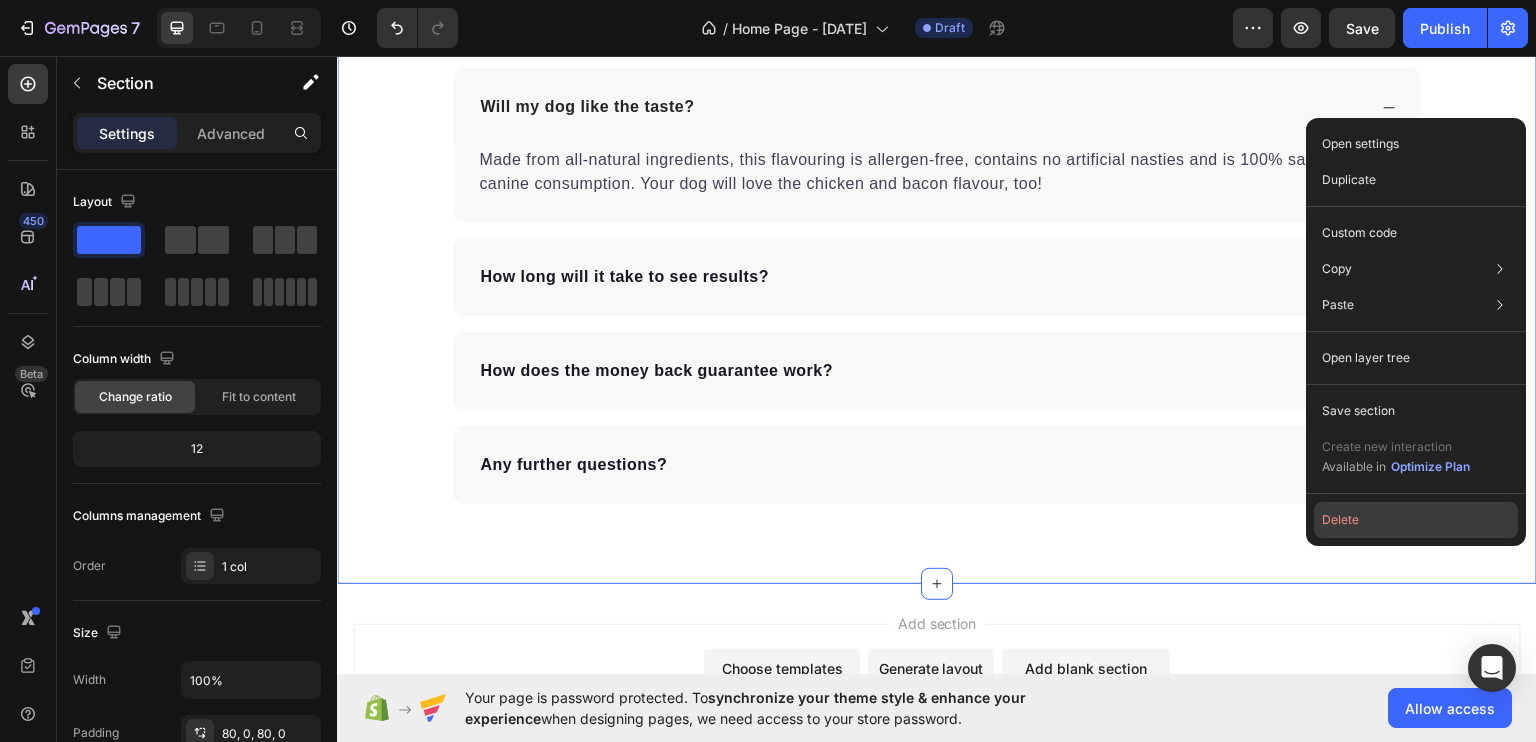 click on "Delete" 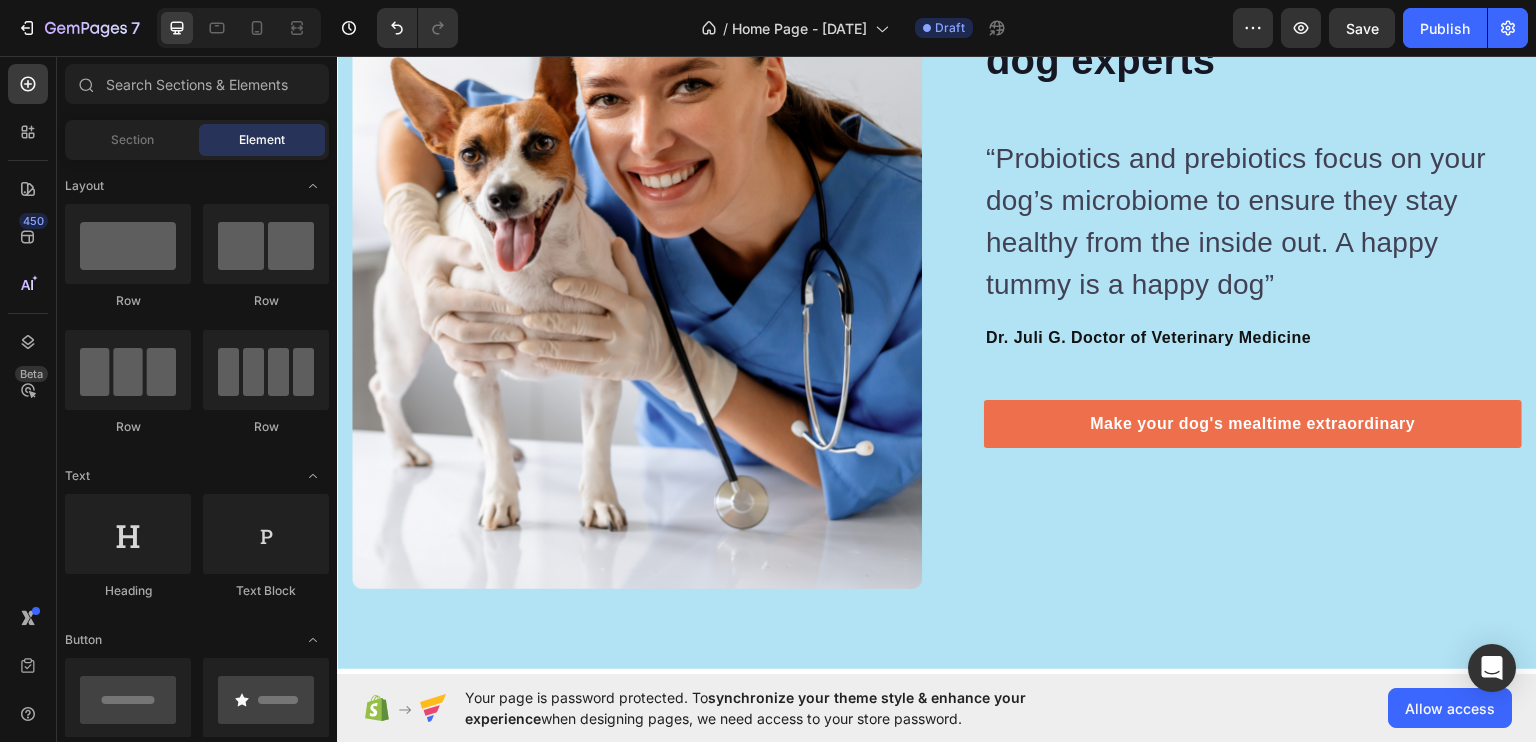 scroll, scrollTop: 5868, scrollLeft: 0, axis: vertical 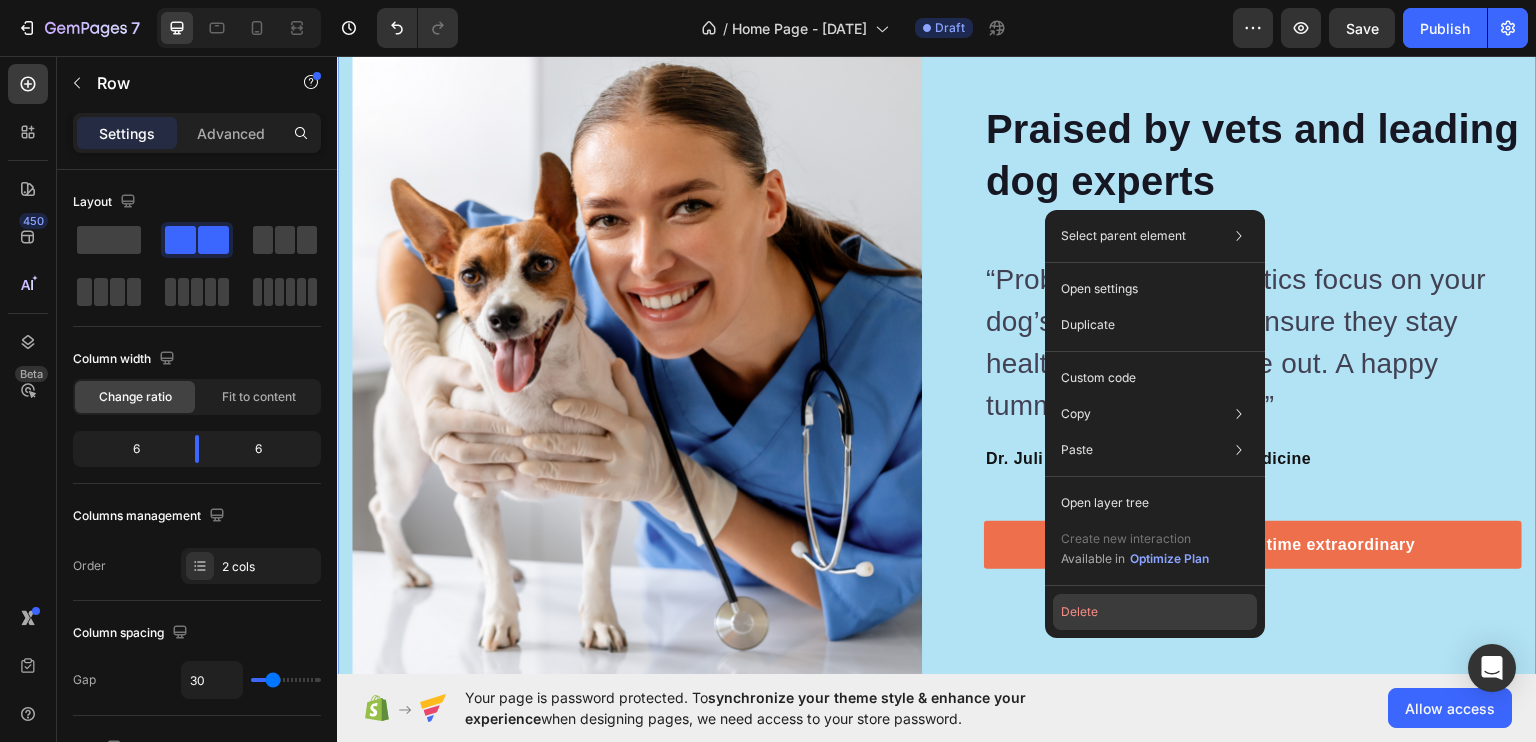 click on "Delete" 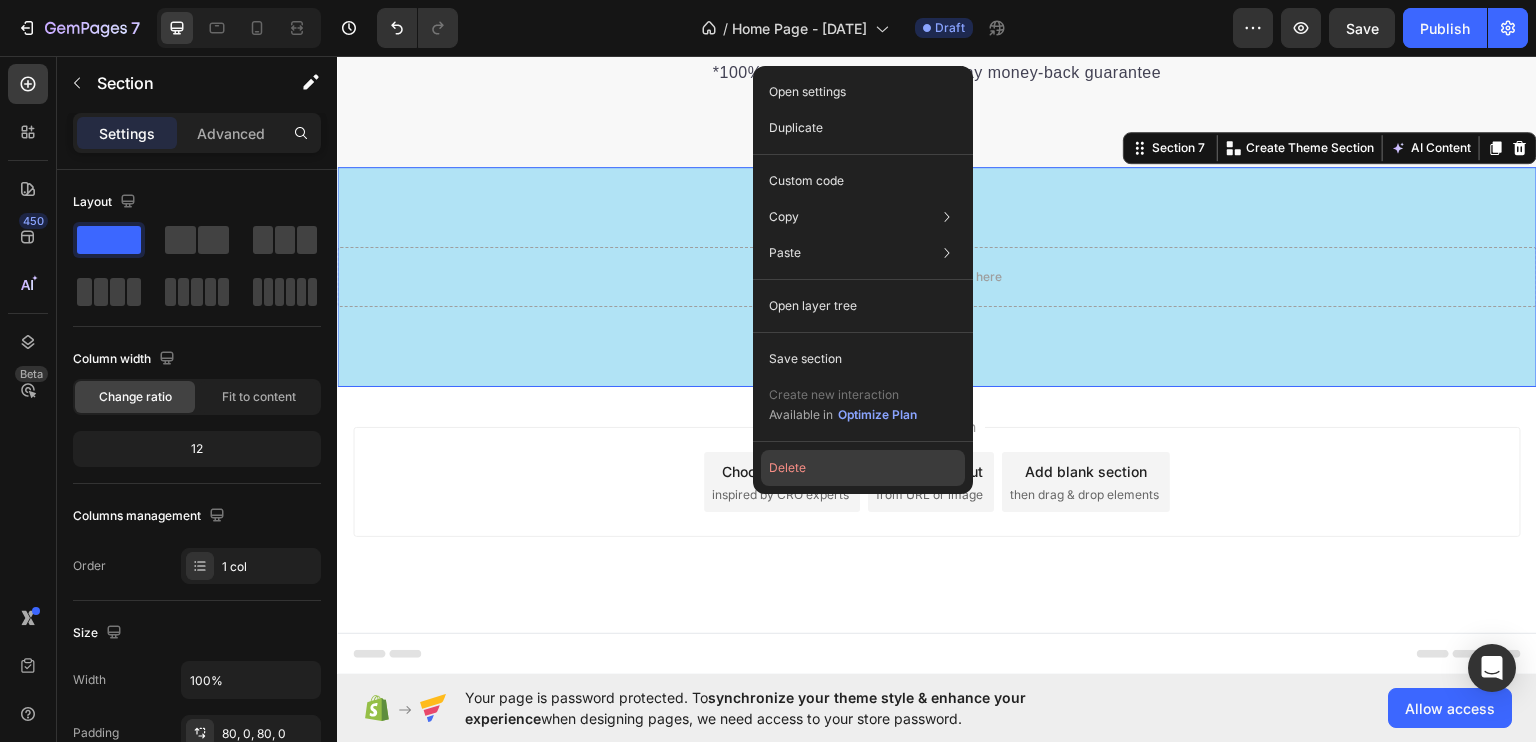 scroll, scrollTop: 5188, scrollLeft: 0, axis: vertical 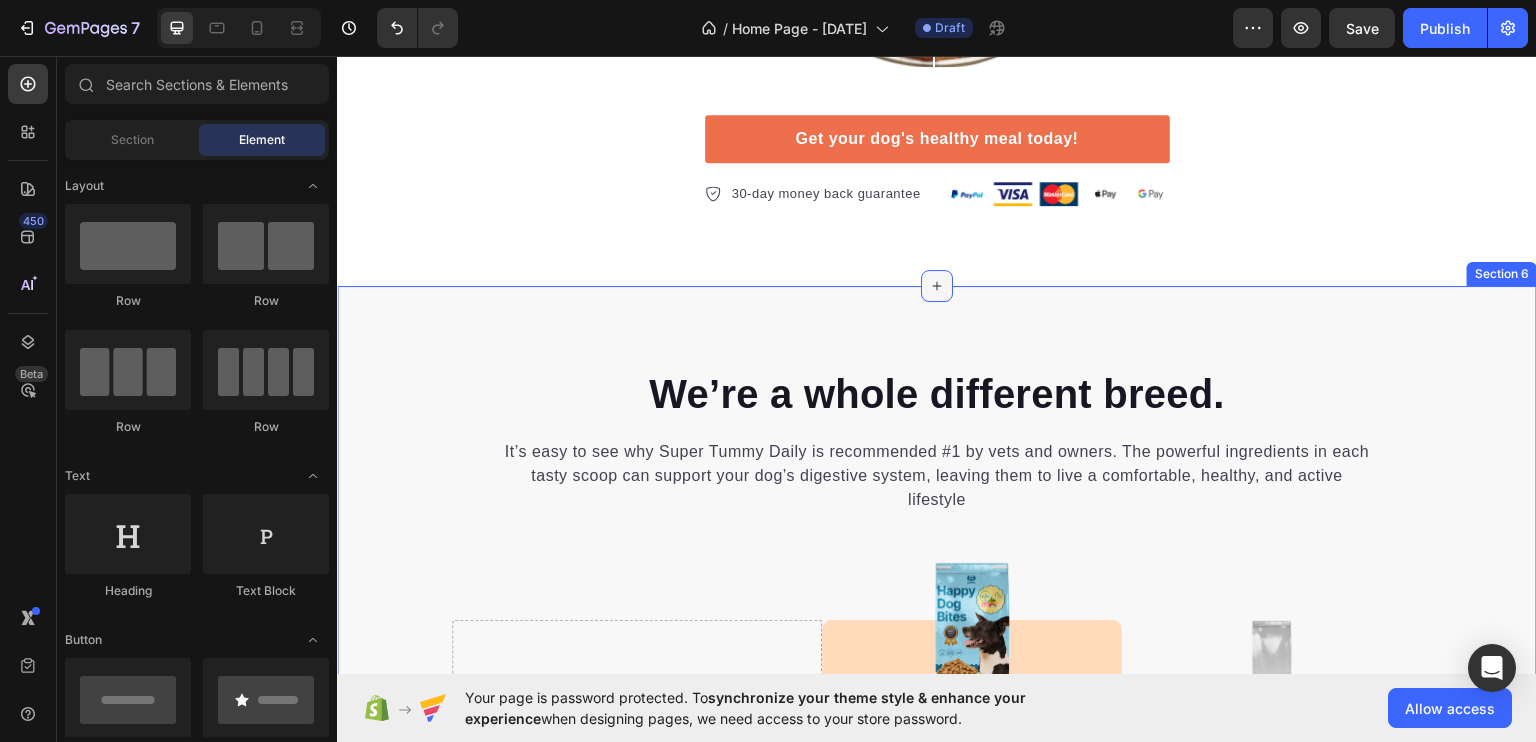 click 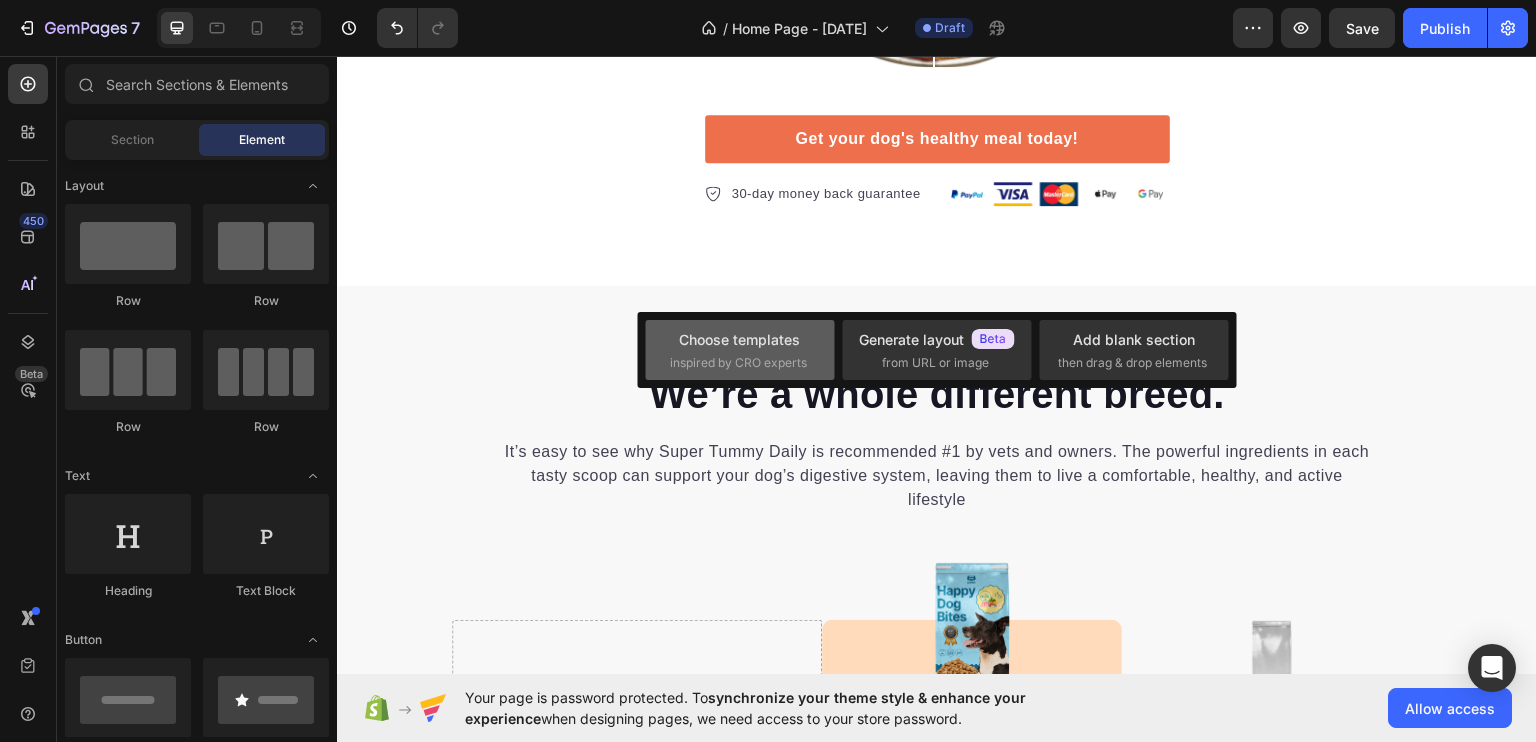 click on "inspired by CRO experts" at bounding box center [738, 363] 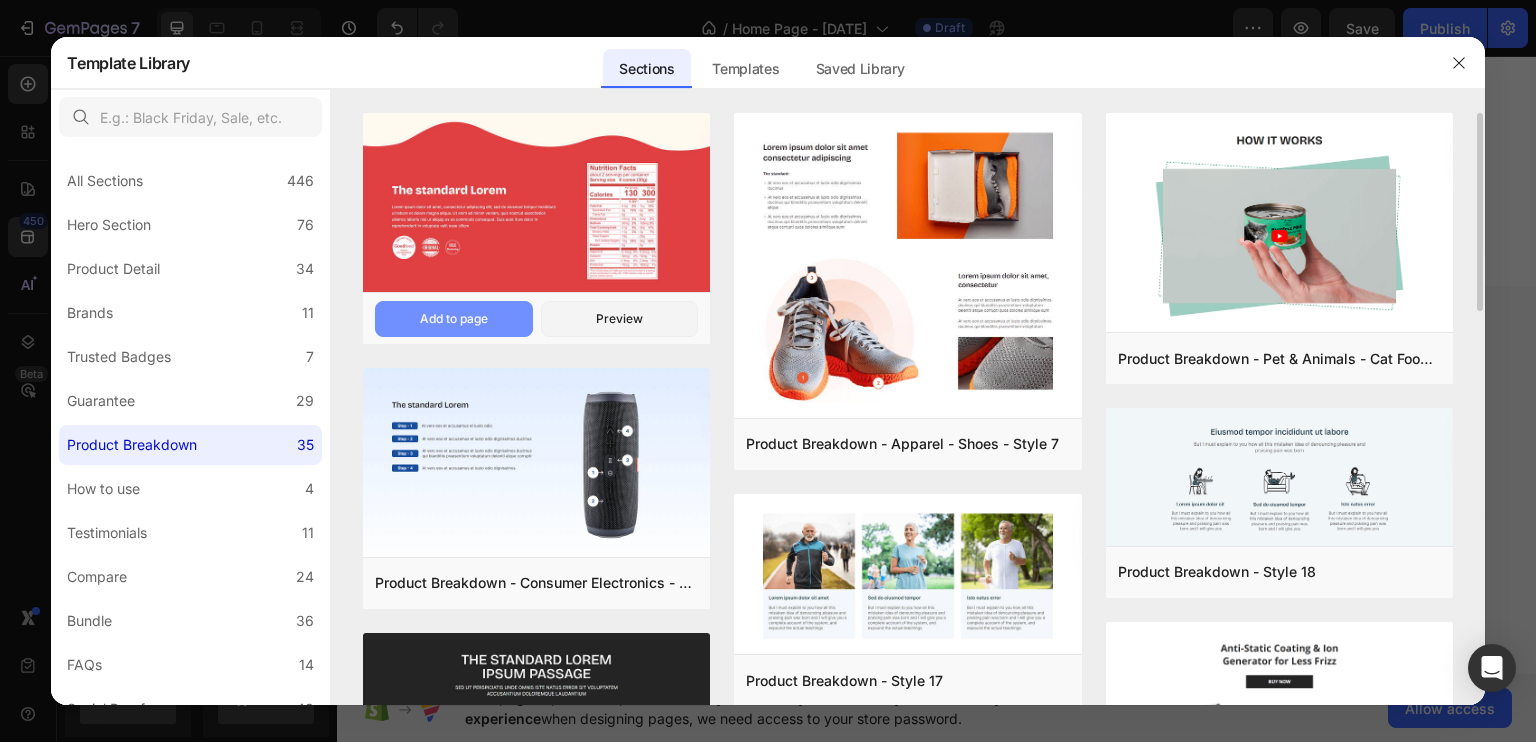 click on "Add to page" at bounding box center [454, 319] 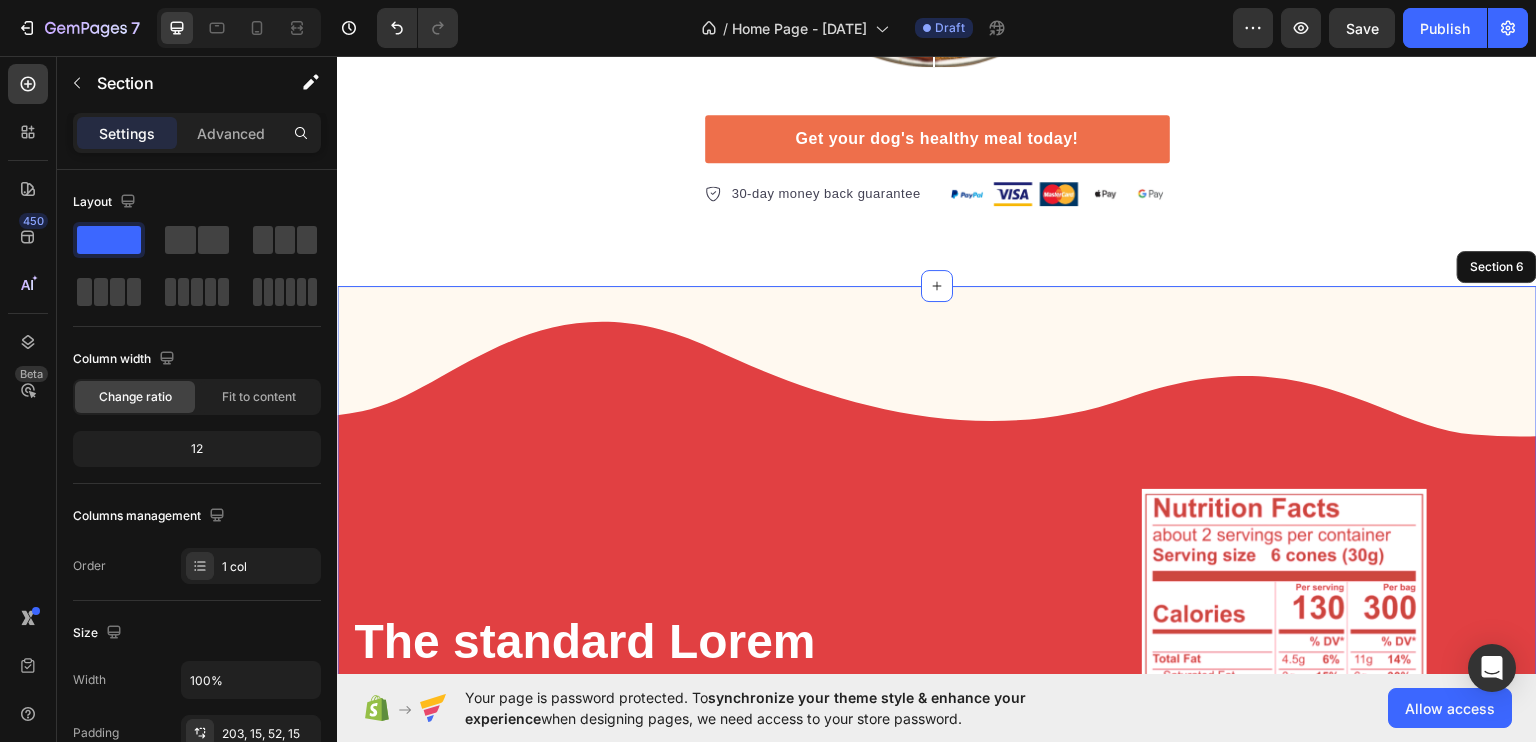 scroll, scrollTop: 4197, scrollLeft: 0, axis: vertical 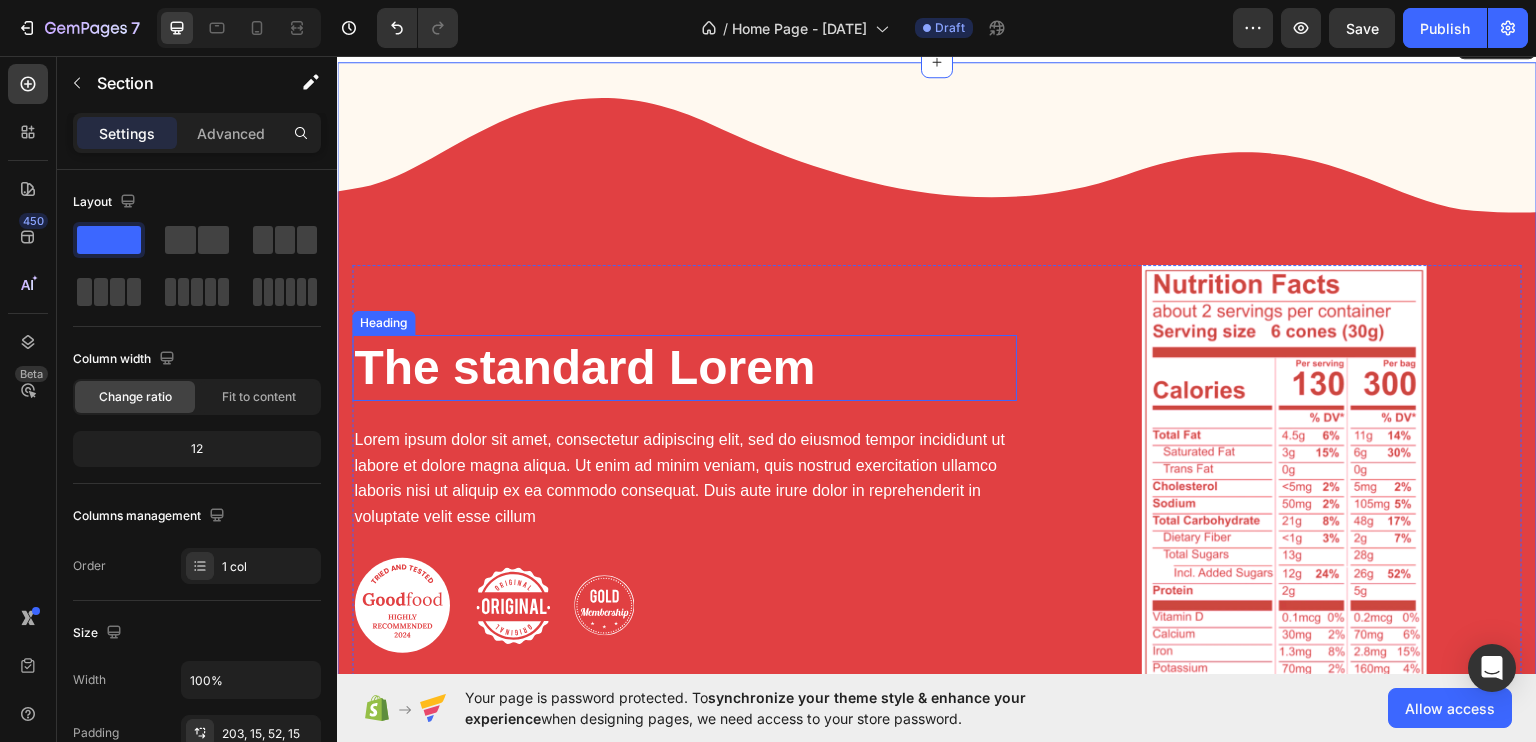 click on "The standard Lorem" at bounding box center (684, 367) 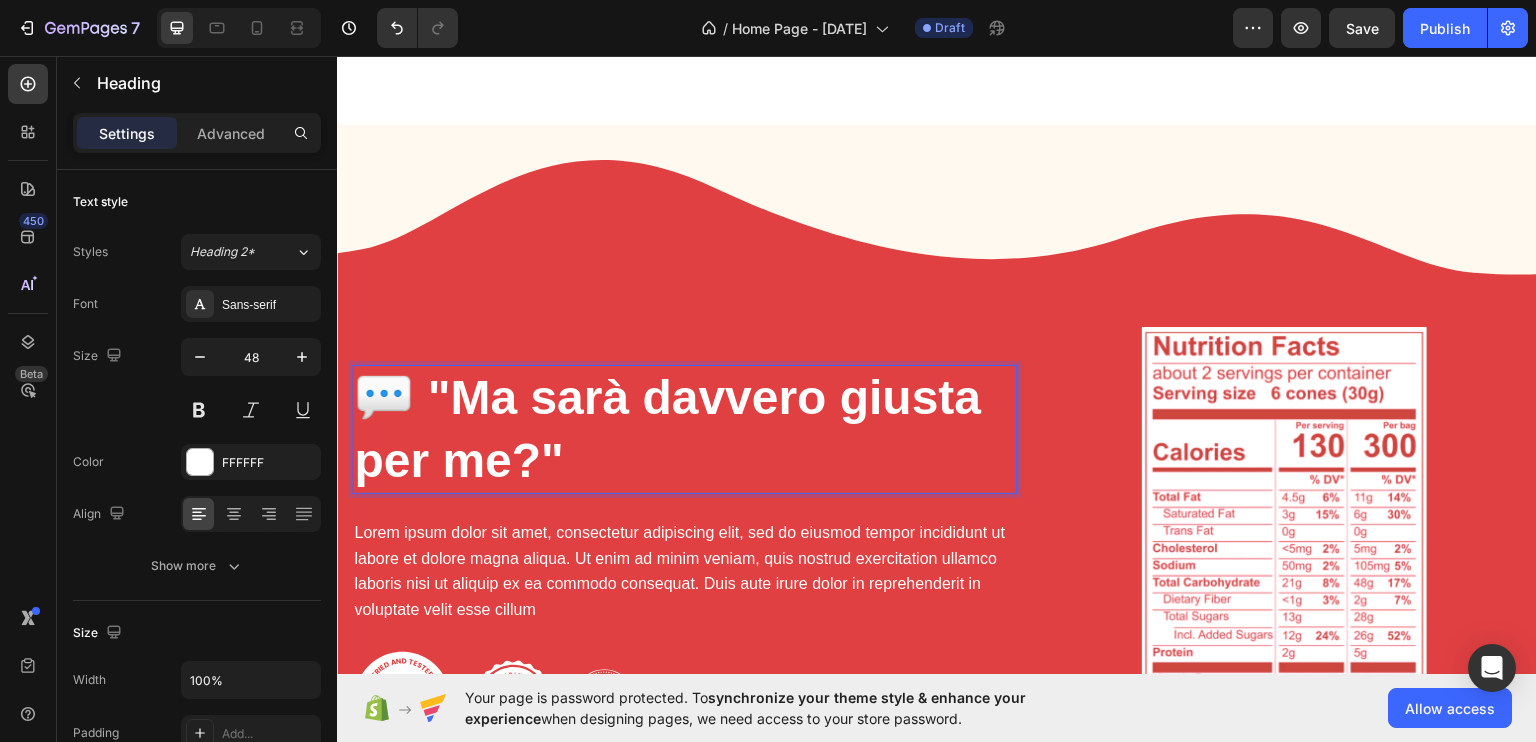 scroll, scrollTop: 4166, scrollLeft: 0, axis: vertical 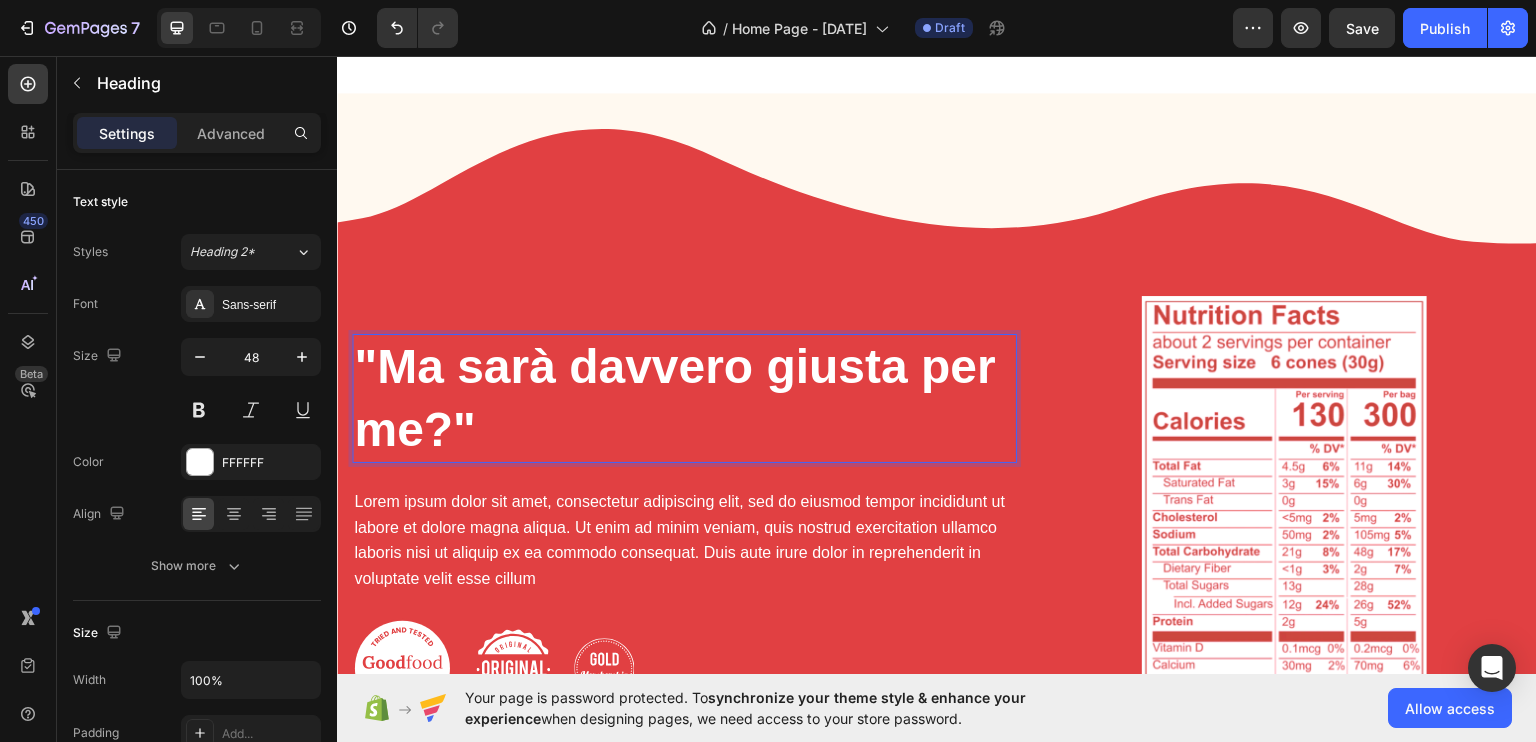 click on ""Ma sarà davvero giusta per me?"" at bounding box center (684, 397) 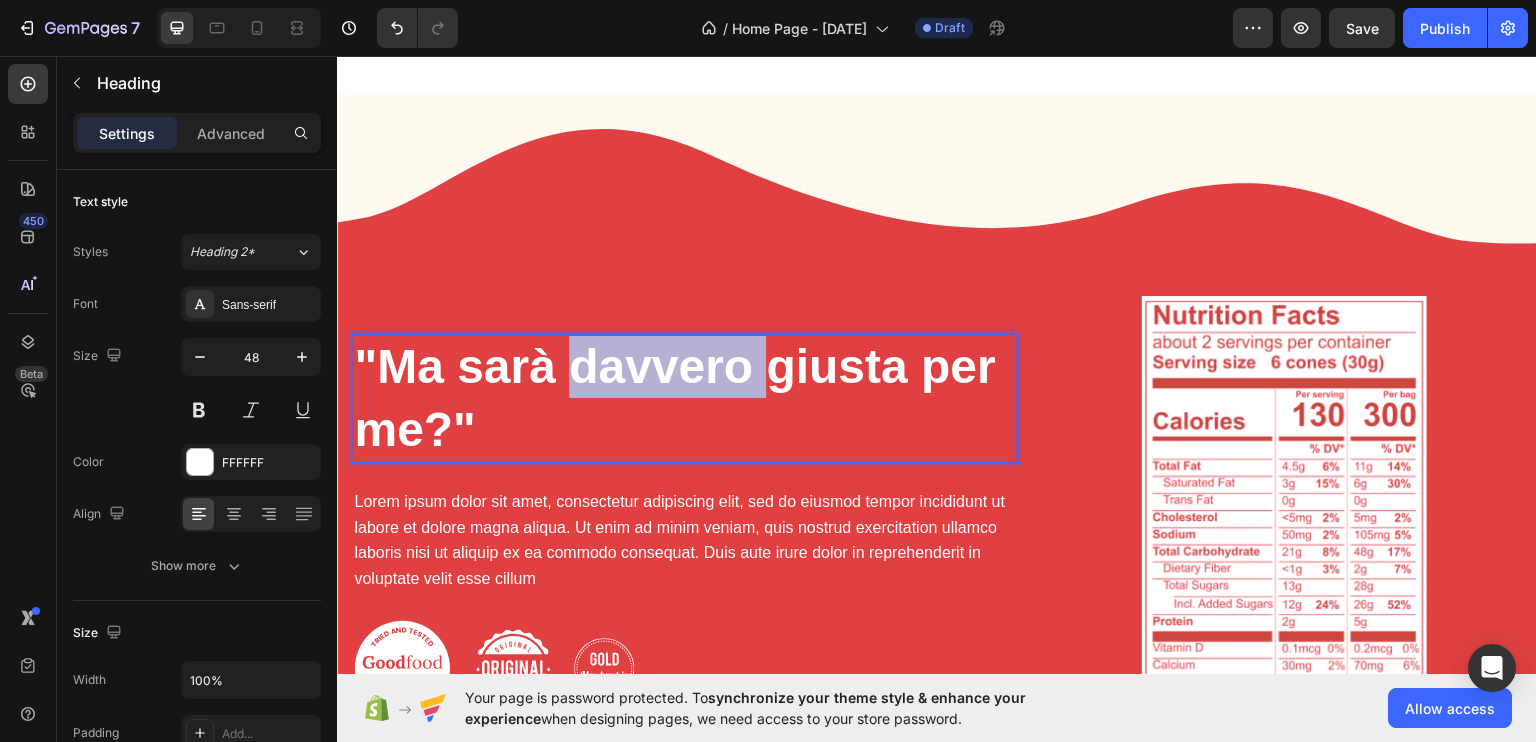 click on ""Ma sarà davvero giusta per me?"" at bounding box center (684, 397) 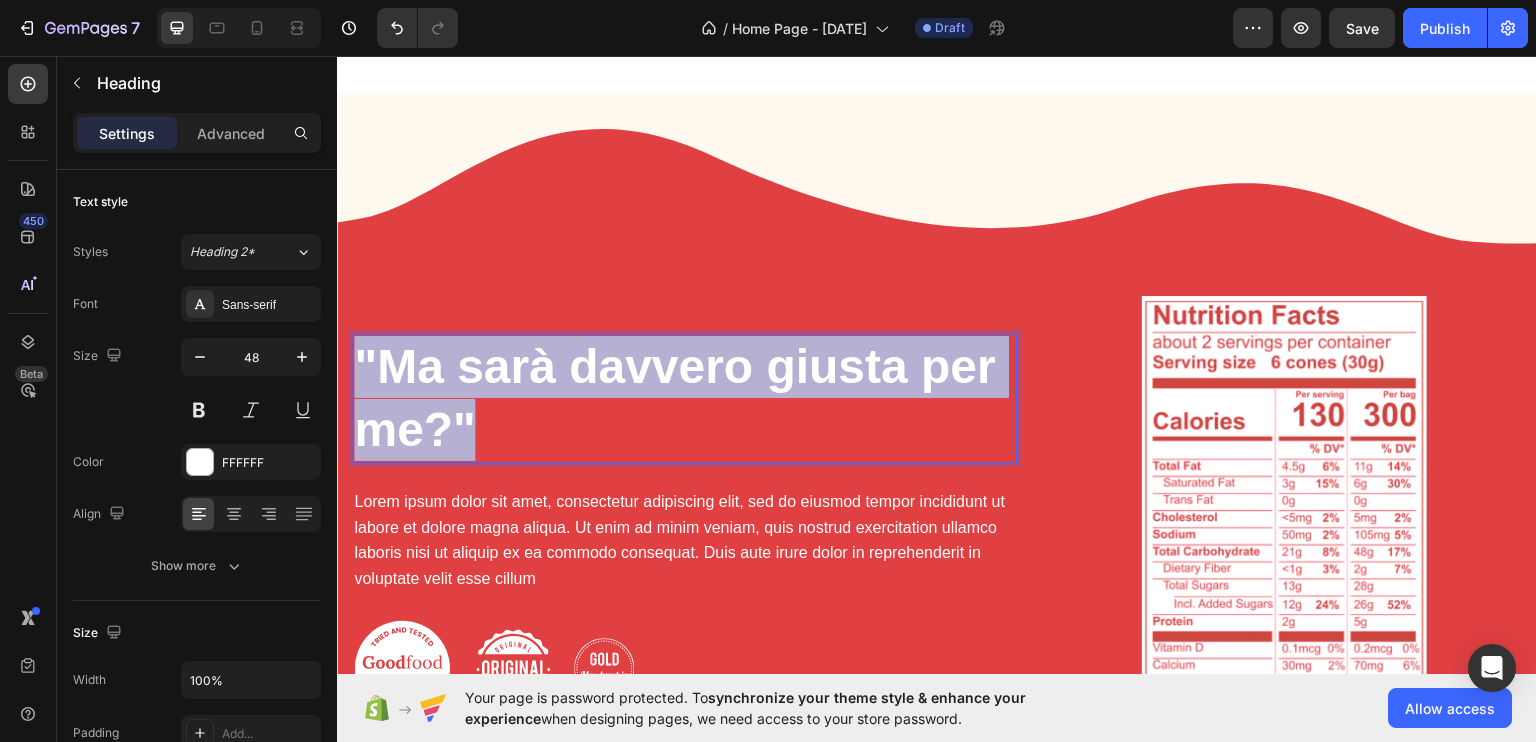 click on ""Ma sarà davvero giusta per me?"" at bounding box center [684, 397] 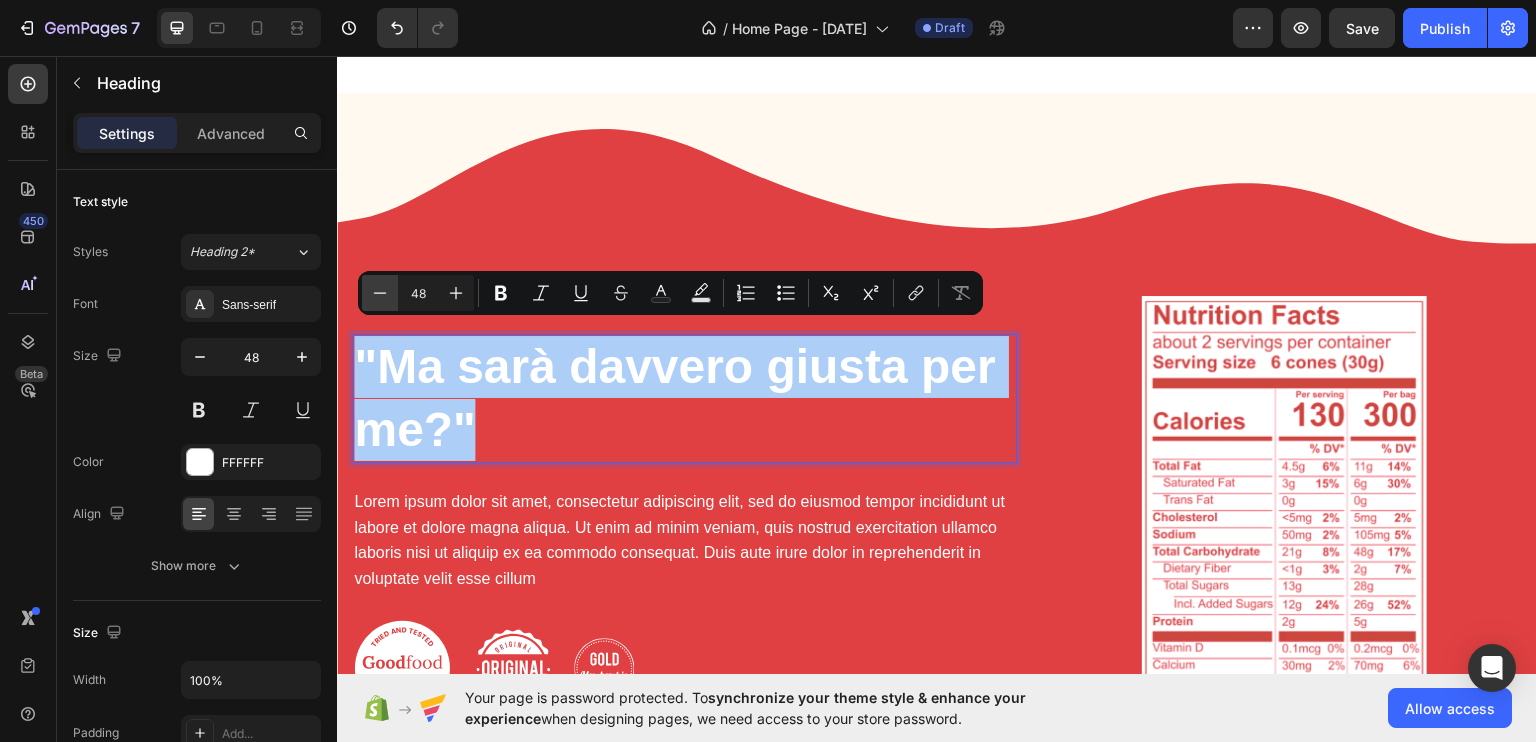 click 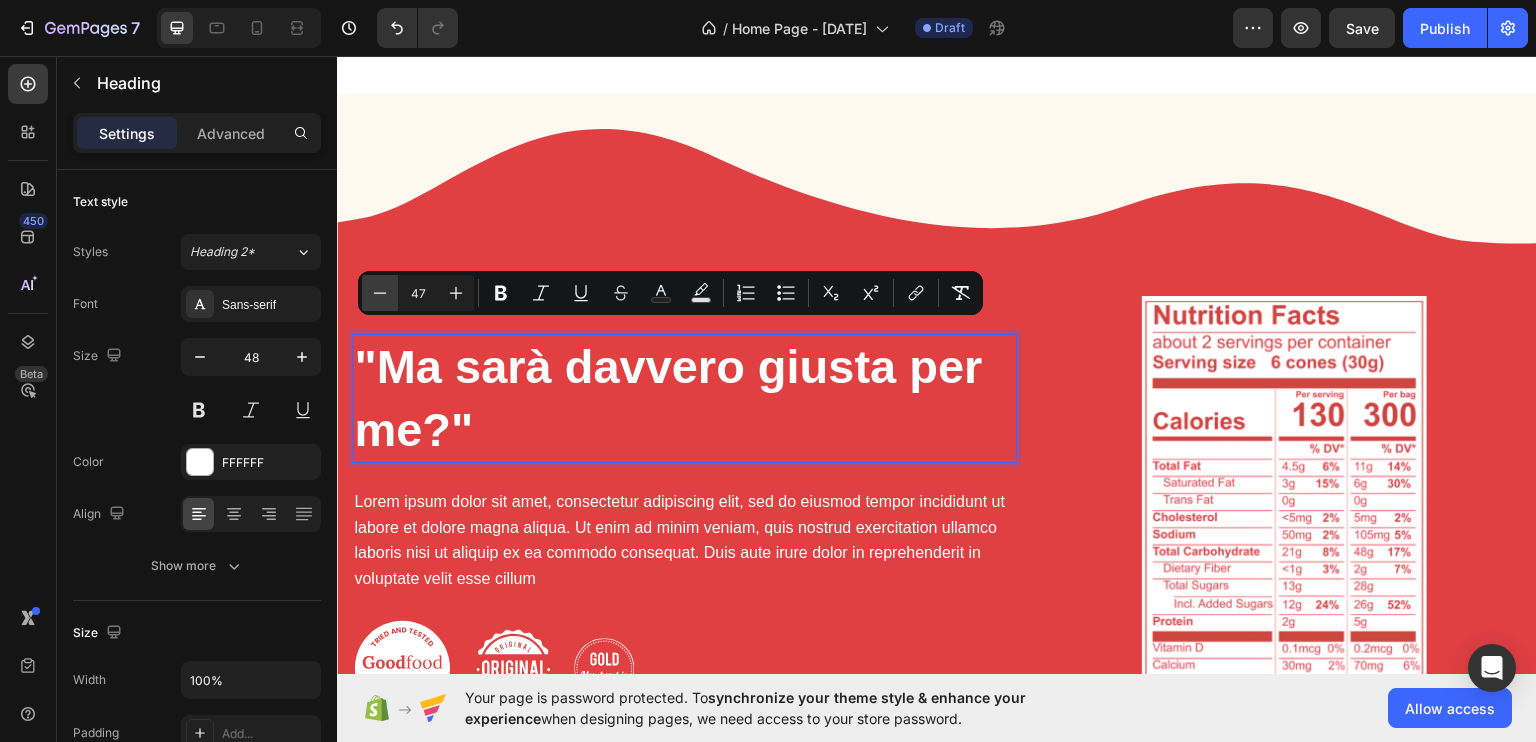 click 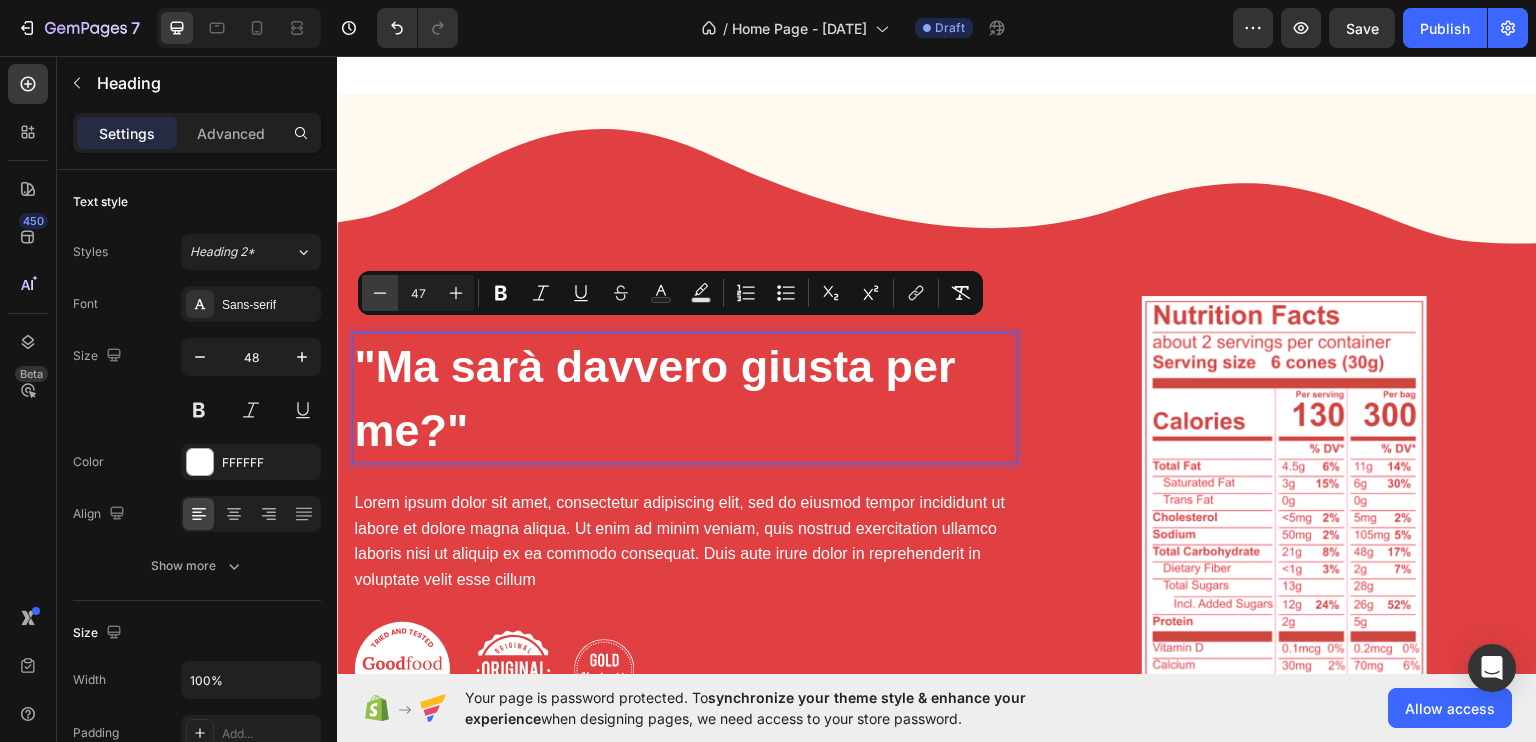 click 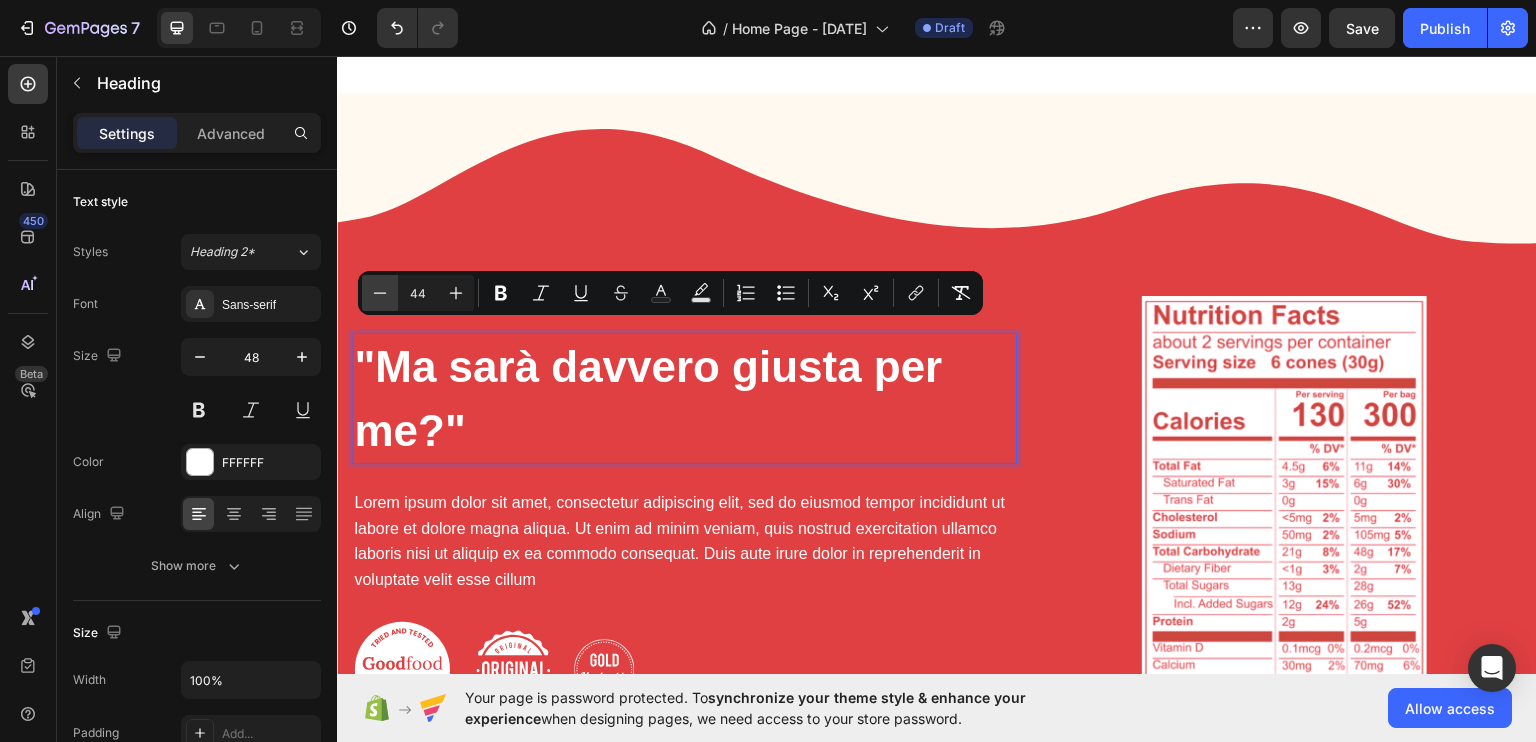 click 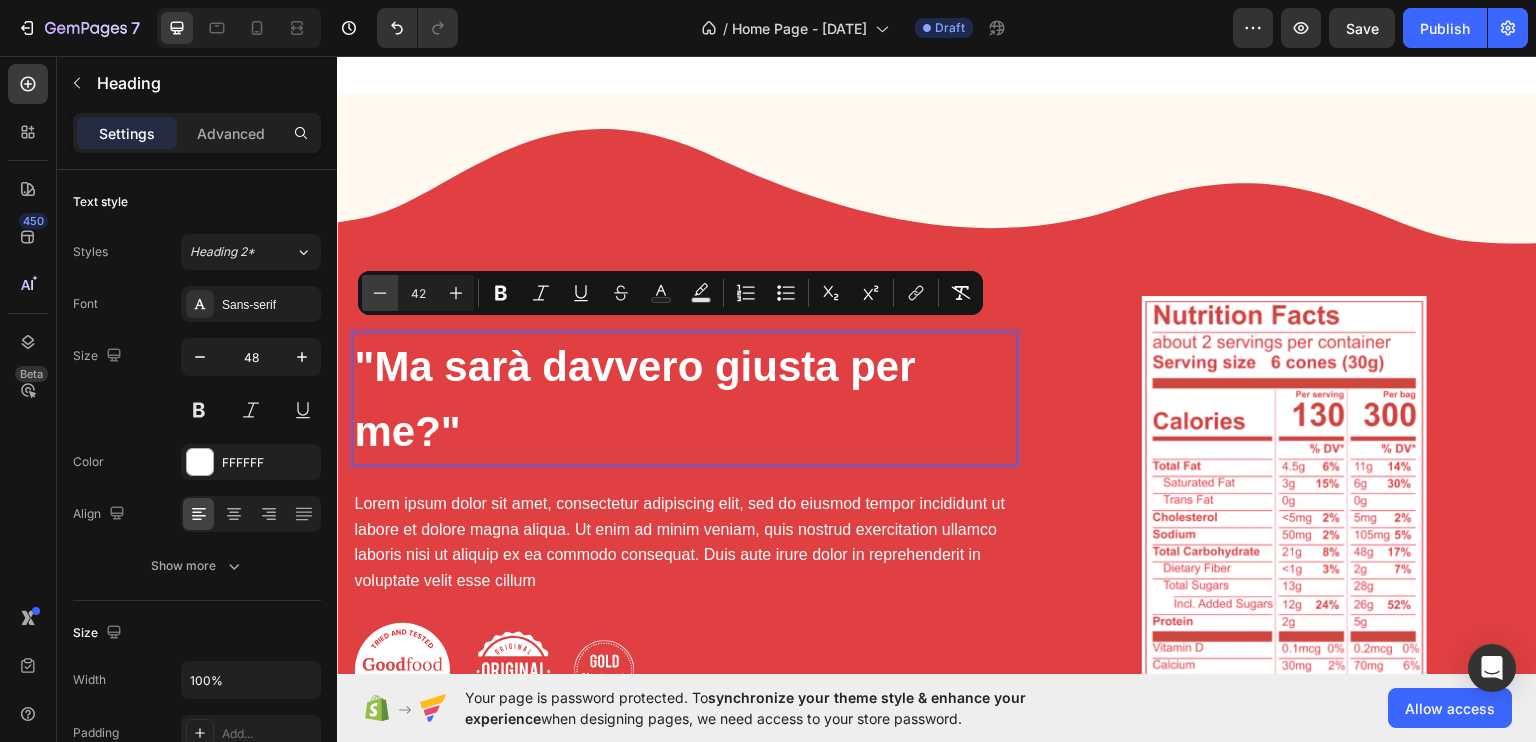 click 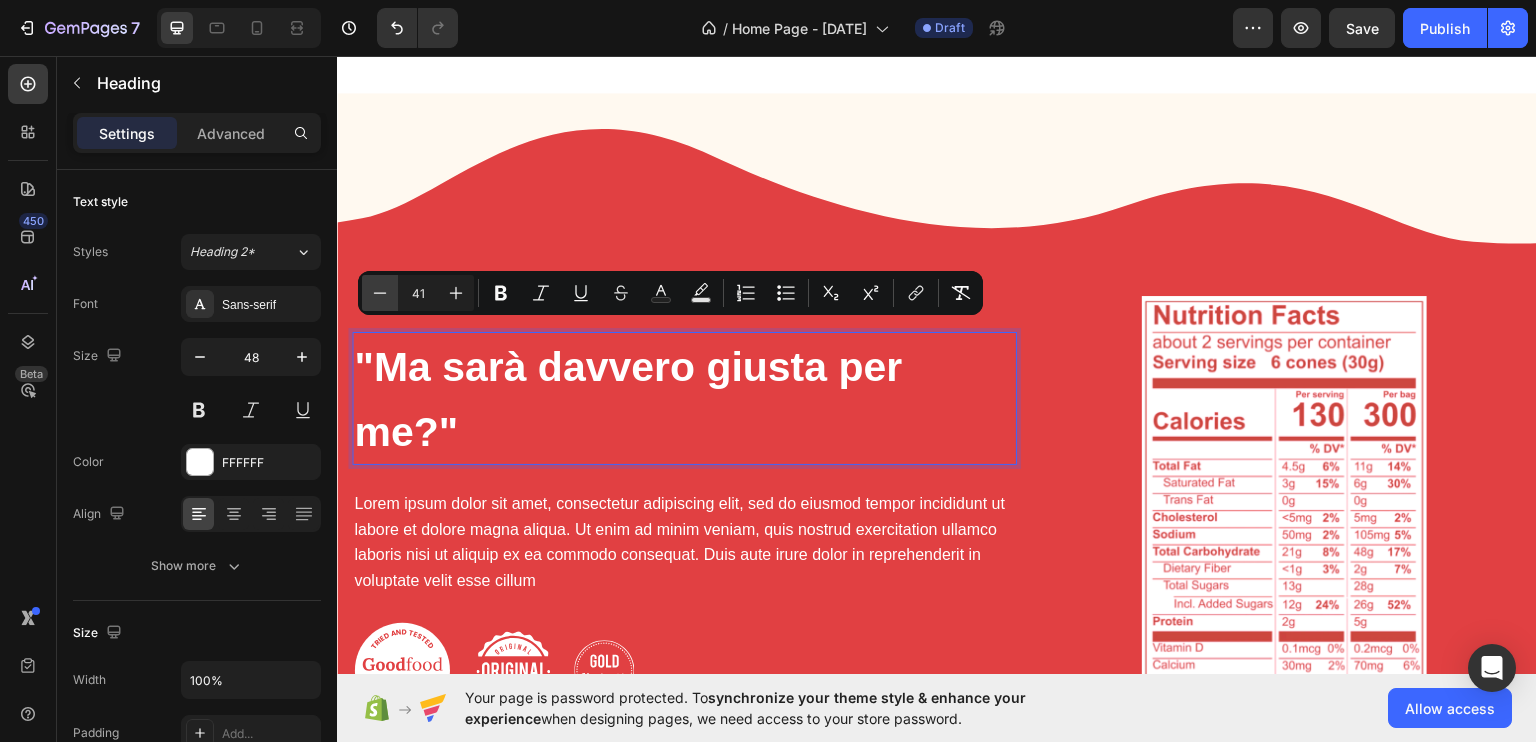 click 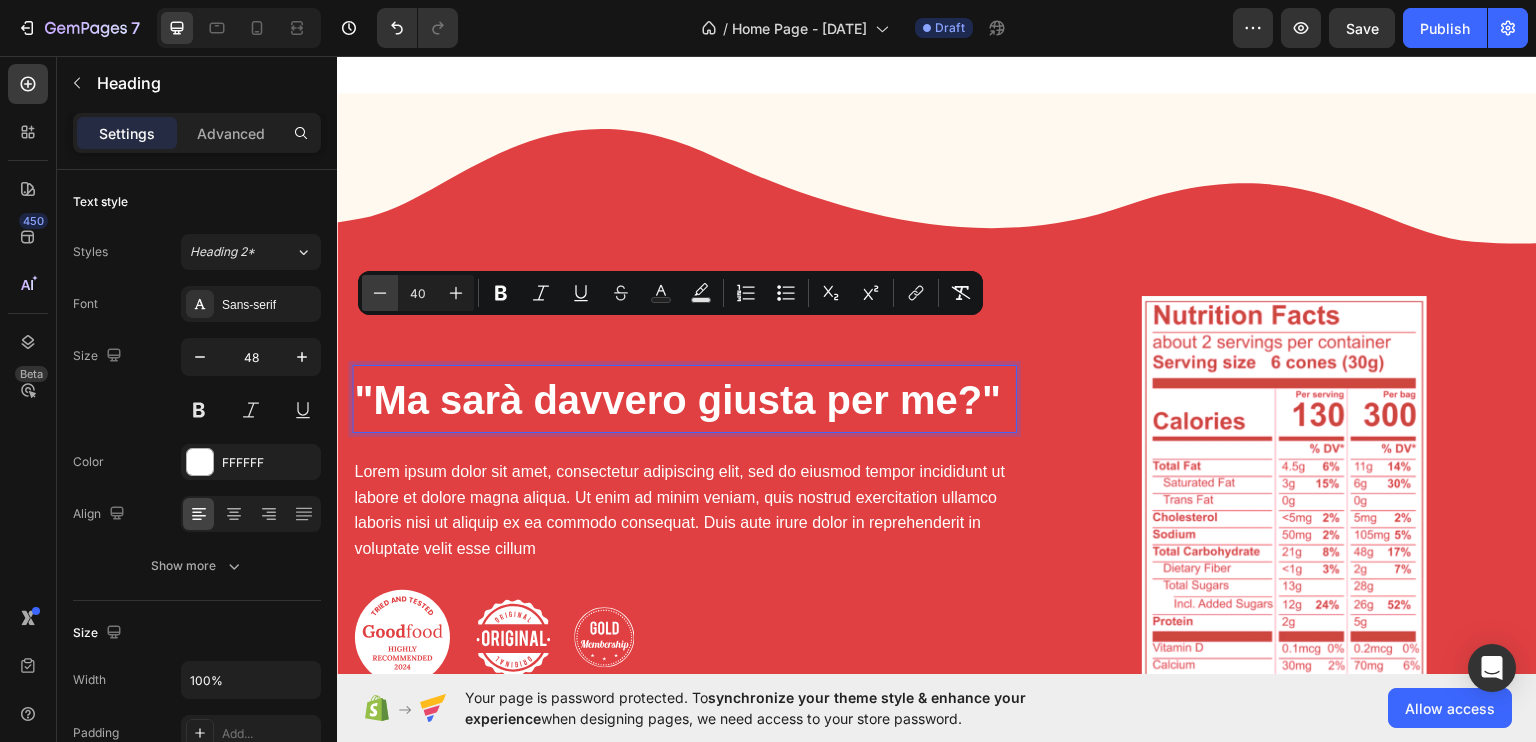 click 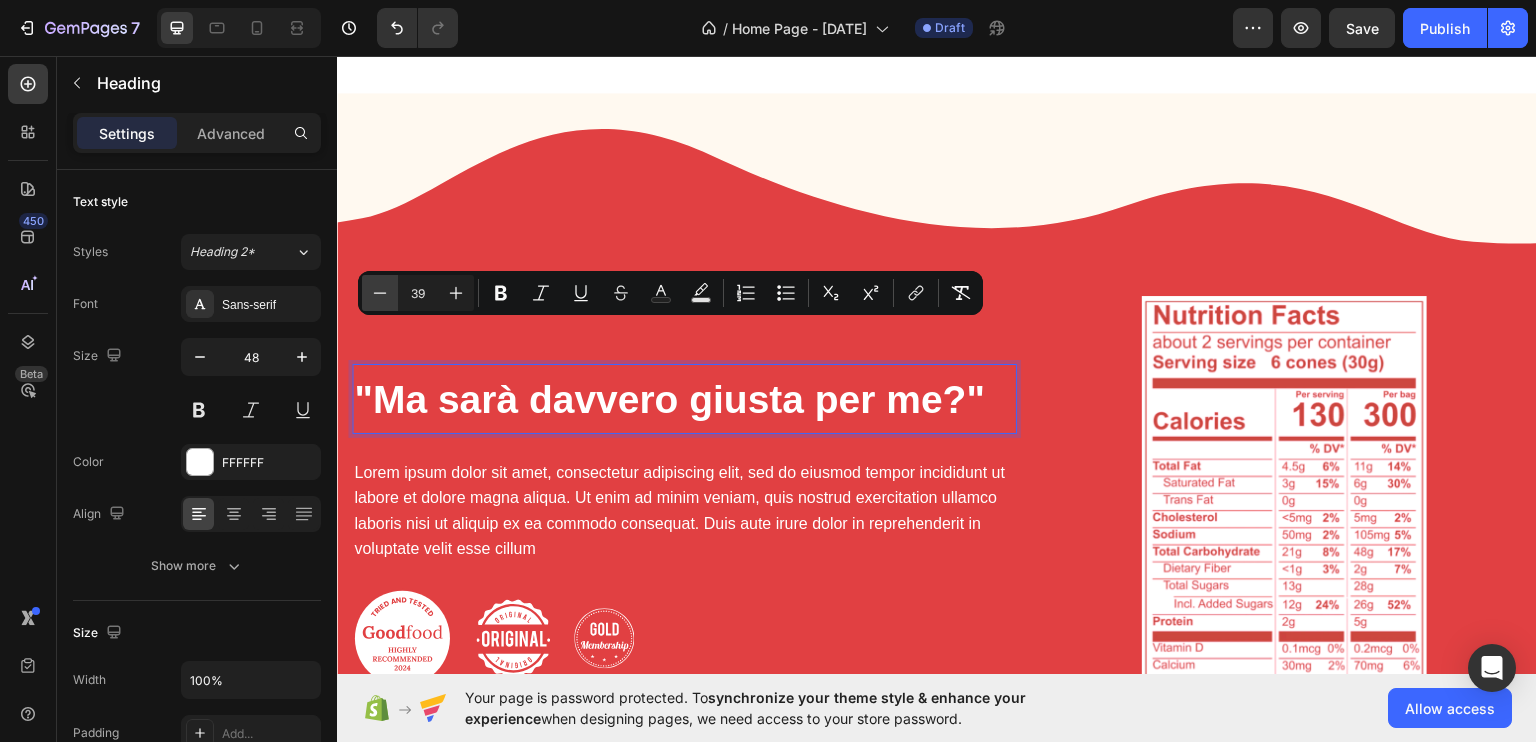 click 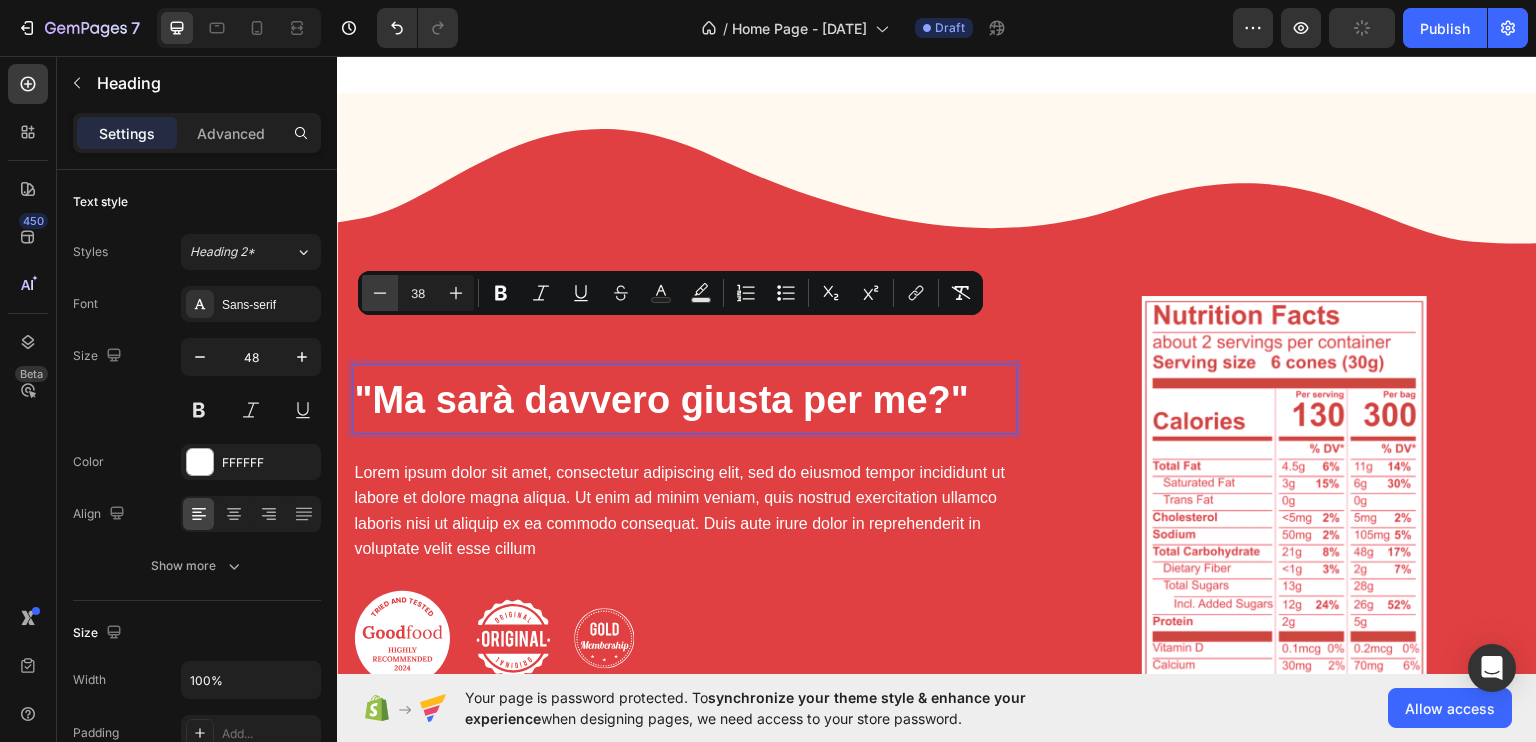 click 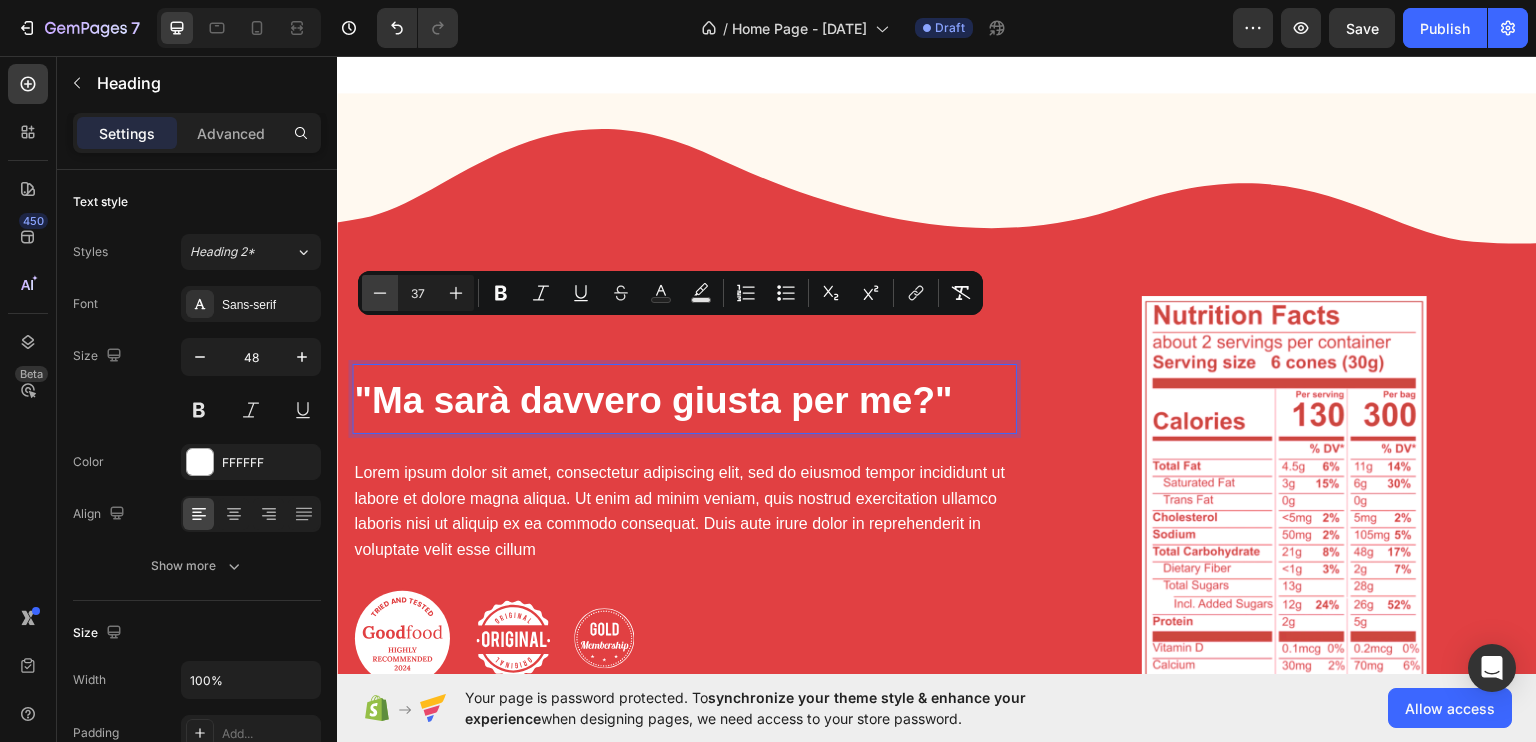 click 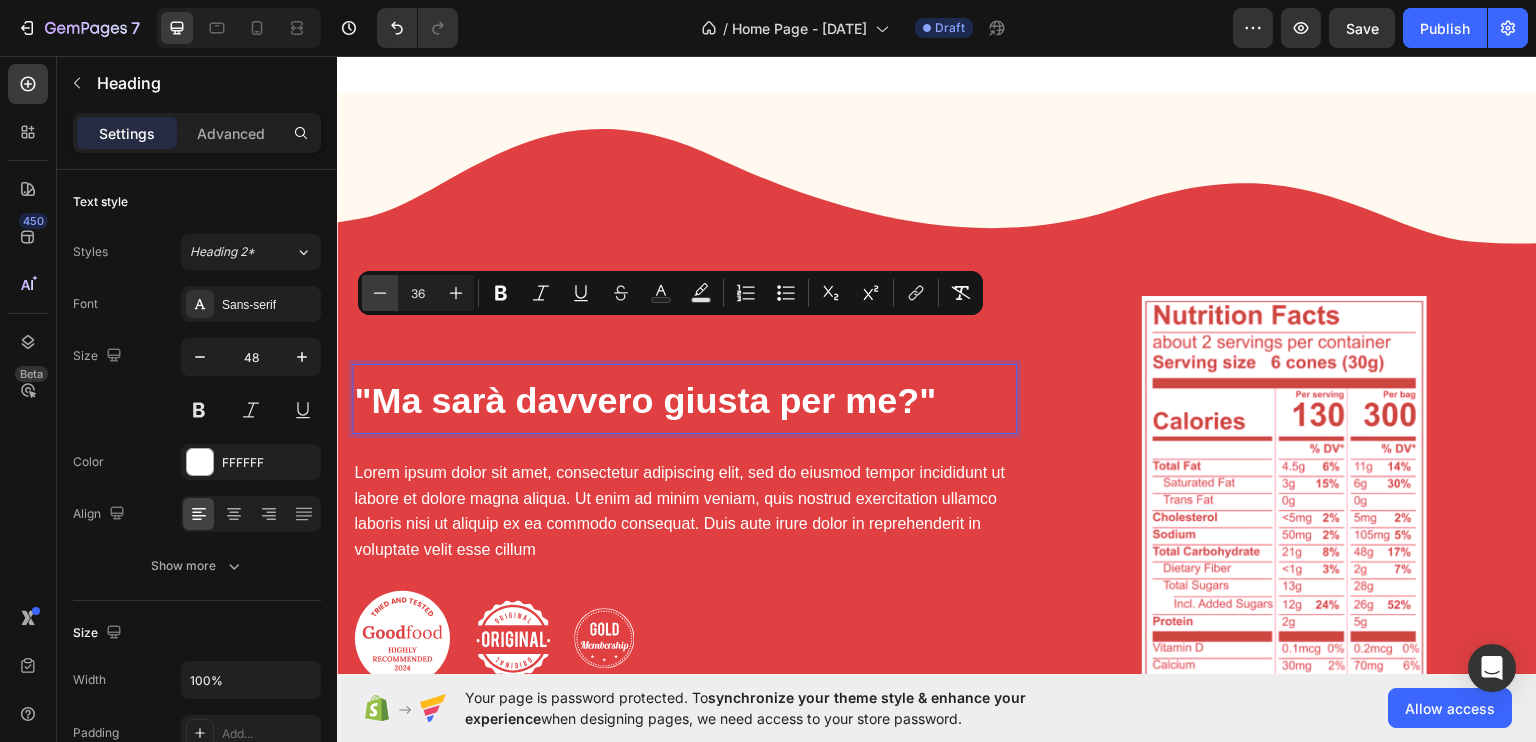 click 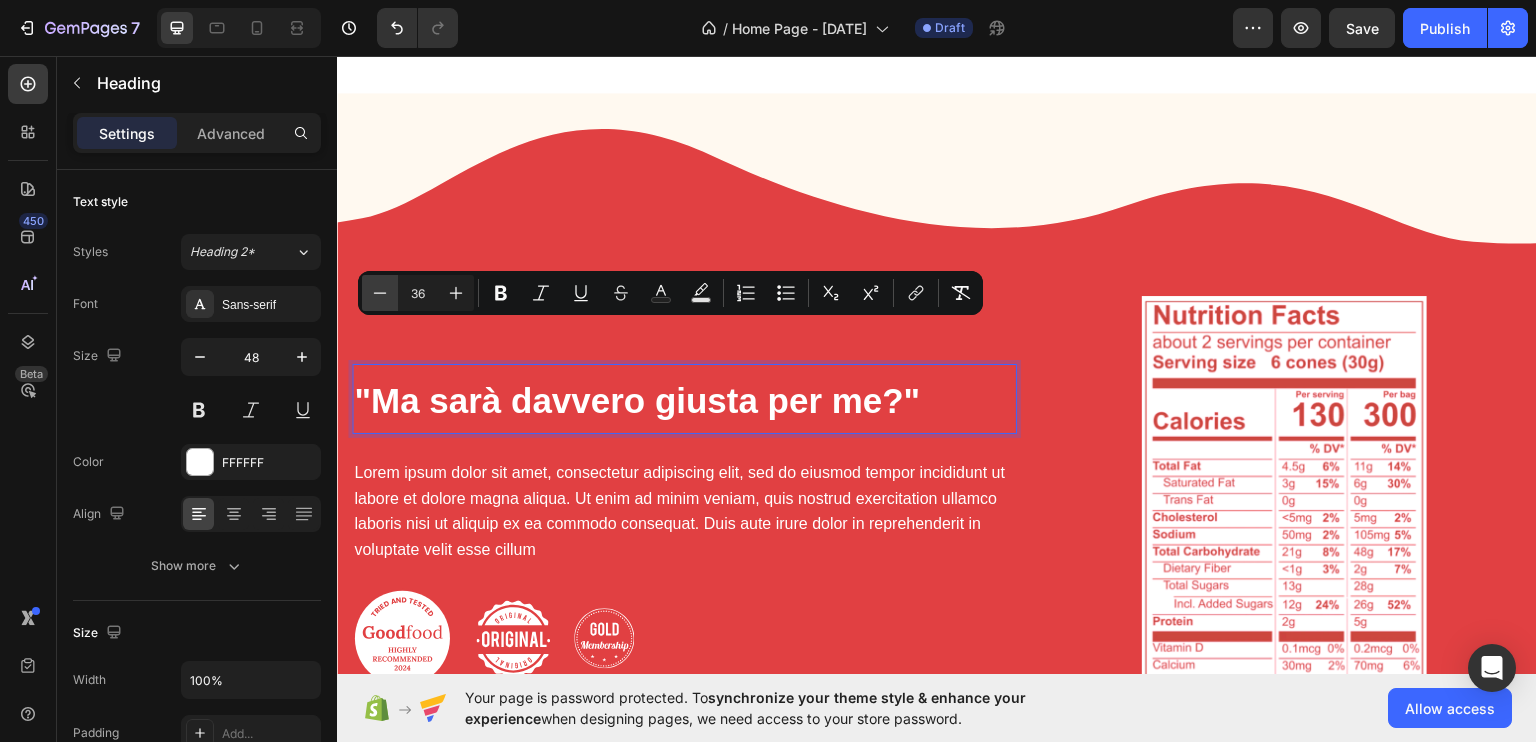 type on "35" 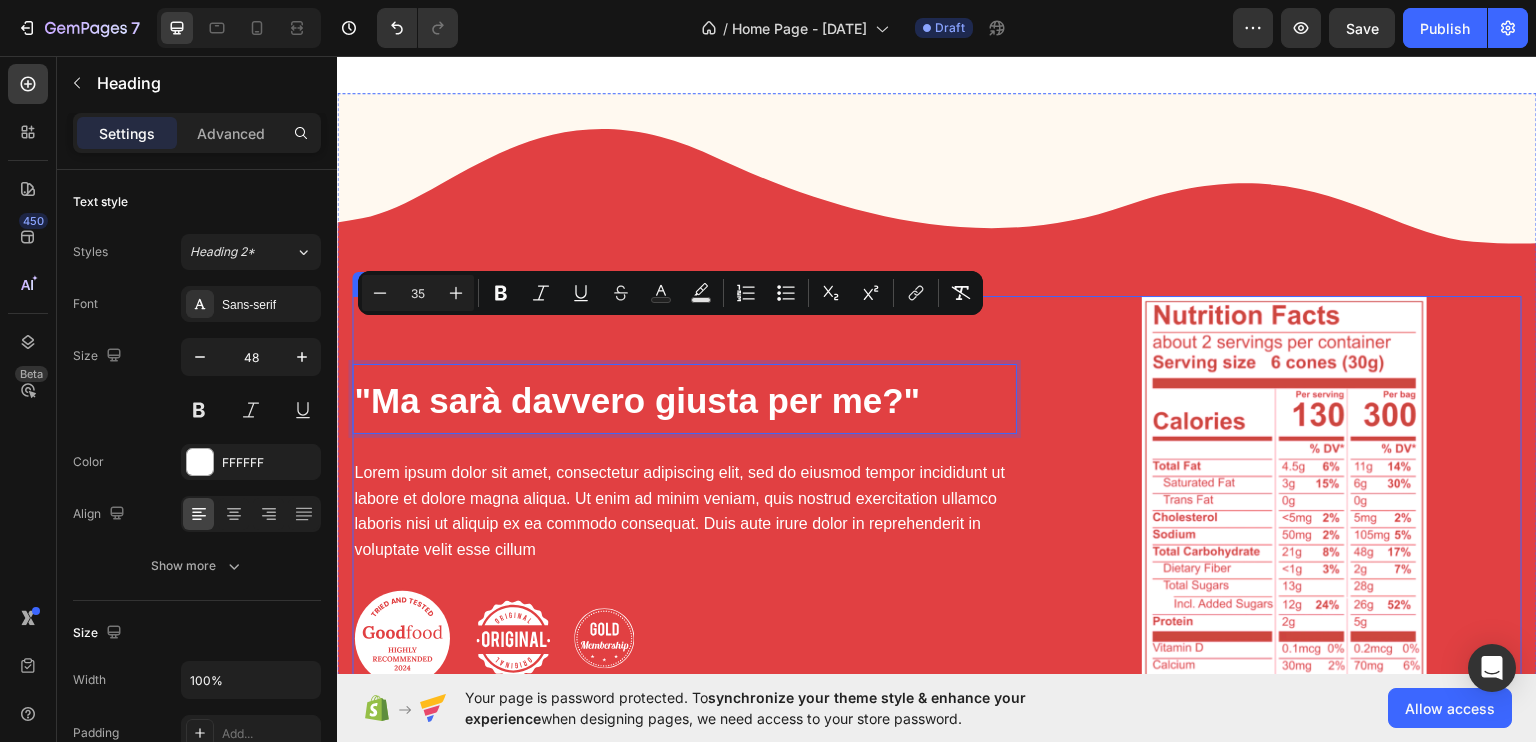 click on ""Ma sarà davvero giusta per me?" Heading   24 Lorem ipsum dolor sit amet, consectetur adipiscing elit, sed do eiusmod tempor incididunt ut labore et dolore magna aliqua. Ut enim ad minim veniam, quis nostrud exercitation ullamco laboris nisi ut aliquip ex ea commodo consequat. Duis aute irure dolor in reprehenderit in voluptate velit esse cillum  Text Block Image Image Image Row" at bounding box center (684, 525) 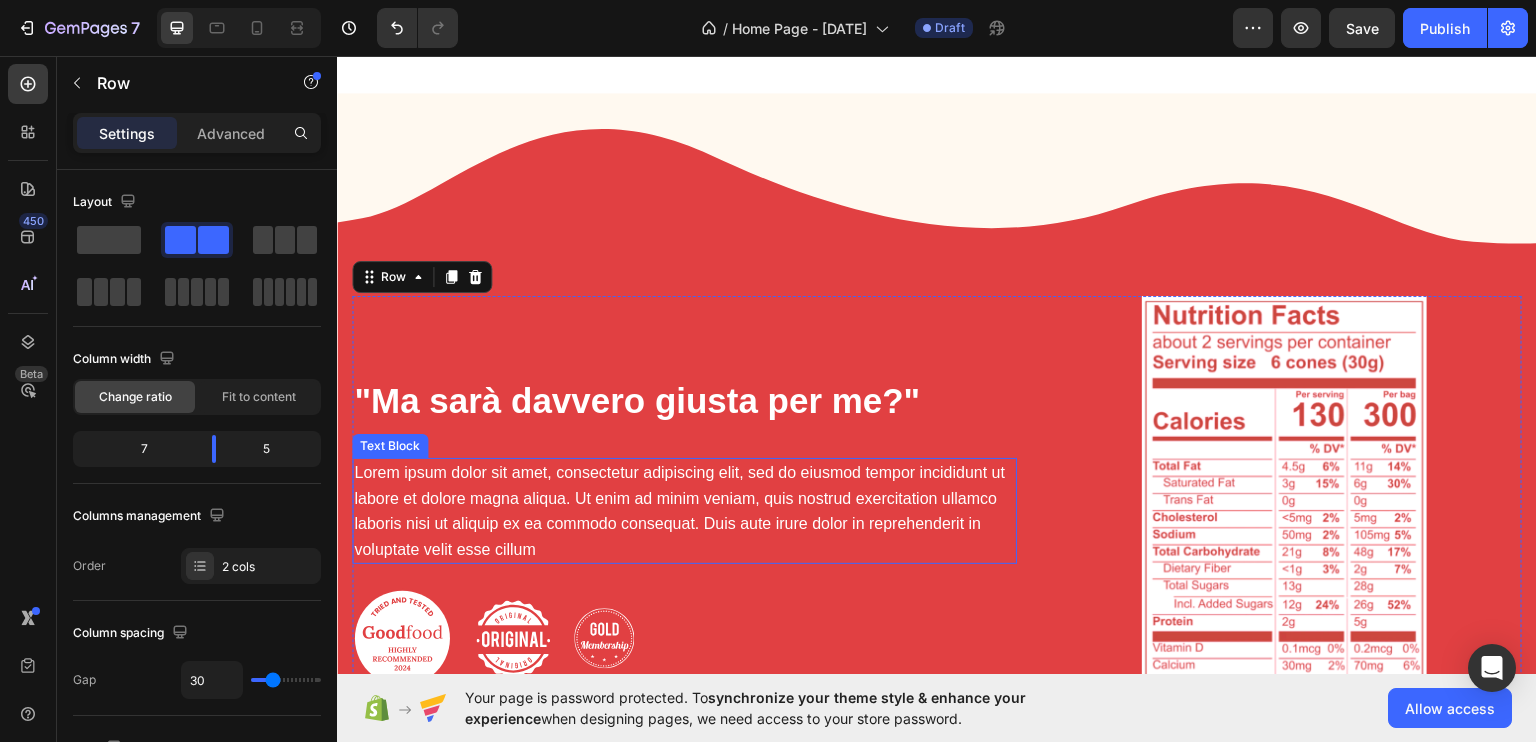 click on "Lorem ipsum dolor sit amet, consectetur adipiscing elit, sed do eiusmod tempor incididunt ut labore et dolore magna aliqua. Ut enim ad minim veniam, quis nostrud exercitation ullamco laboris nisi ut aliquip ex ea commodo consequat. Duis aute irure dolor in reprehenderit in voluptate velit esse cillum" at bounding box center [684, 510] 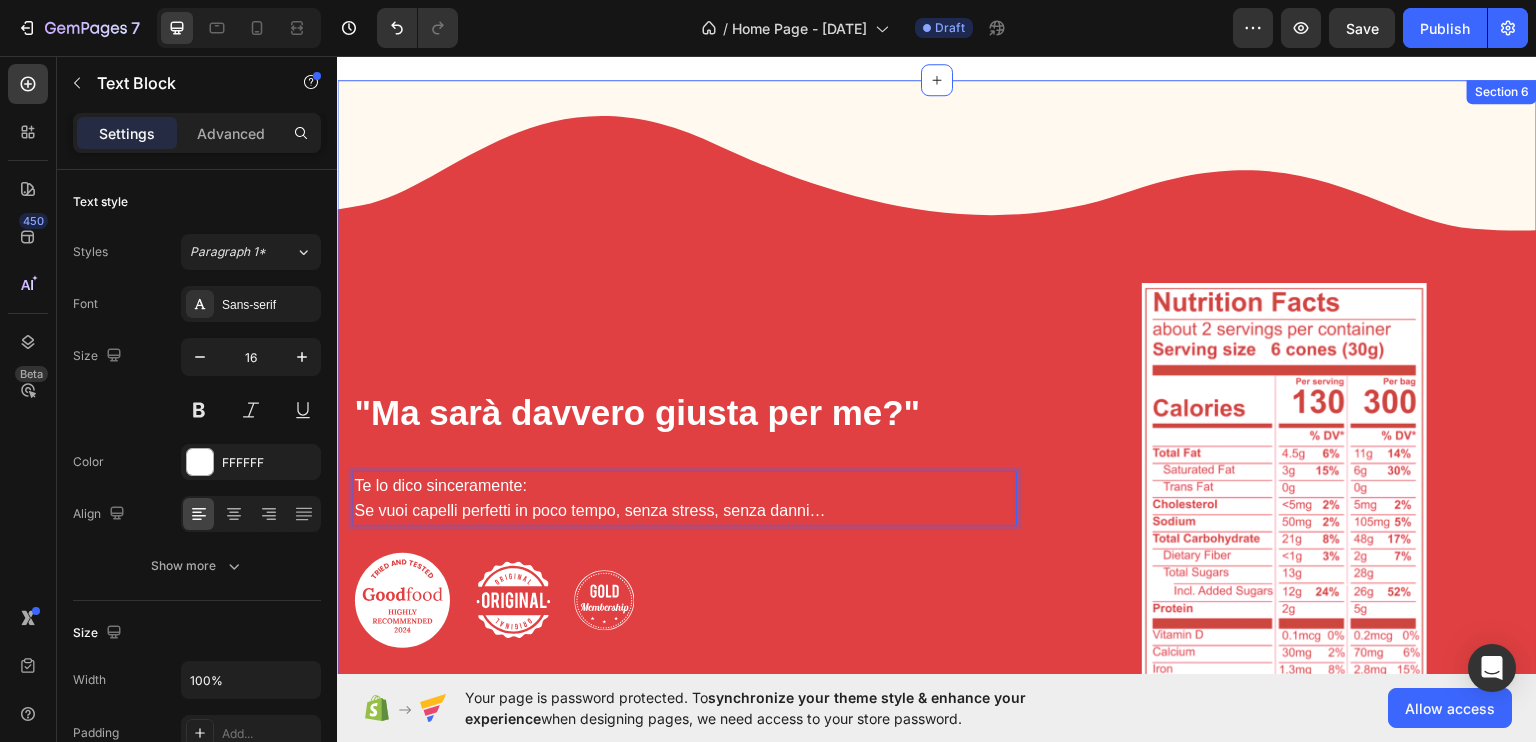 scroll, scrollTop: 4192, scrollLeft: 0, axis: vertical 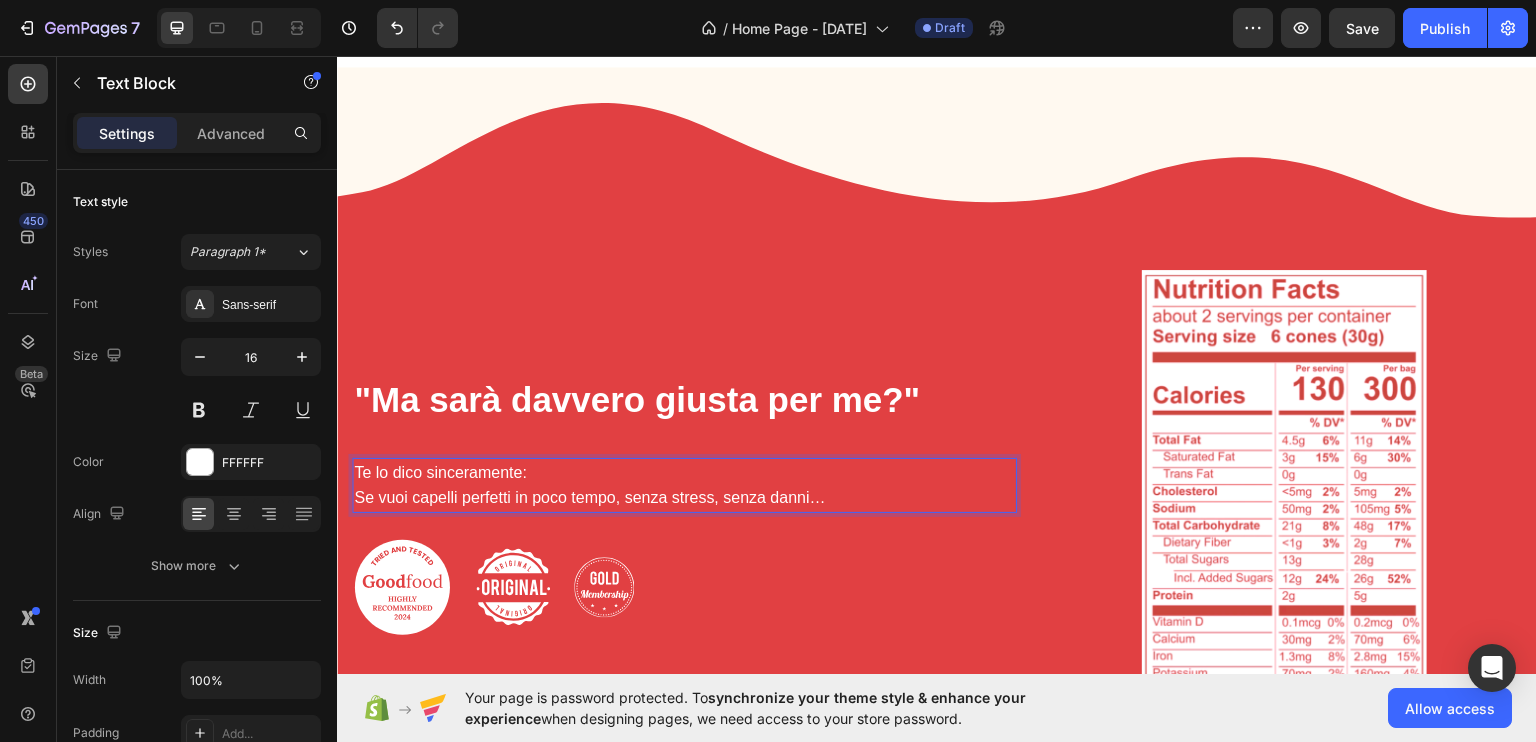click on "Te lo dico sinceramente: Se vuoi capelli perfetti in poco tempo, senza stress, senza danni…" at bounding box center (684, 484) 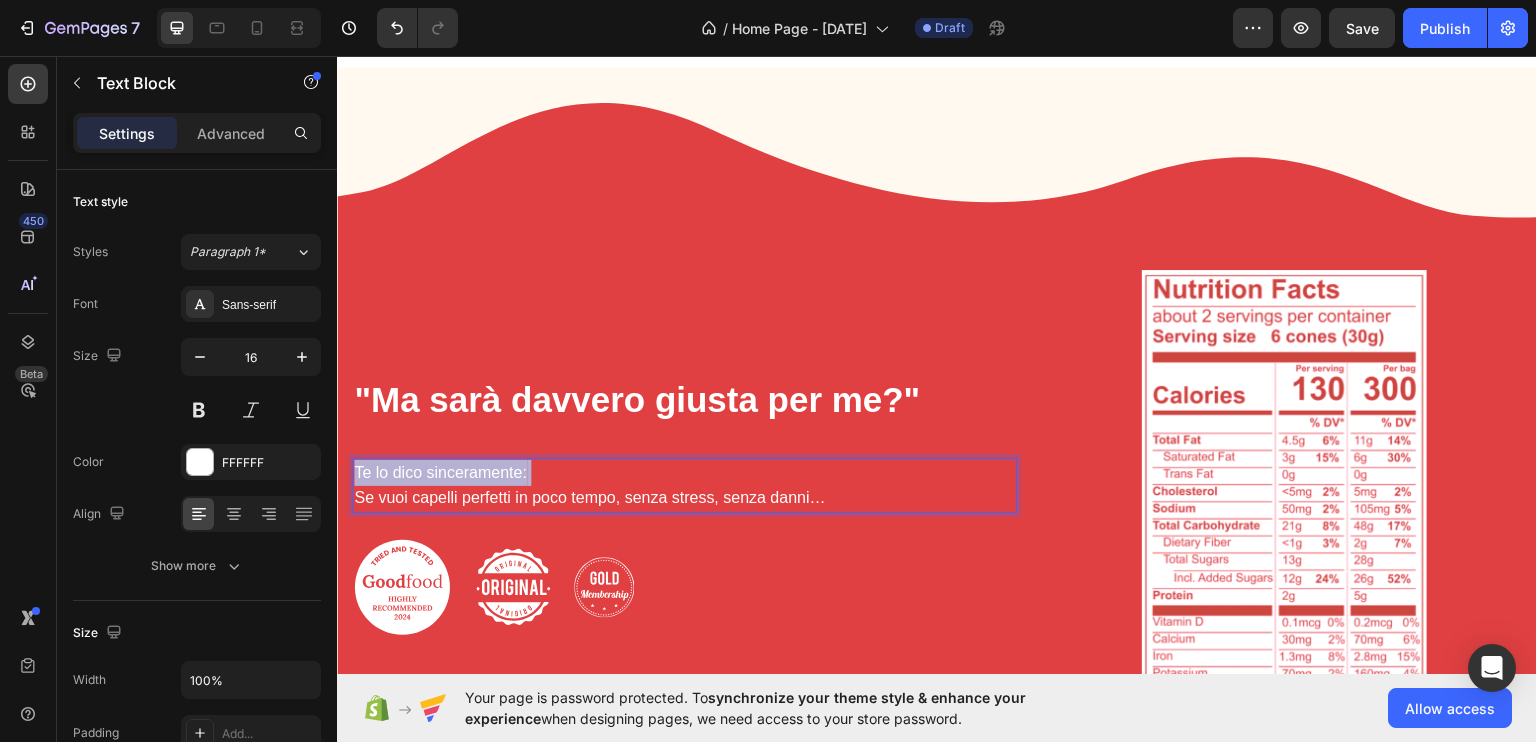 click on "Te lo dico sinceramente: Se vuoi capelli perfetti in poco tempo, senza stress, senza danni…" at bounding box center (684, 484) 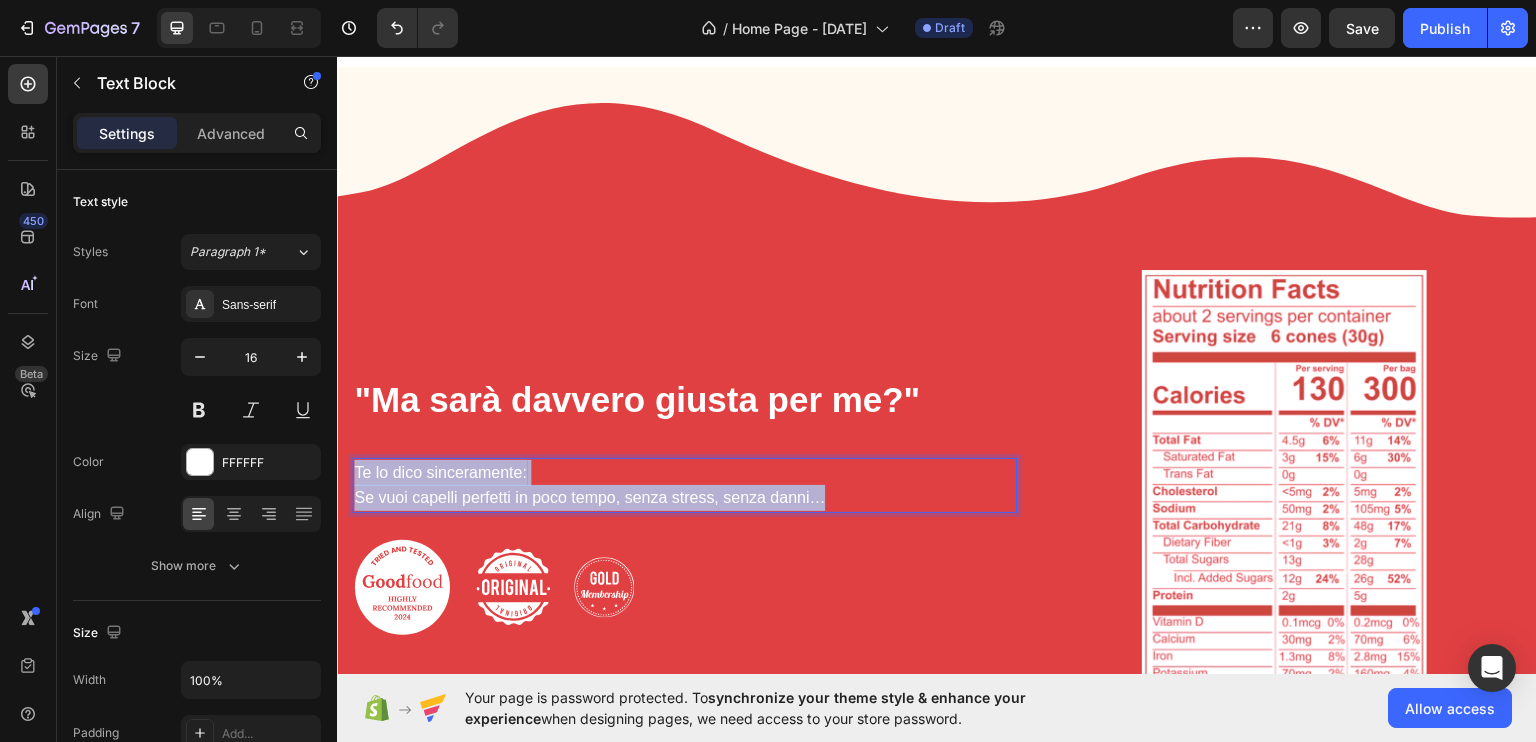 drag, startPoint x: 472, startPoint y: 471, endPoint x: 856, endPoint y: 491, distance: 384.52048 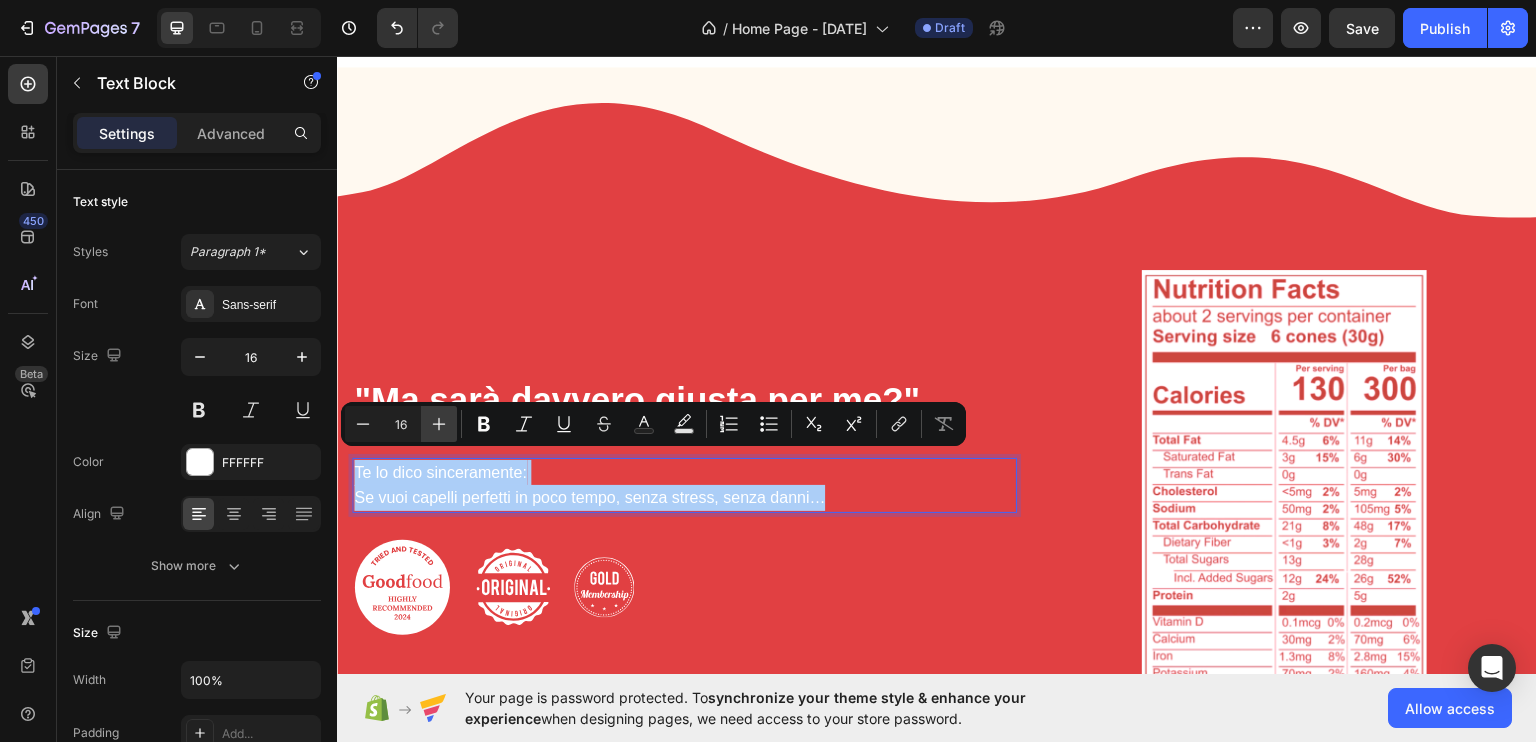 click 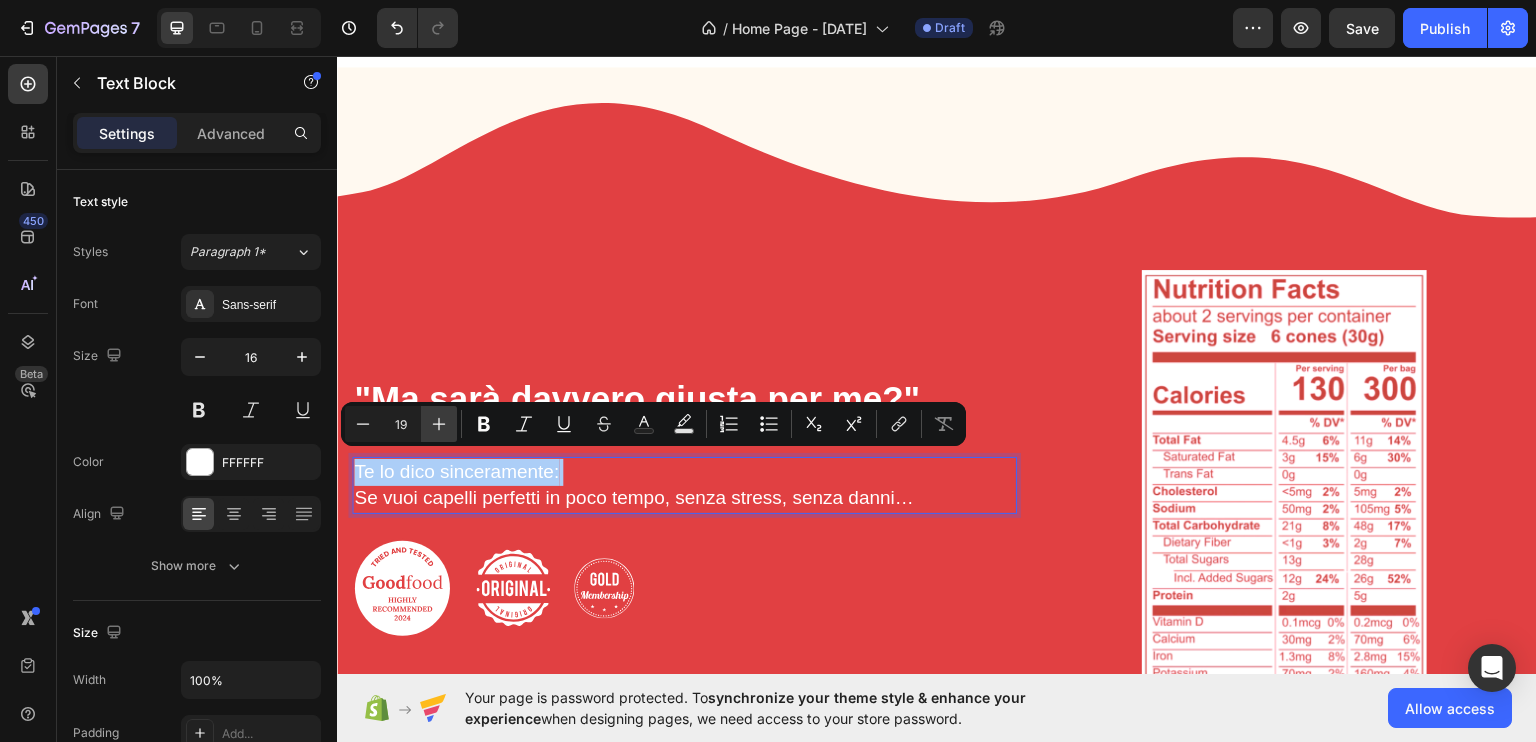 click 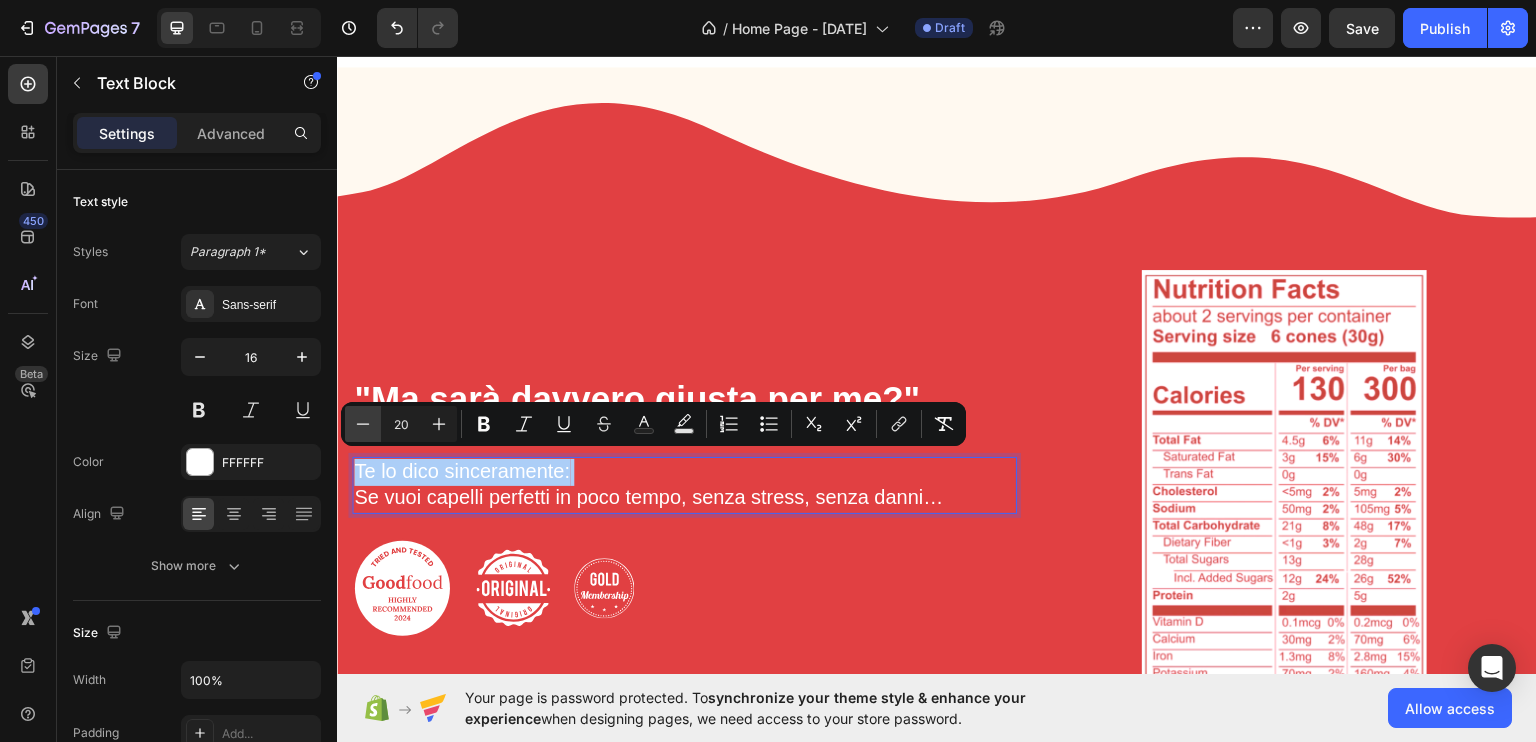 click on "Minus" at bounding box center [363, 424] 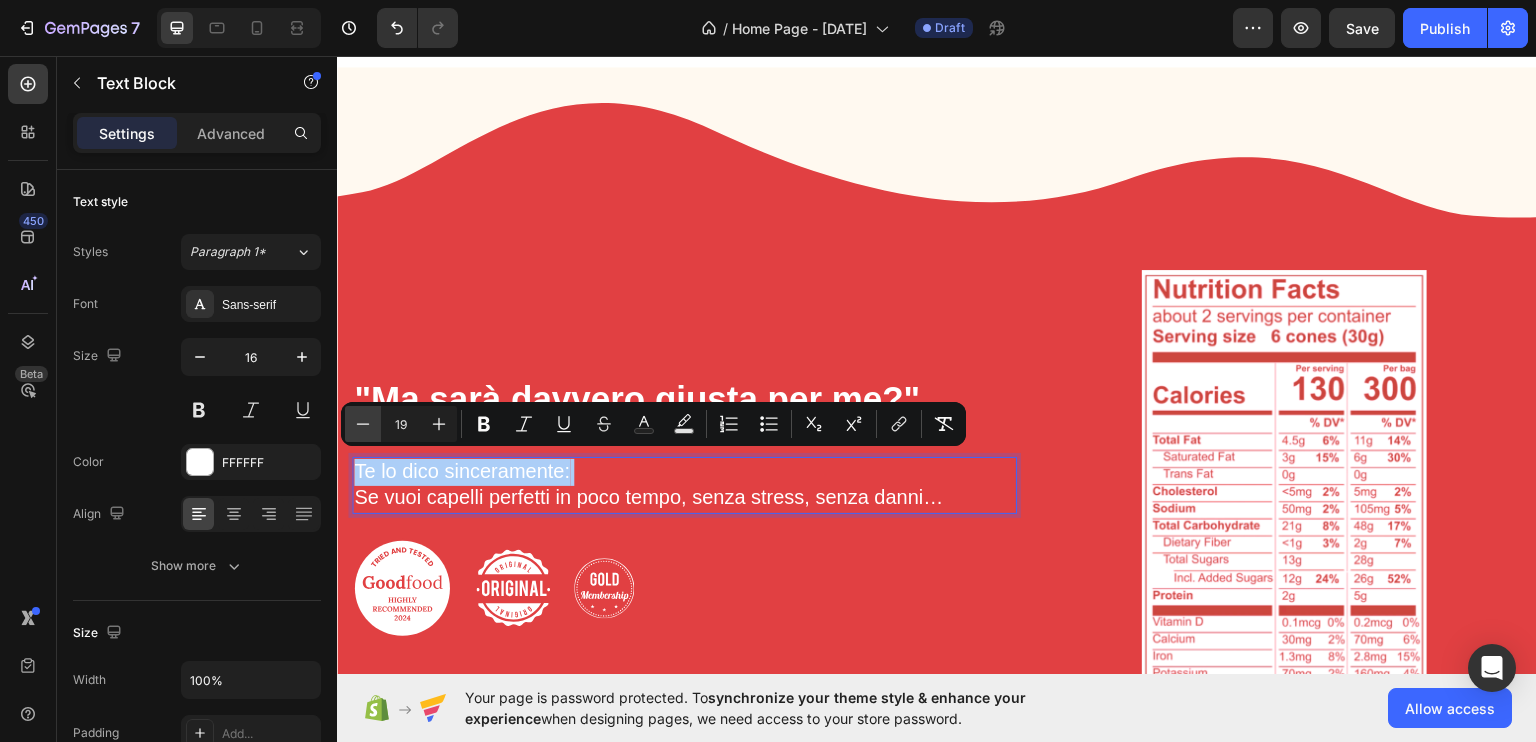 click on "Minus" at bounding box center [363, 424] 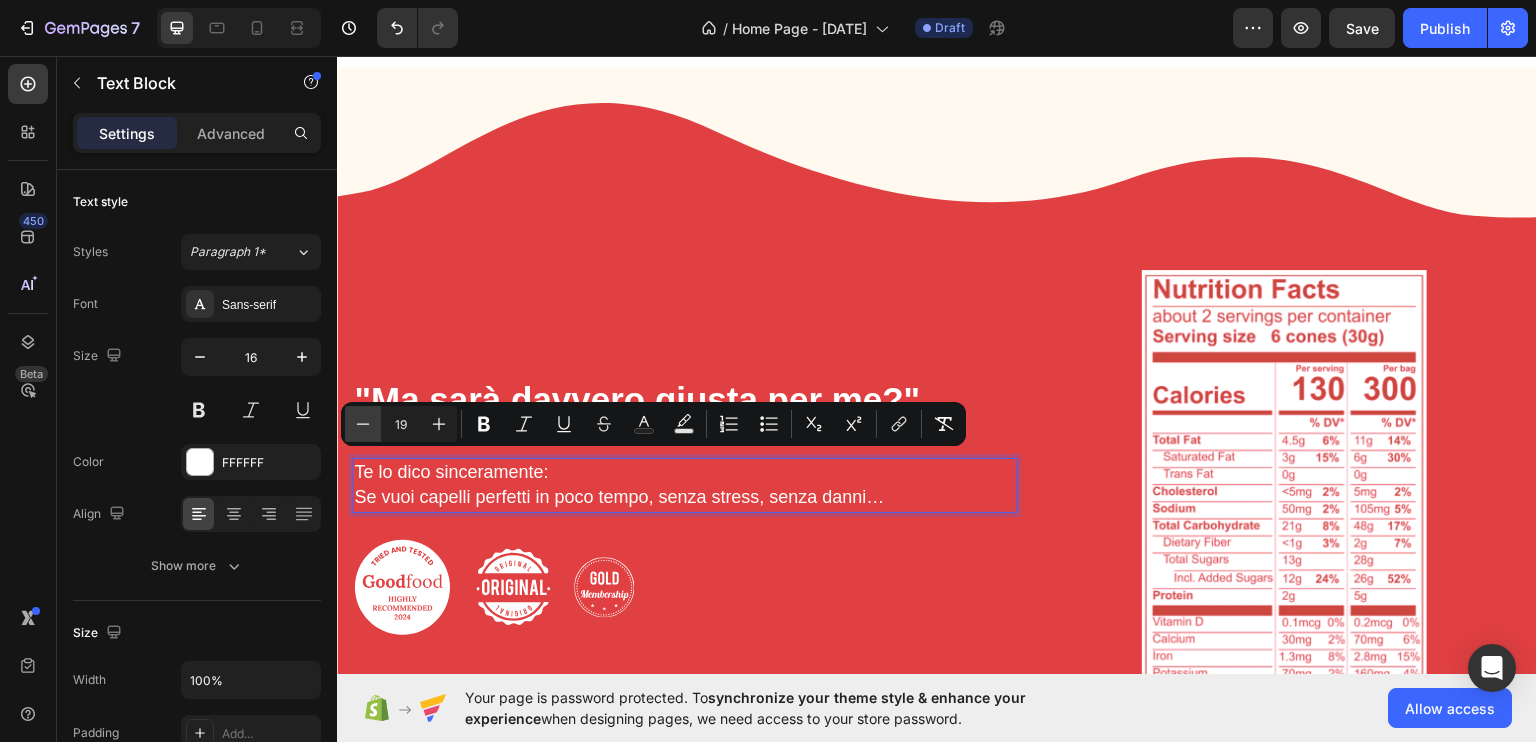 type on "18" 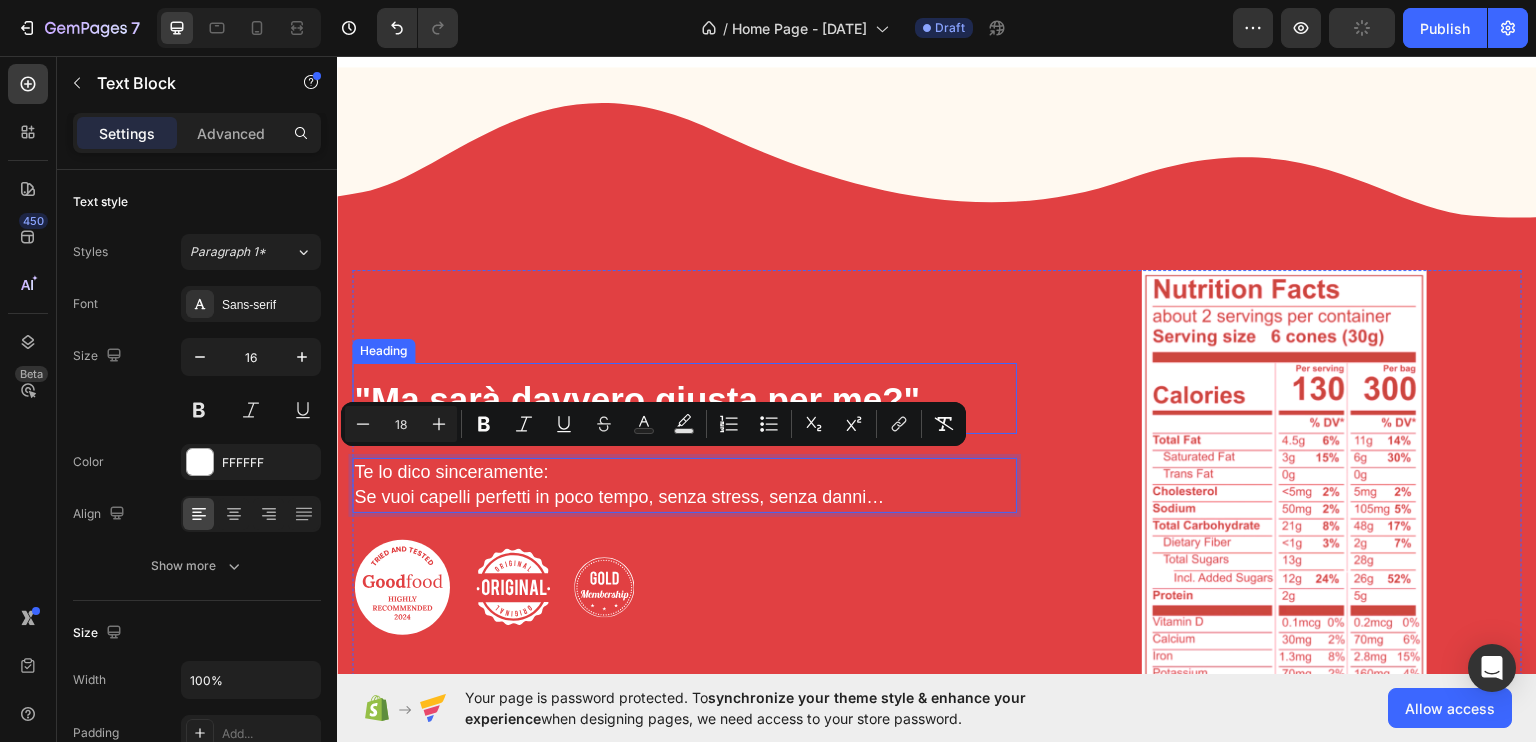 click on "⁠⁠⁠⁠⁠⁠⁠ "Ma sarà davvero giusta per me?" Heading Te lo dico sinceramente: Se vuoi capelli perfetti in poco tempo, senza stress, senza danni… Text Block   24 Image Image Image Row" at bounding box center (684, 499) 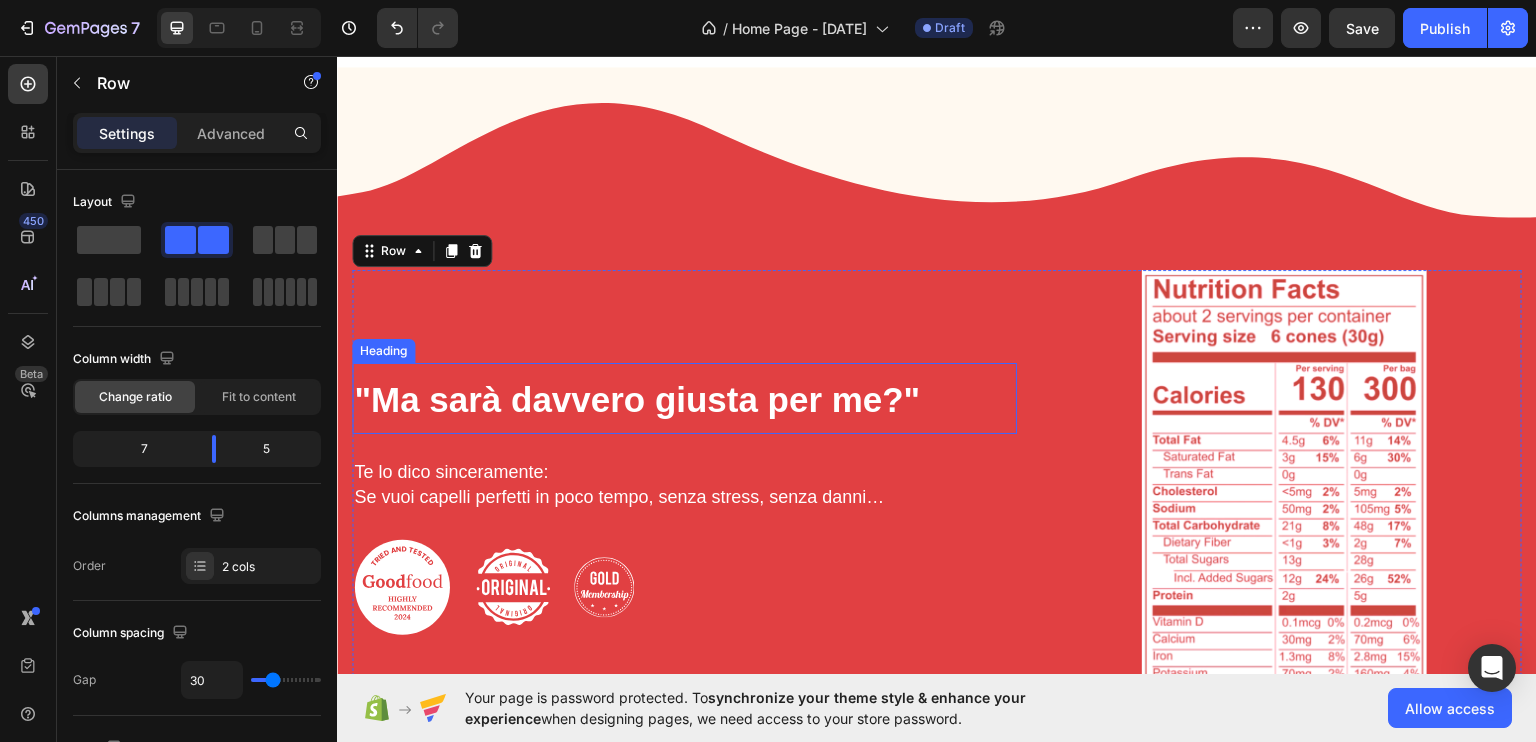 click on ""Ma sarà davvero giusta per me?"" at bounding box center (637, 398) 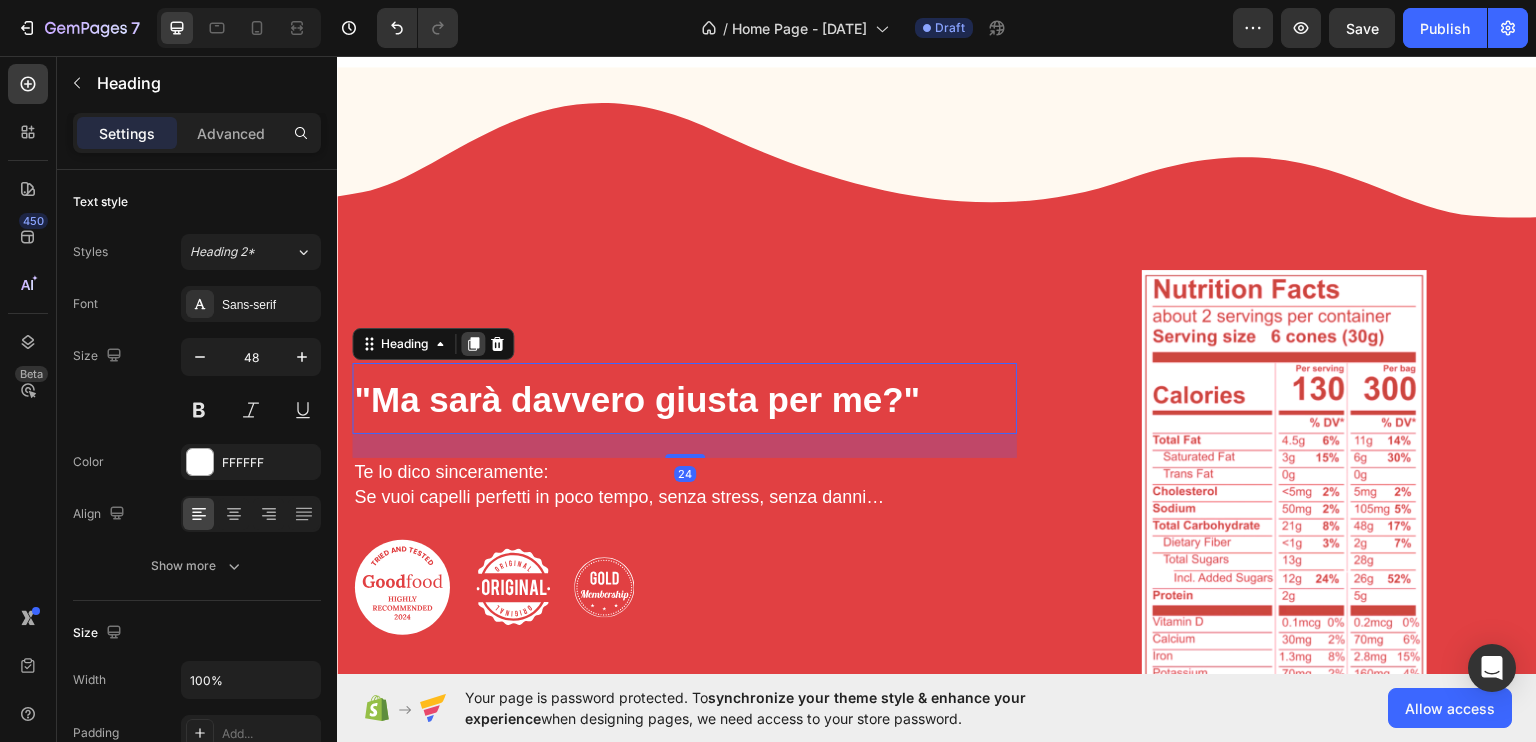 click at bounding box center [473, 343] 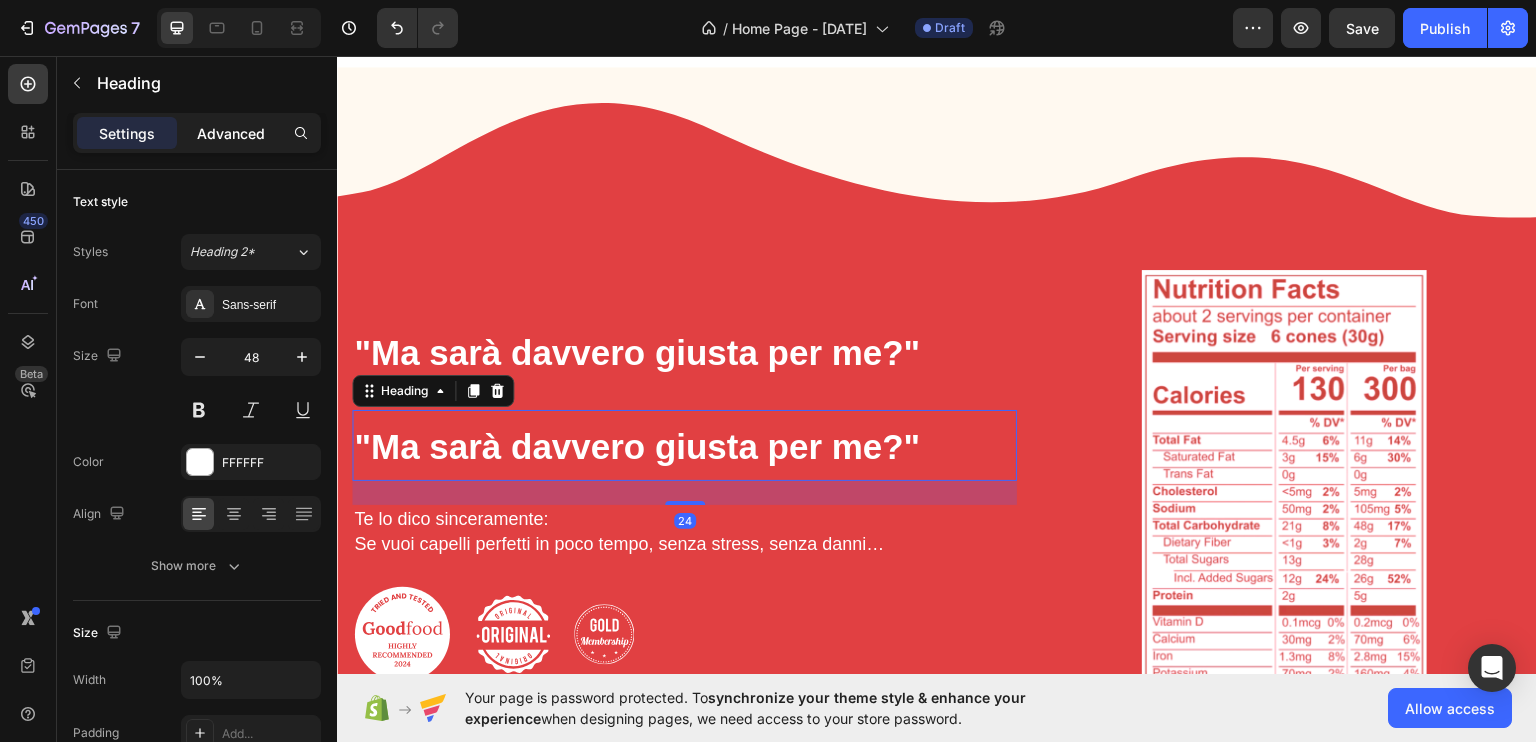 click on "Advanced" at bounding box center [231, 133] 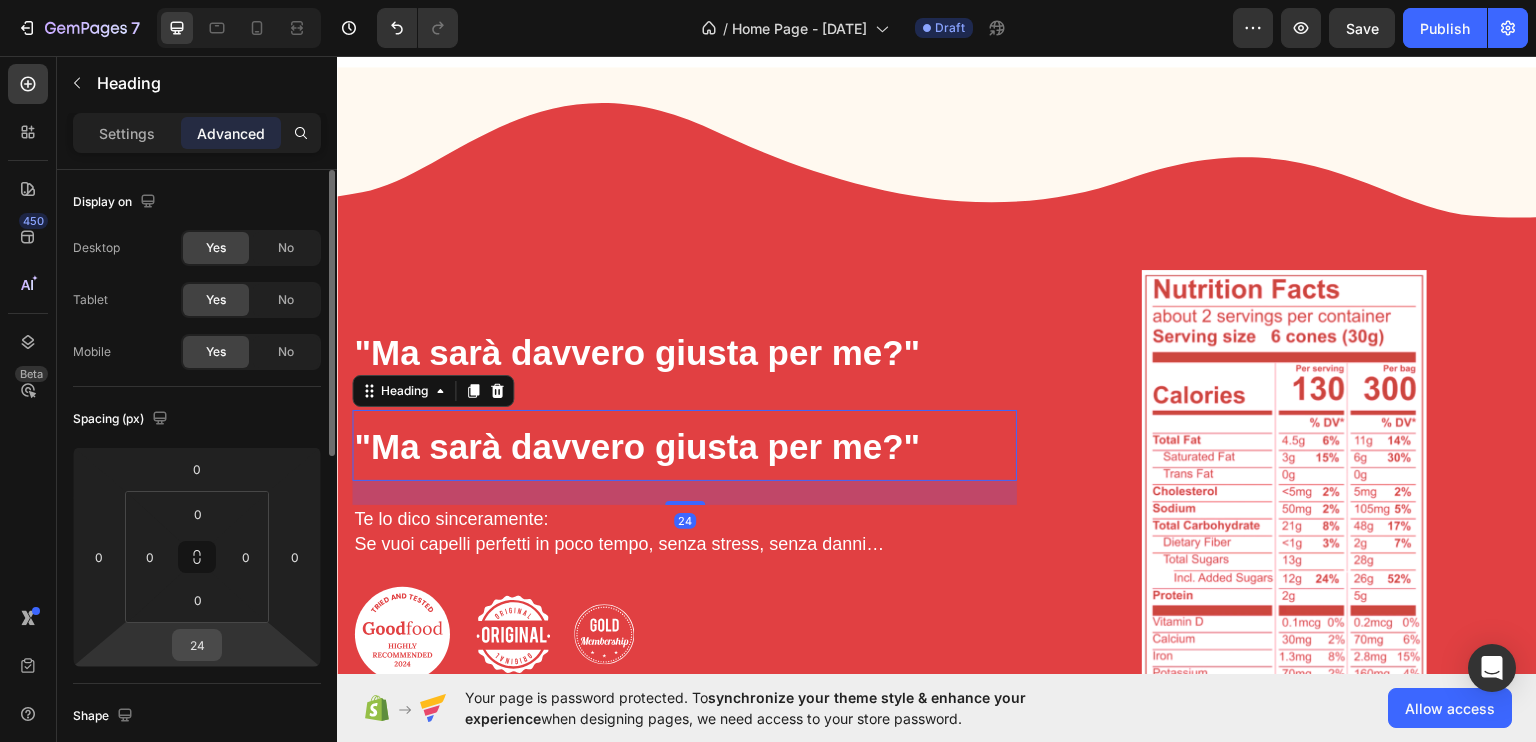 click on "24" at bounding box center (197, 645) 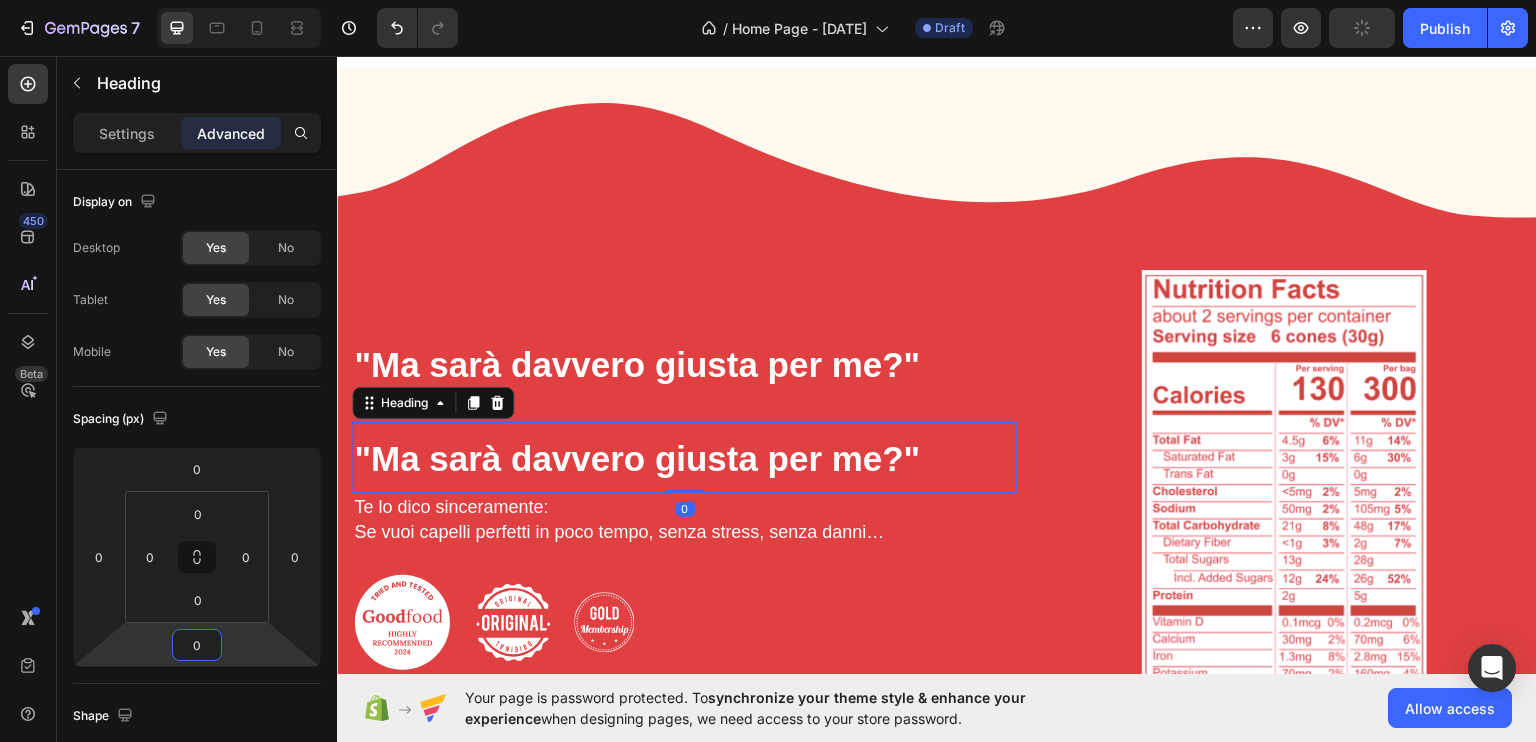 type on "0" 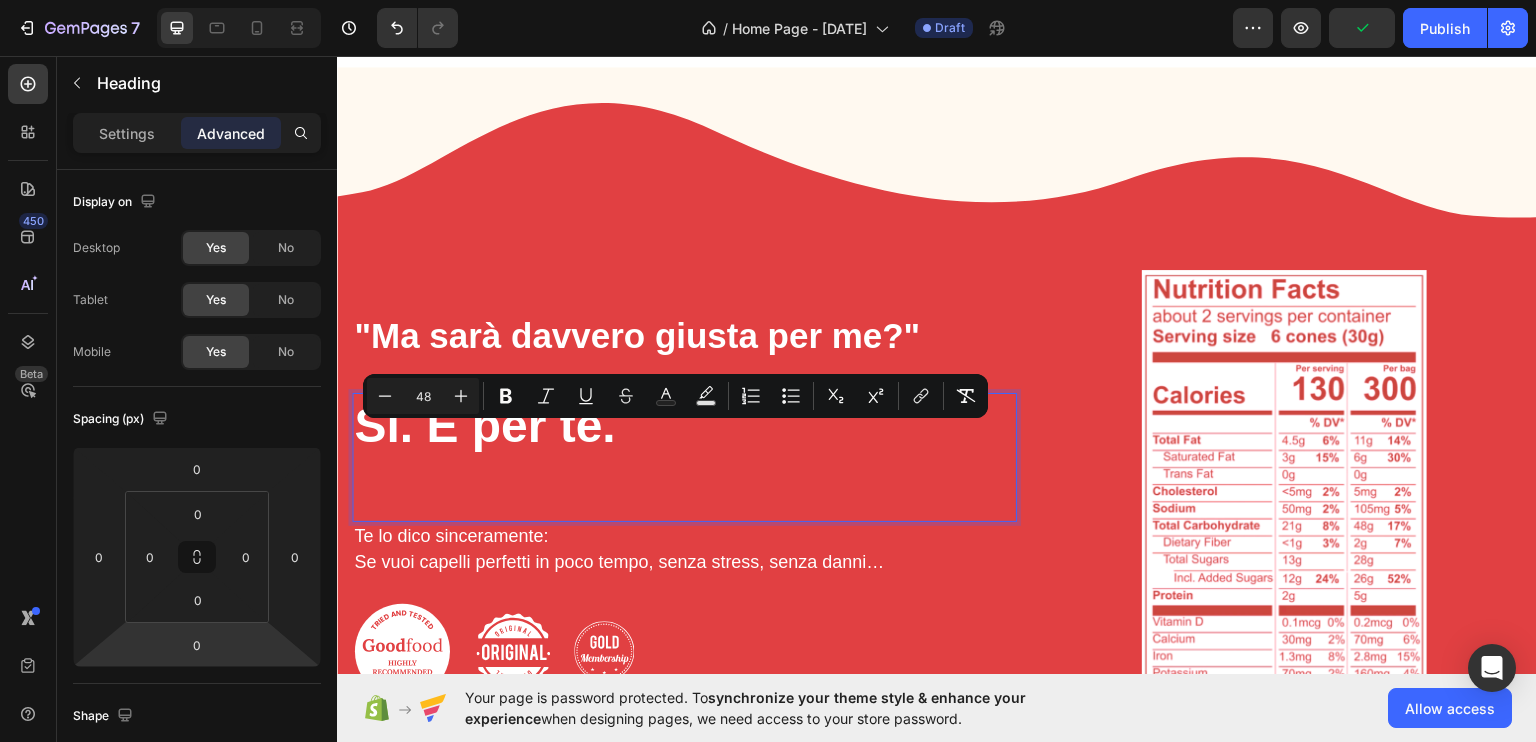 scroll, scrollTop: 4162, scrollLeft: 0, axis: vertical 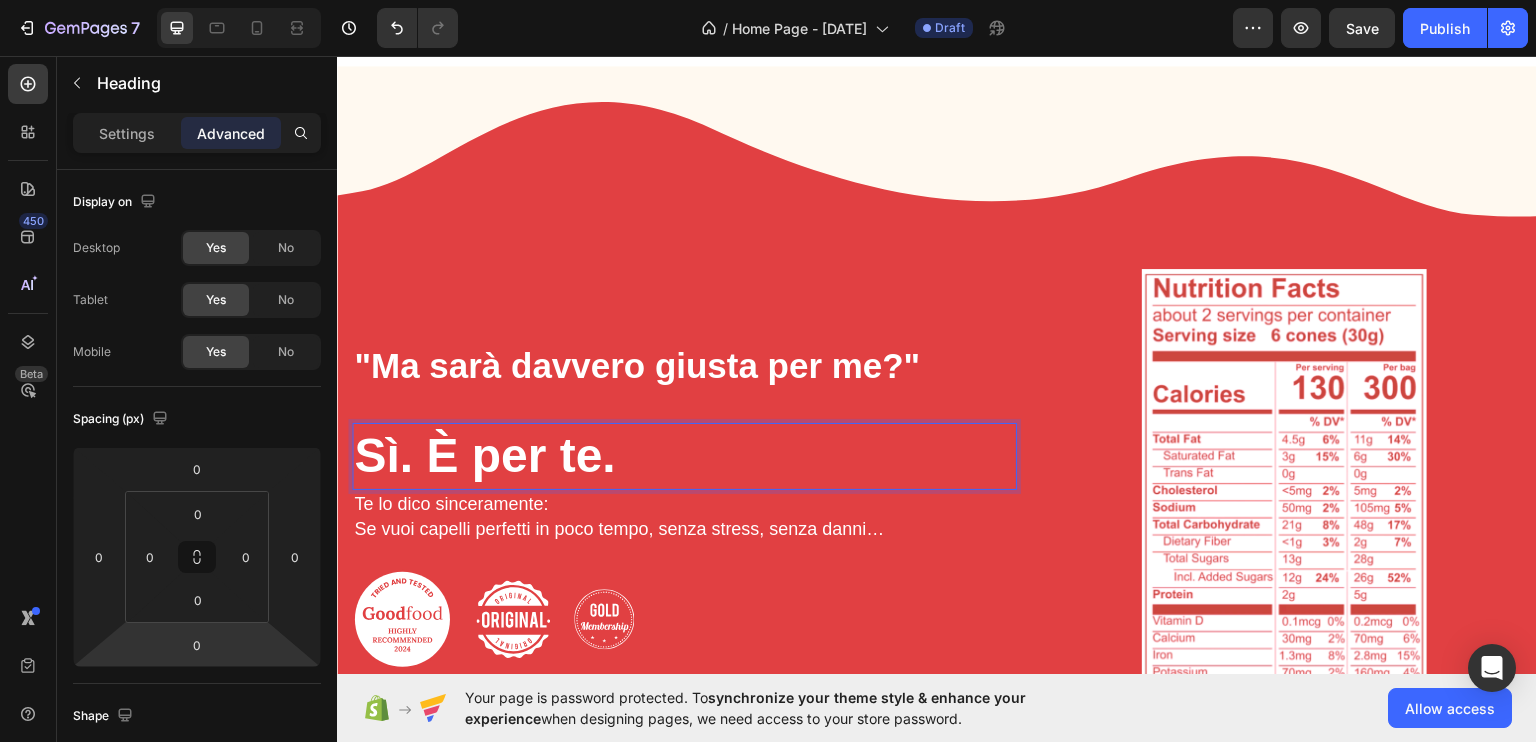 click on "Sì. È per te." at bounding box center [484, 454] 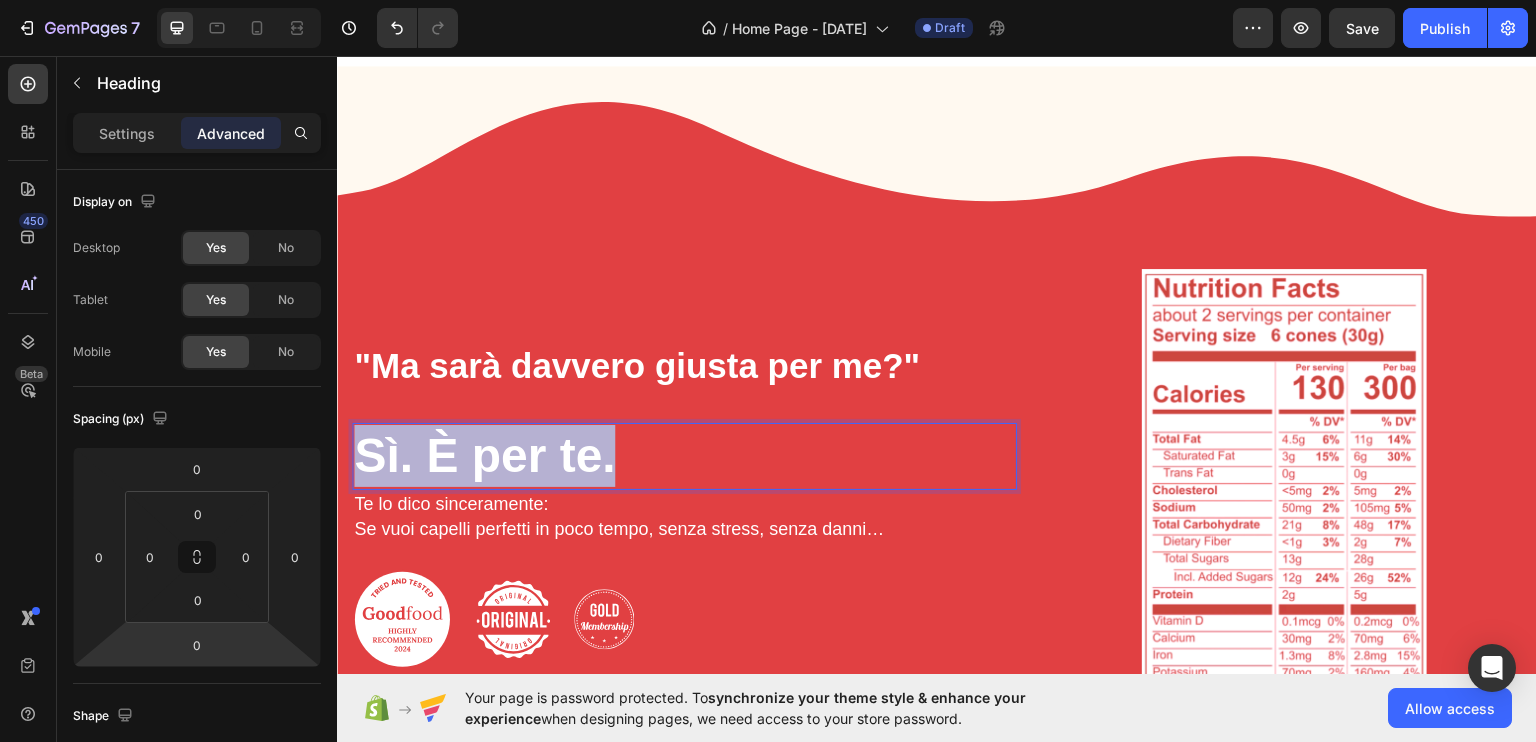 click on "Sì. È per te." at bounding box center [484, 454] 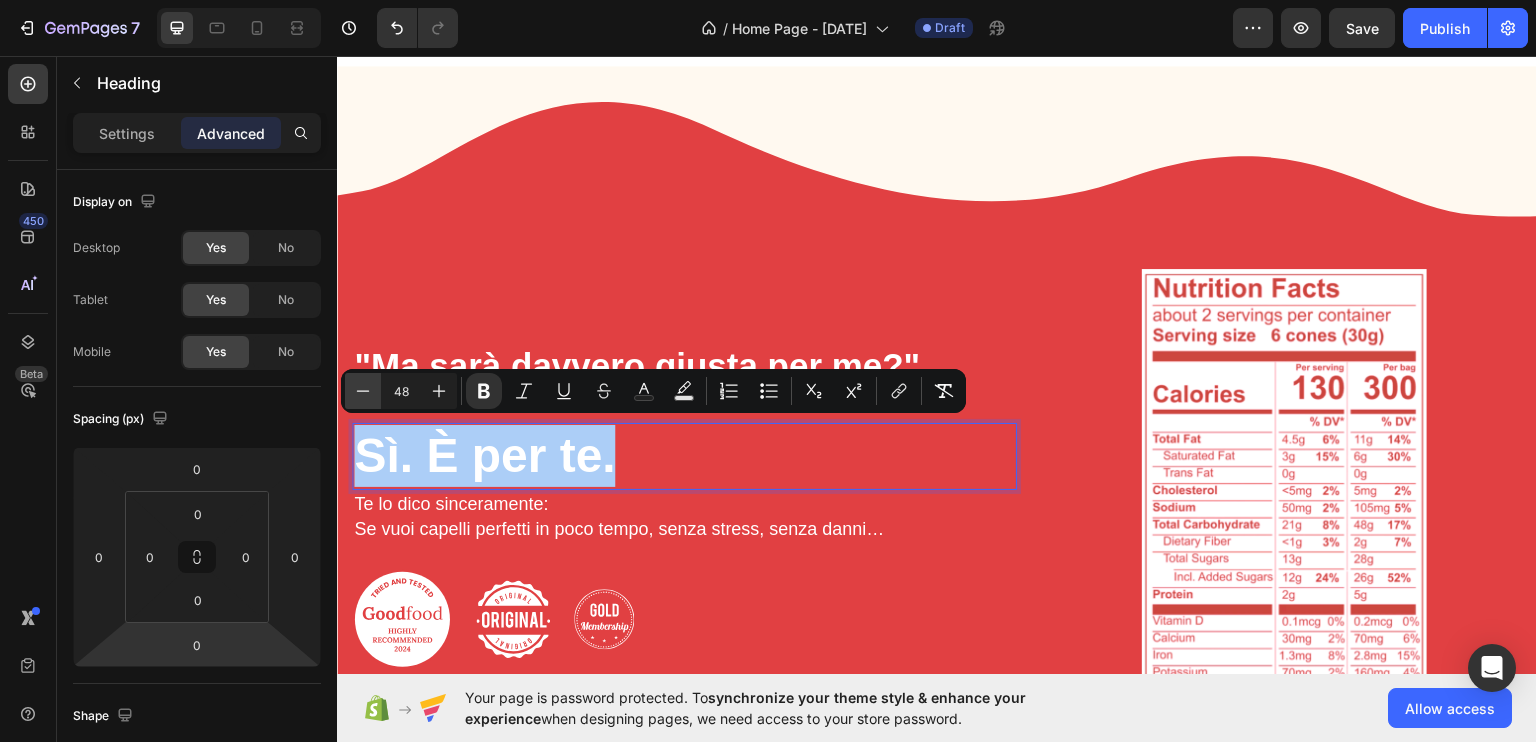 click 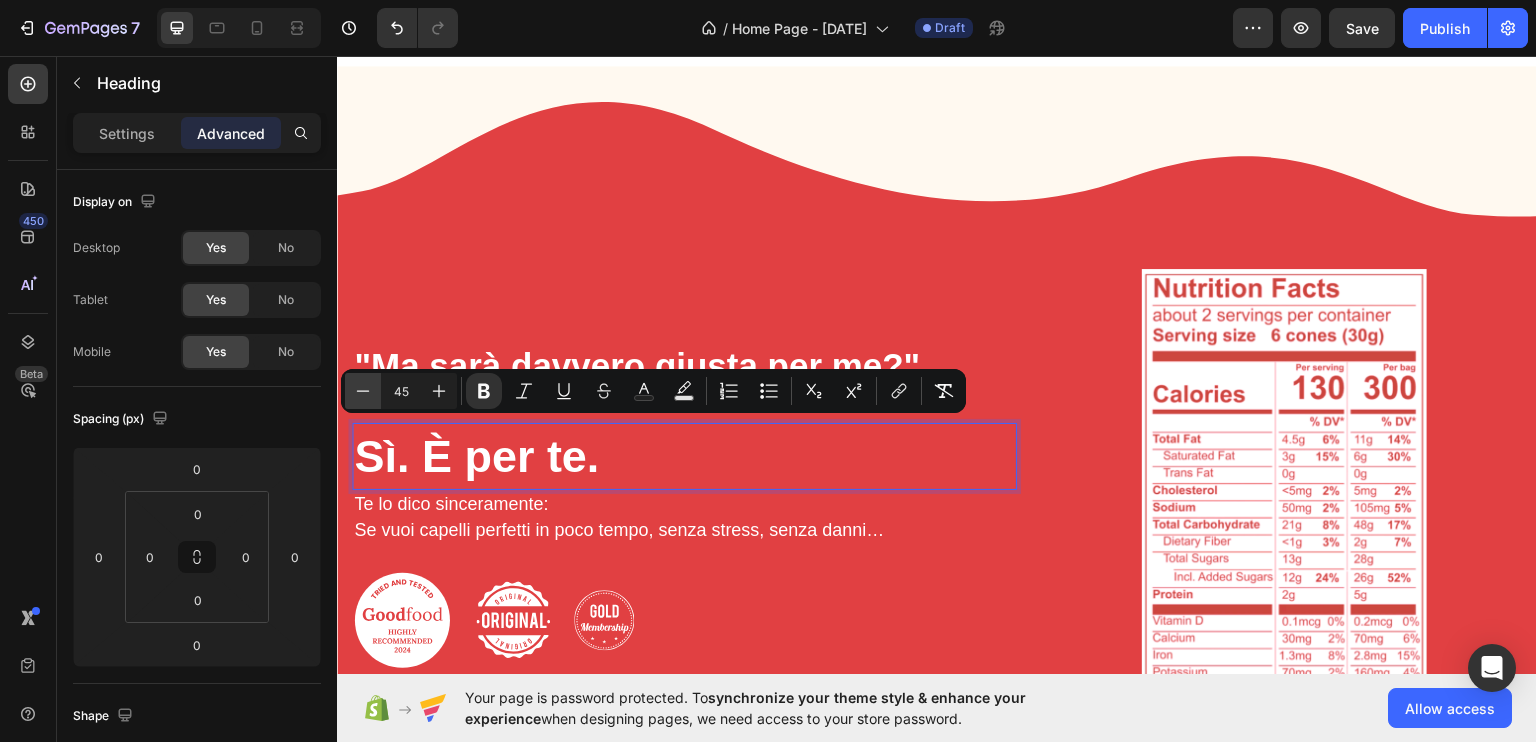 click 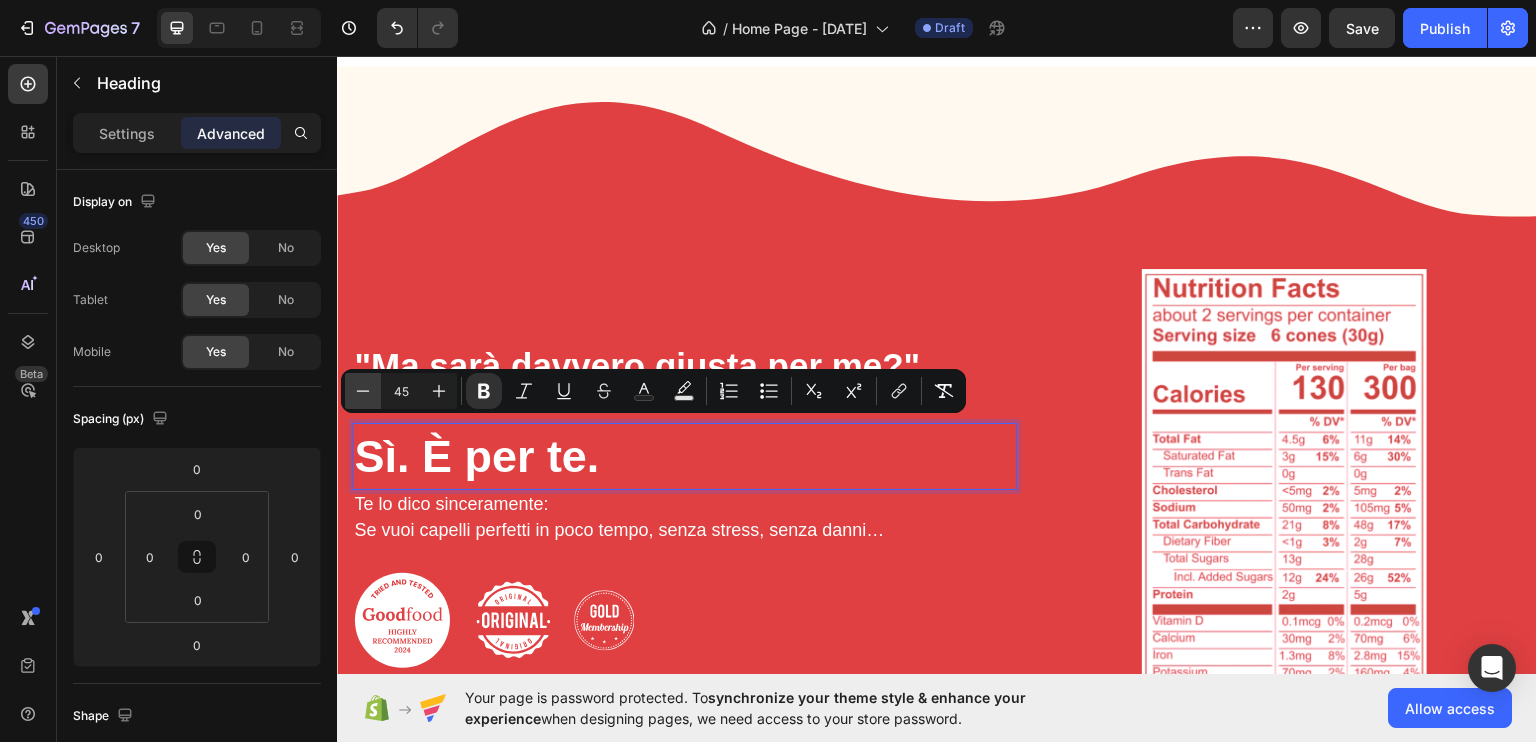 click 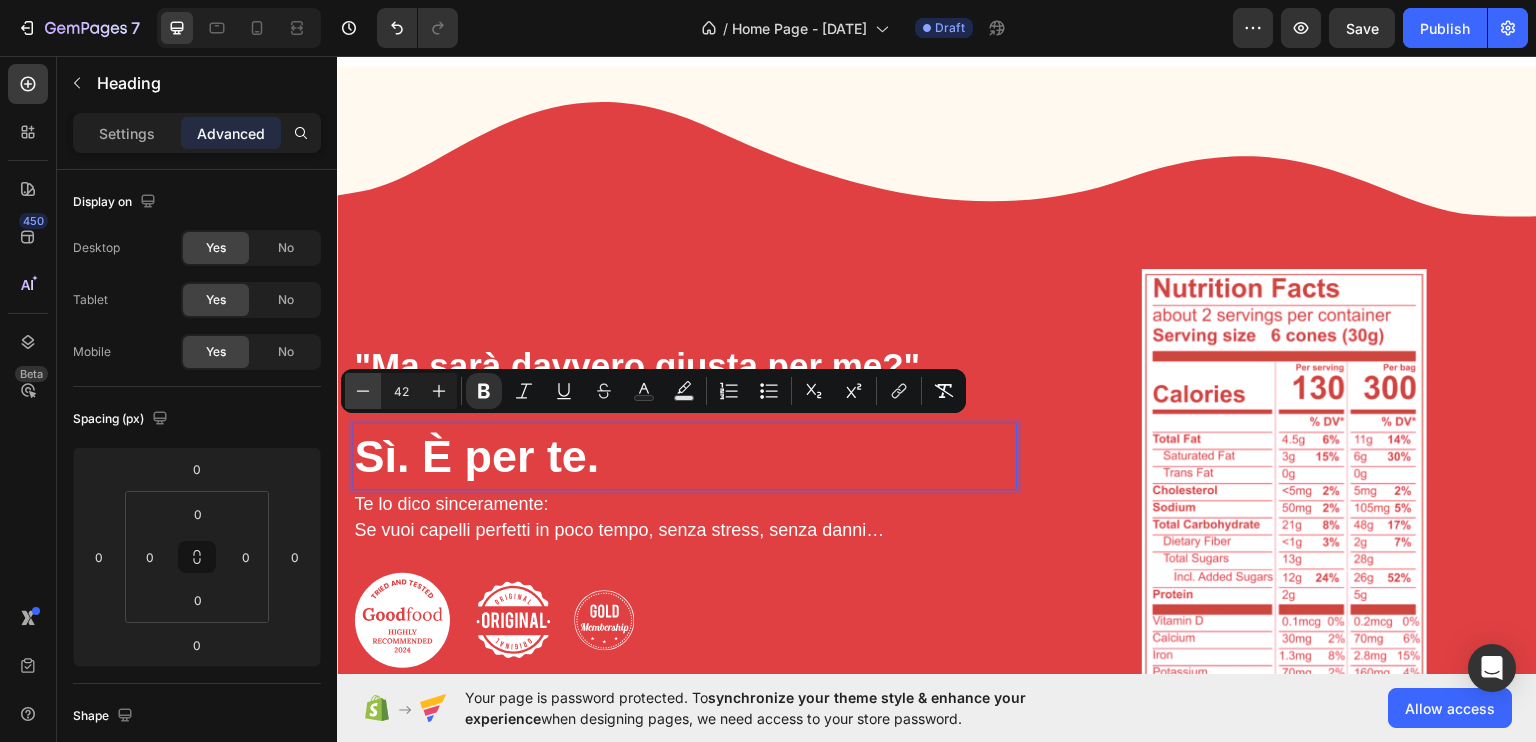 click 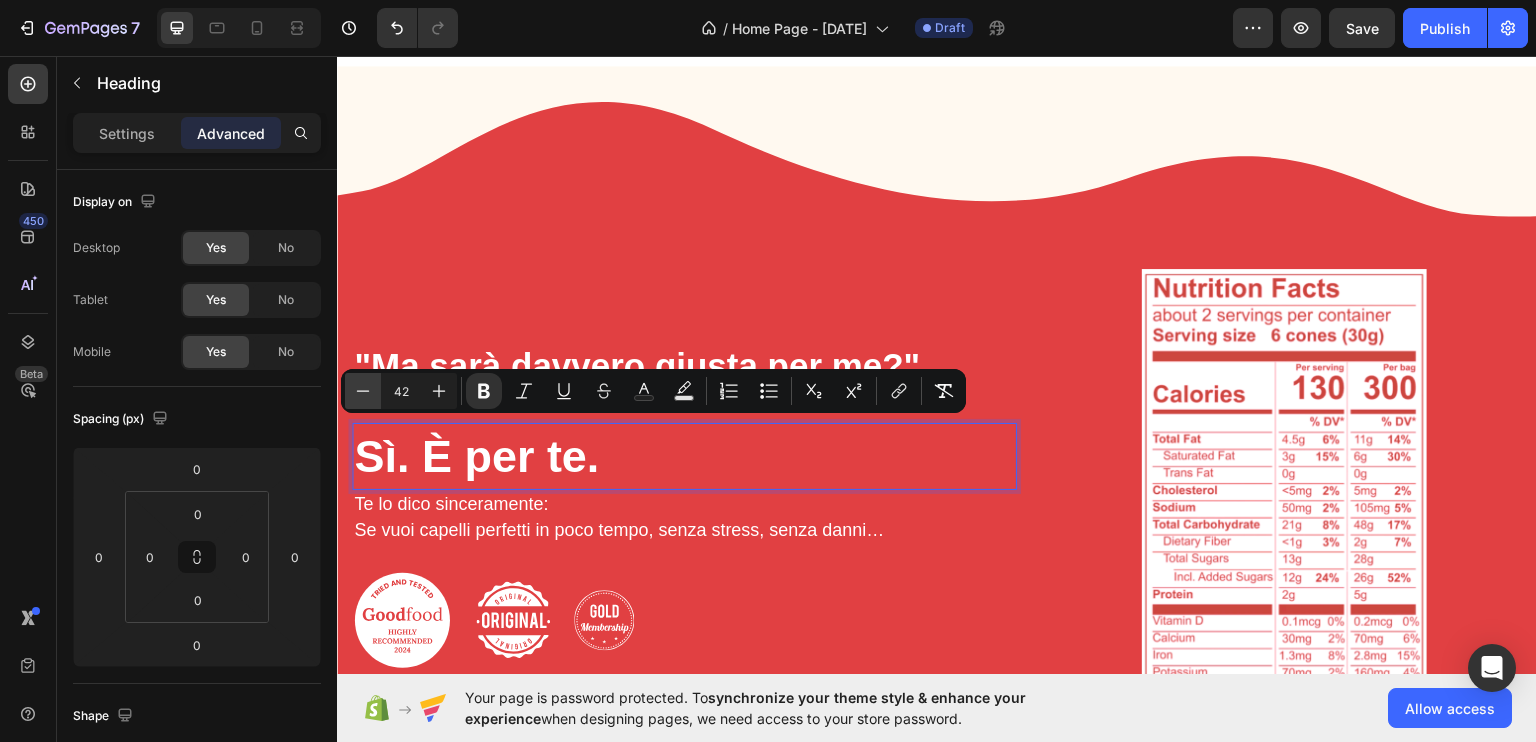 click 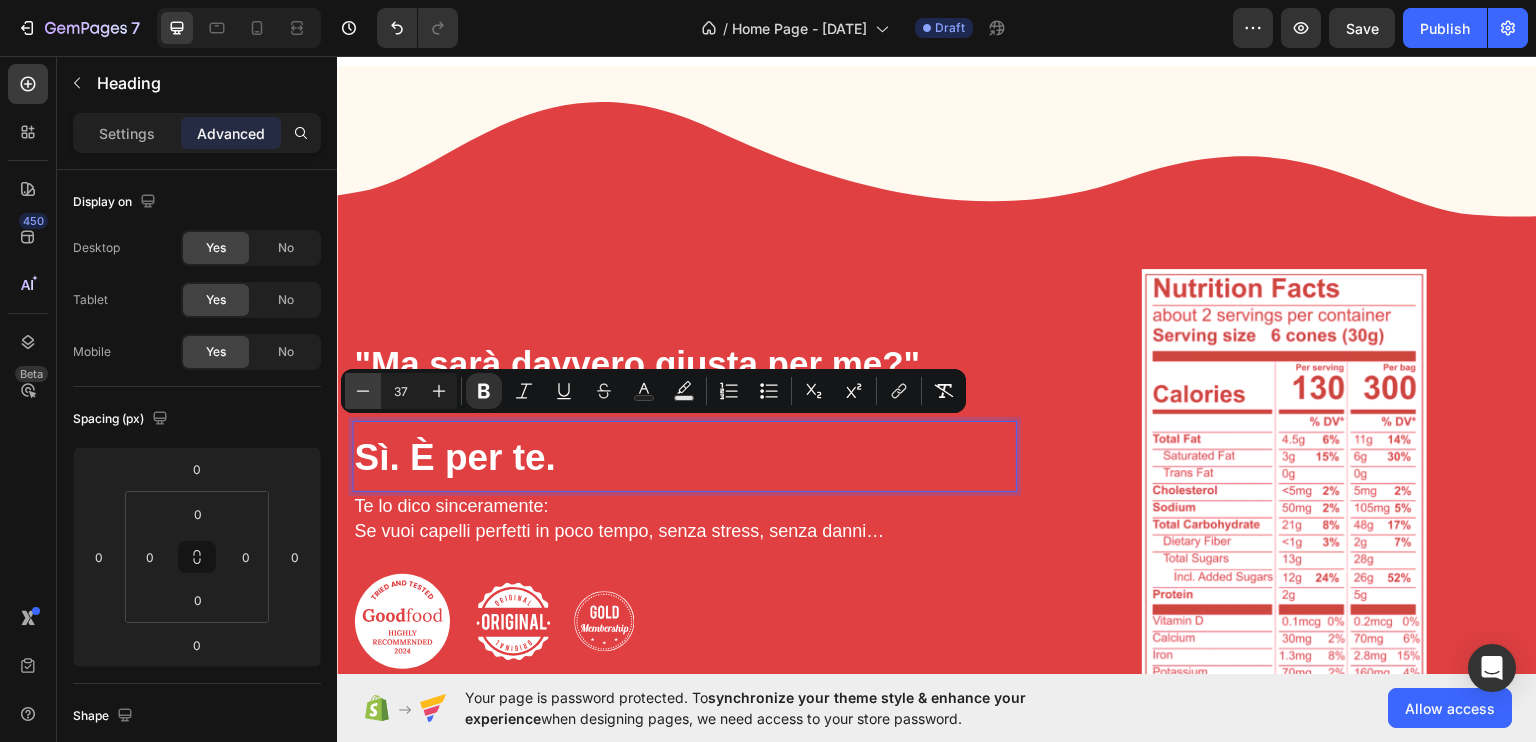 click 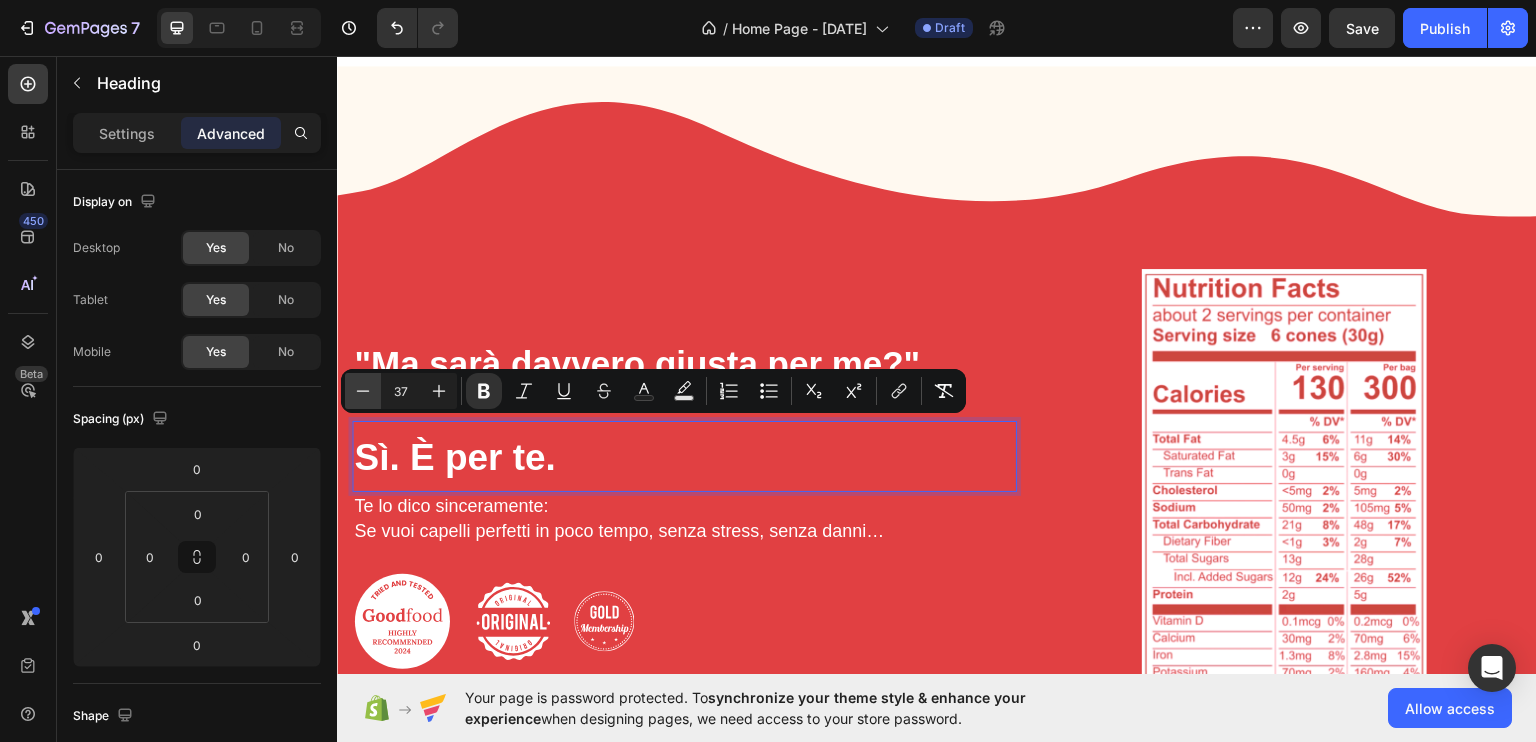 click 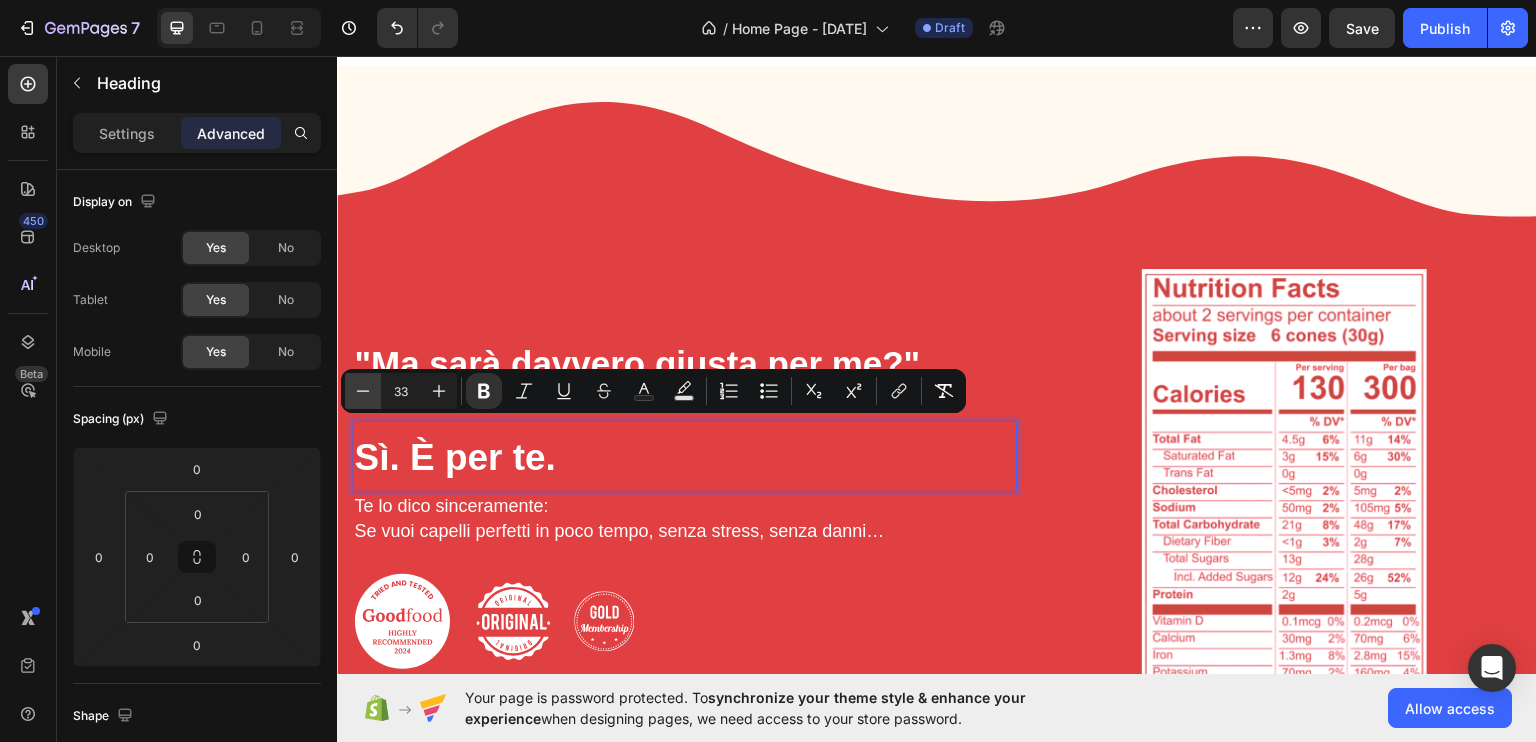click 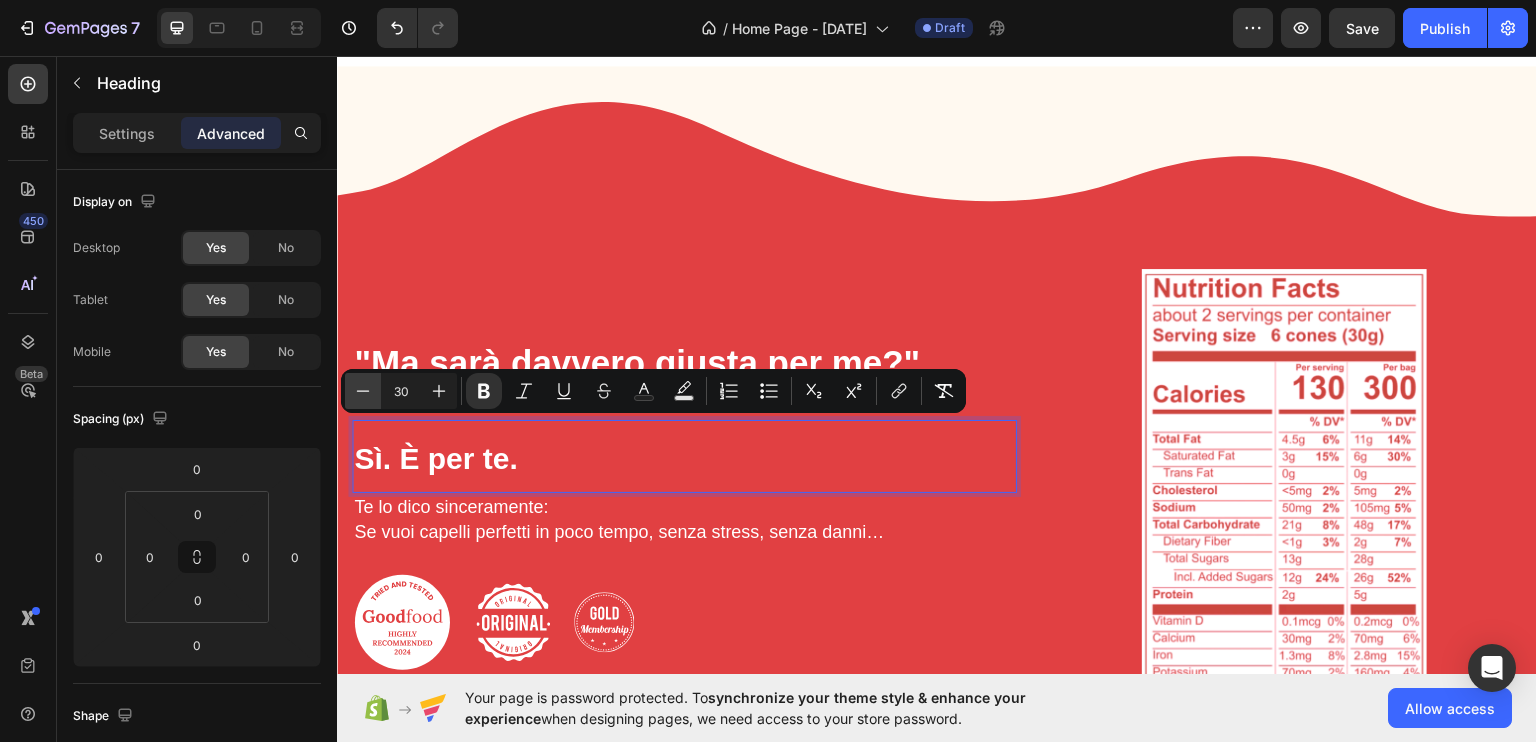 click 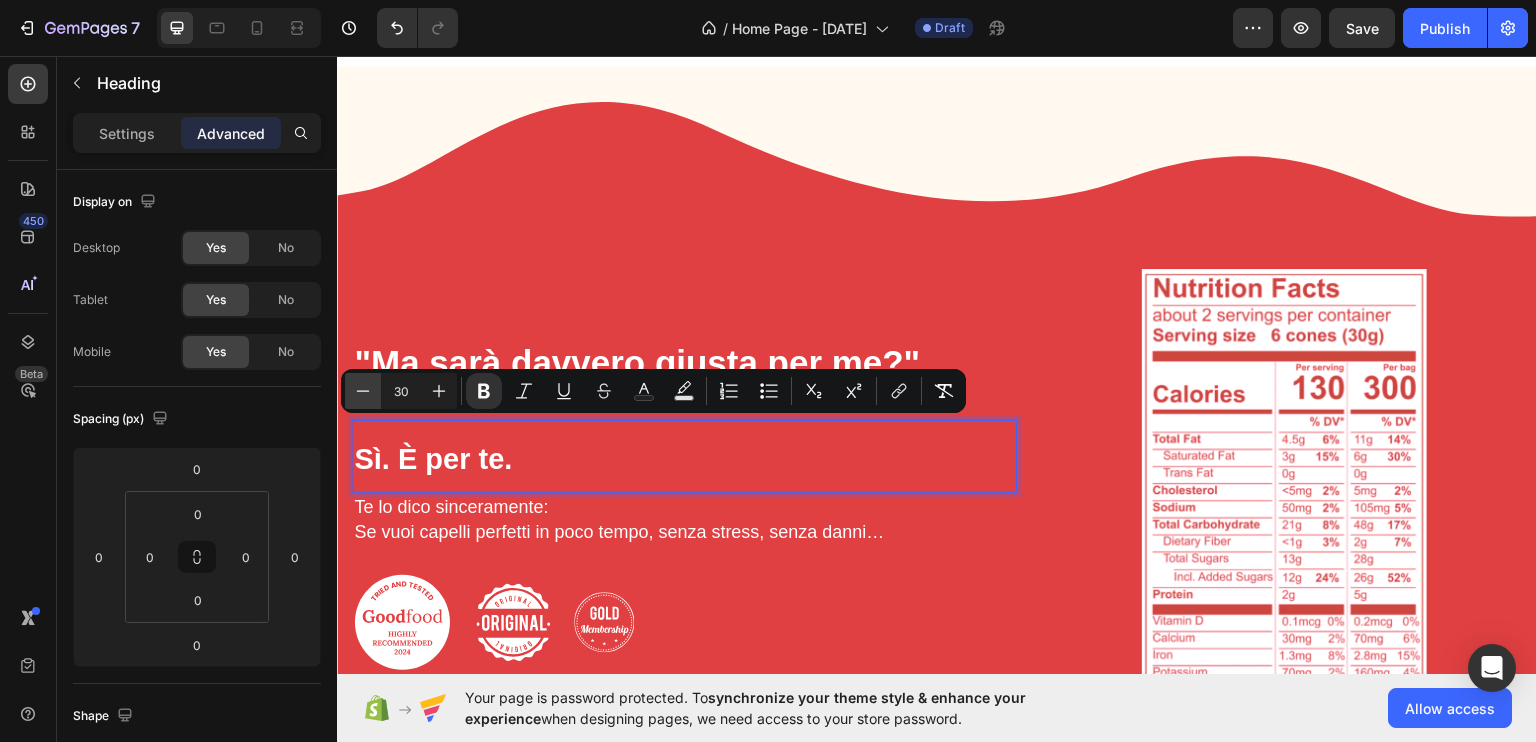 click 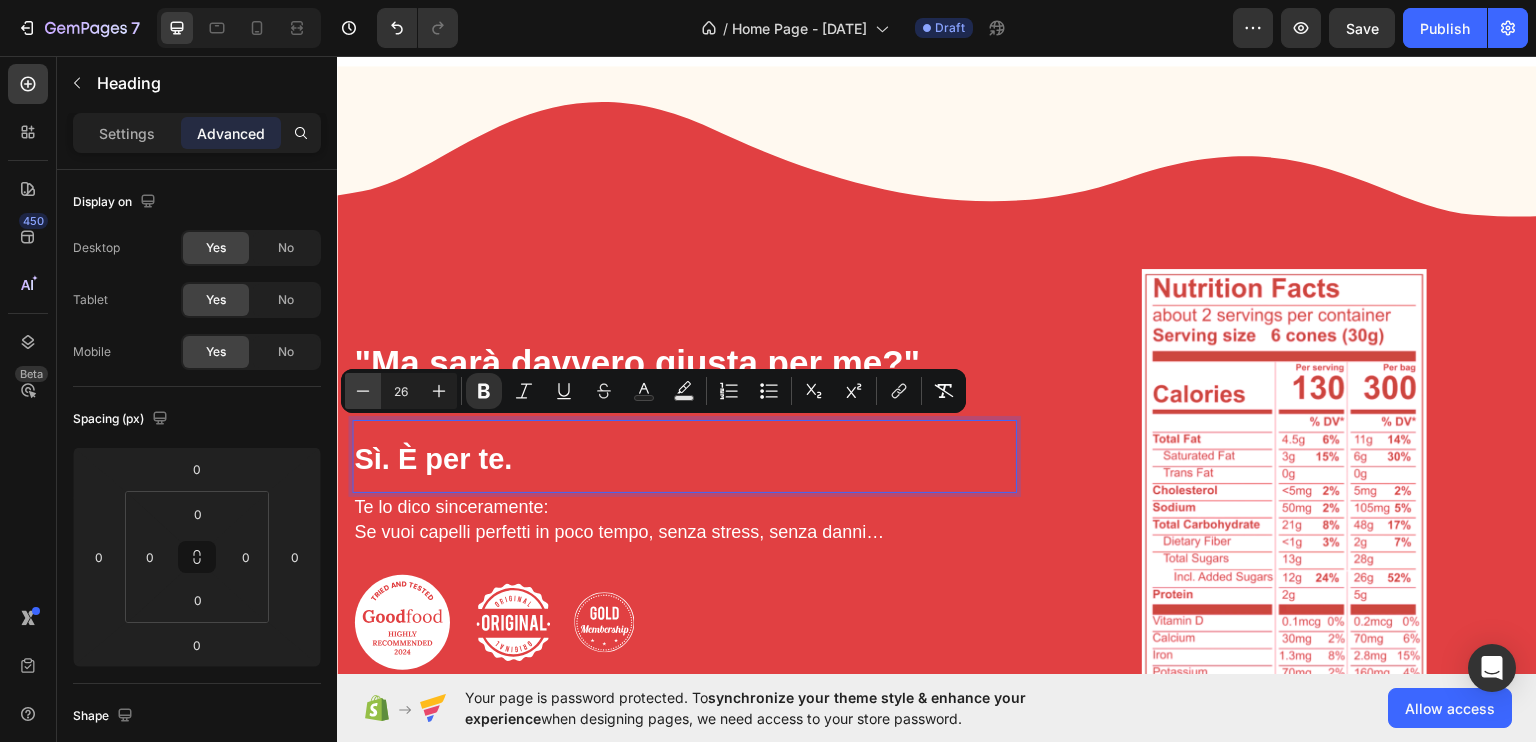click 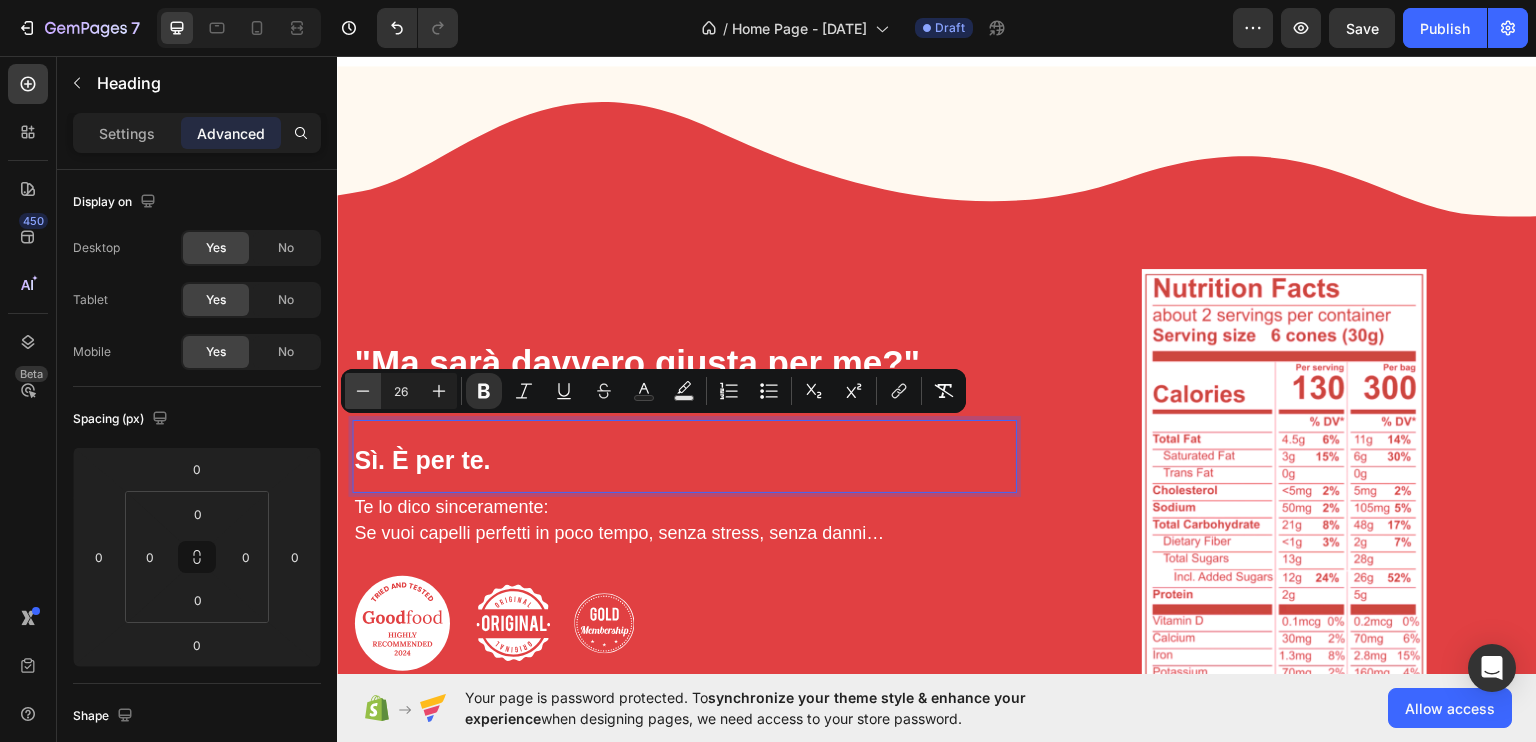 type on "25" 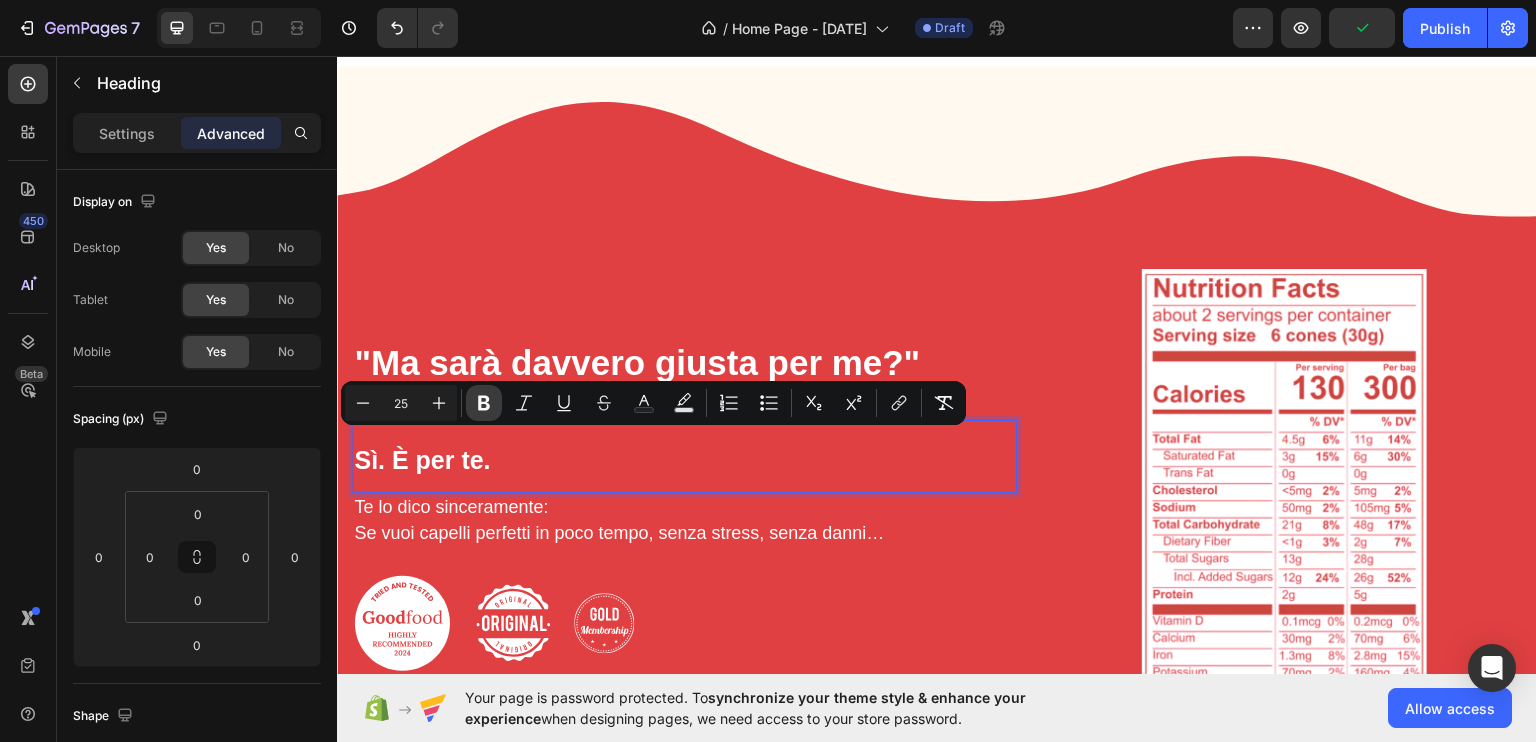 click 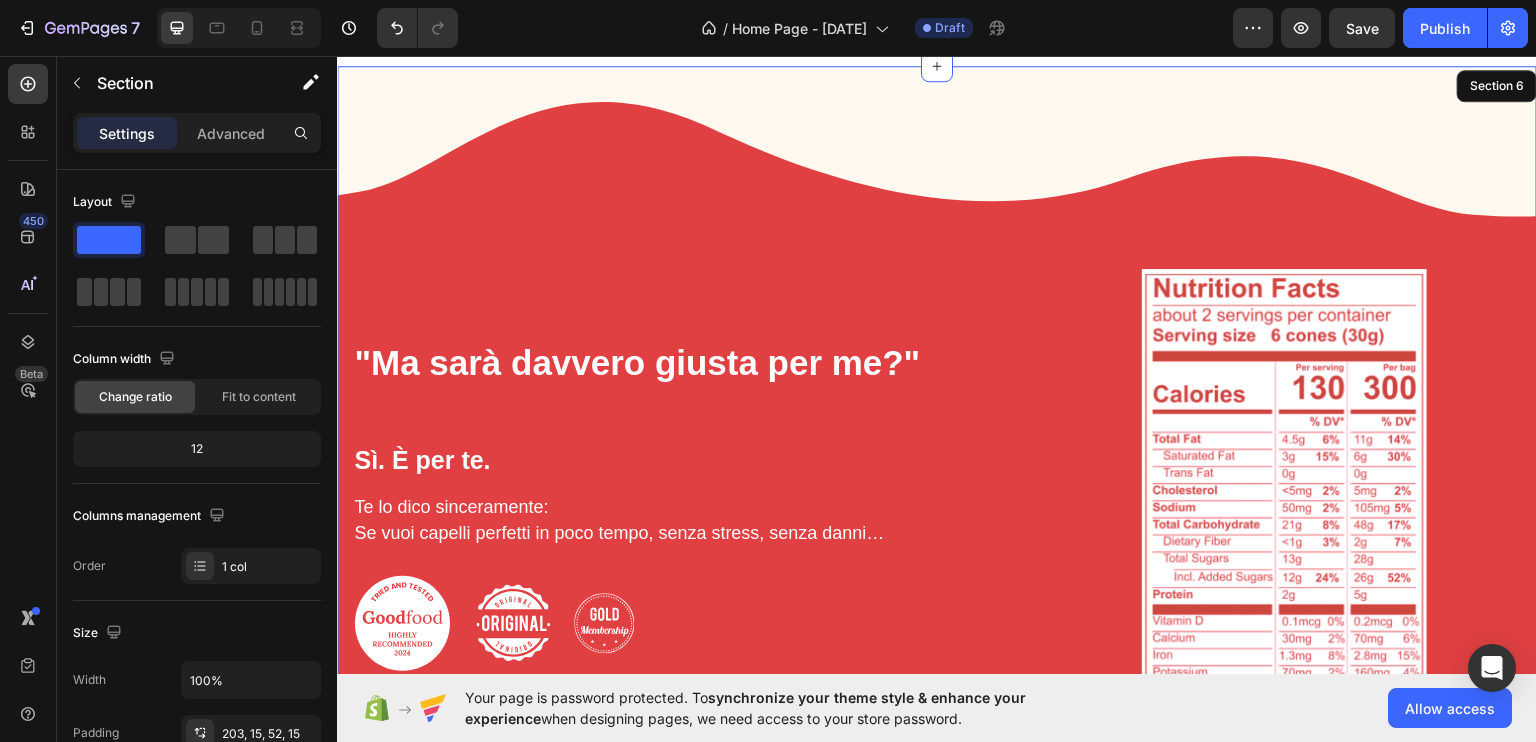 click on "⁠⁠⁠⁠⁠⁠⁠ "Ma sarà davvero giusta per me?" Heading ⁠⁠⁠⁠⁠⁠⁠ Sì. È per te. Heading   0 Te lo dico sinceramente: Se vuoi capelli perfetti in poco tempo, senza stress, senza danni… Text Block Image Image Image Row Image Row Section 6" at bounding box center [937, 430] 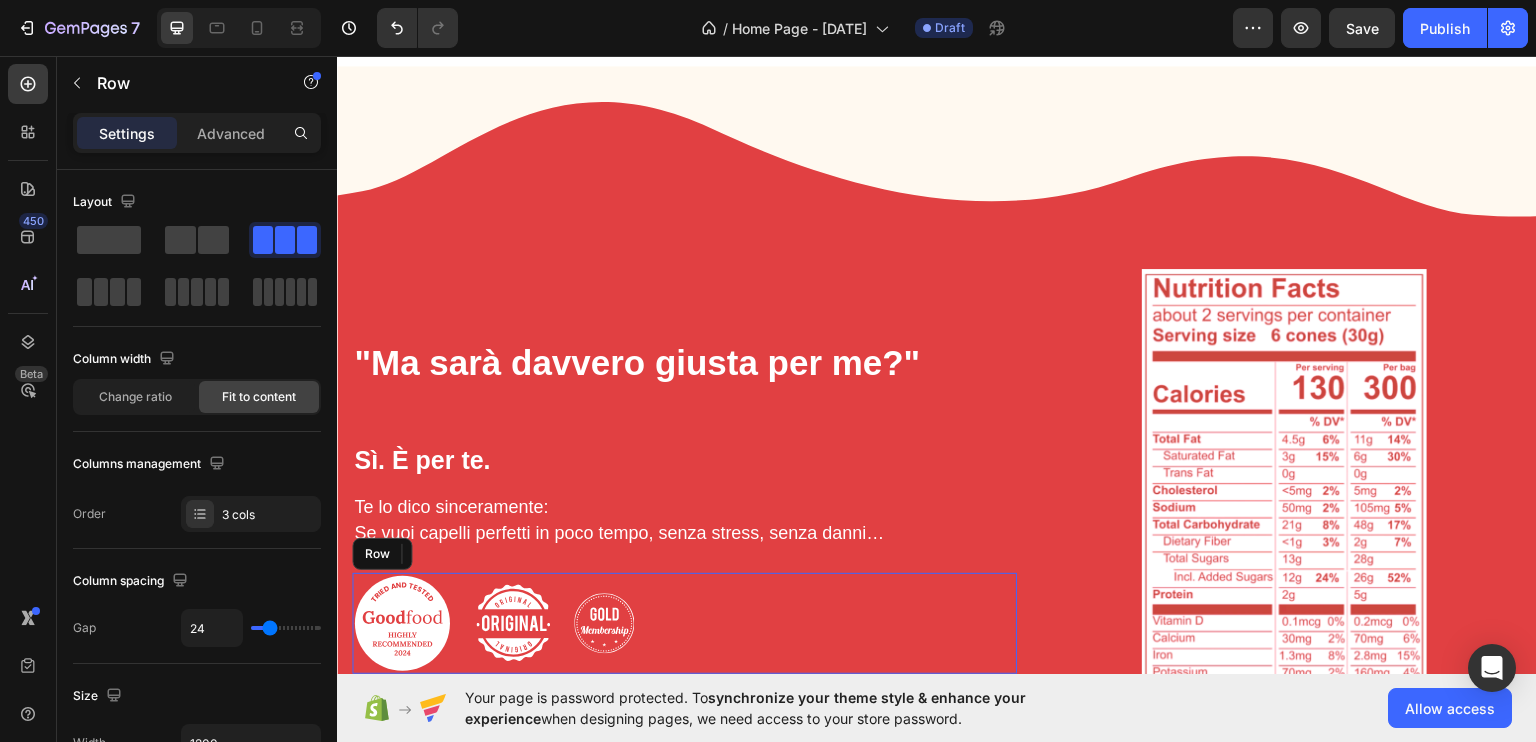 click on "Image Image Image Row" at bounding box center [684, 622] 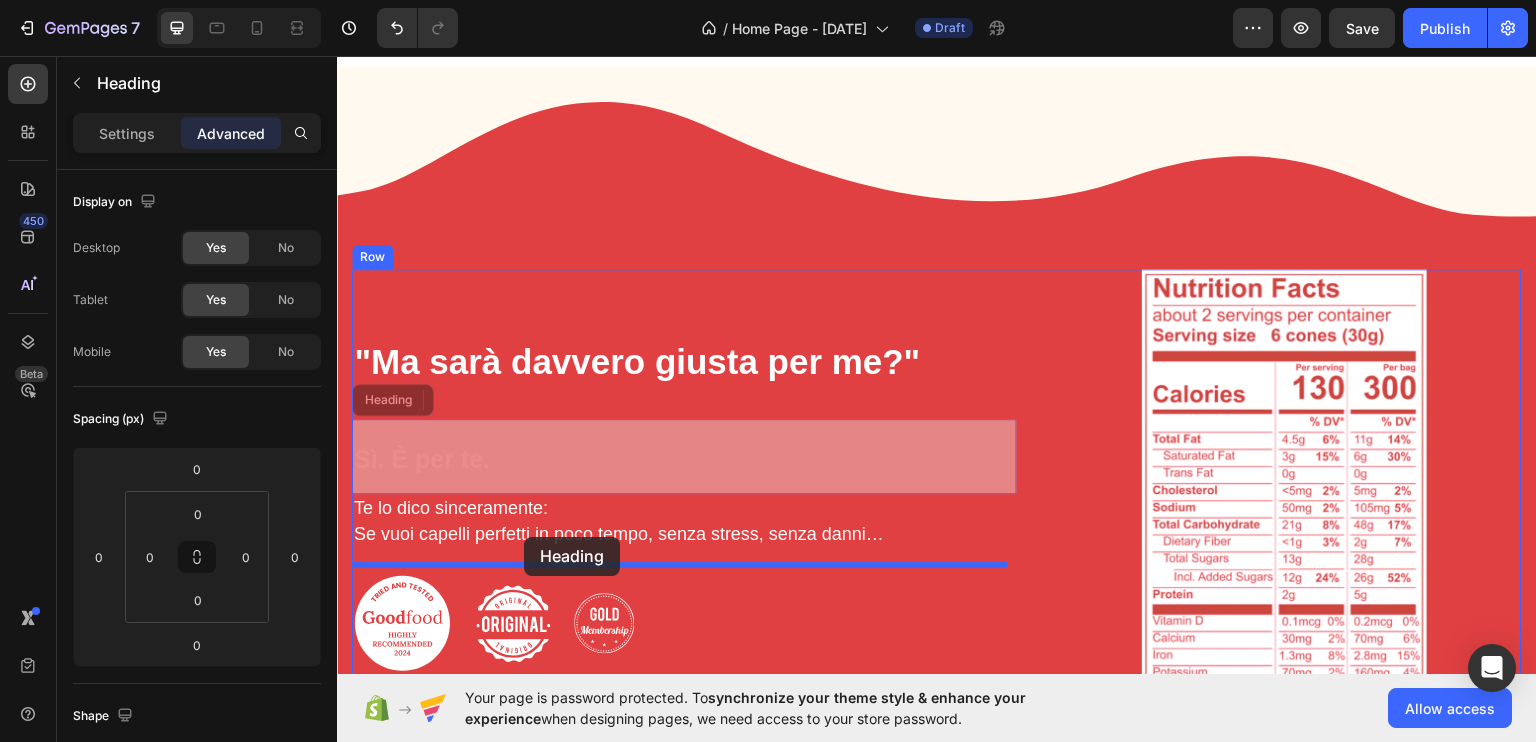 drag, startPoint x: 420, startPoint y: 452, endPoint x: 524, endPoint y: 536, distance: 133.6862 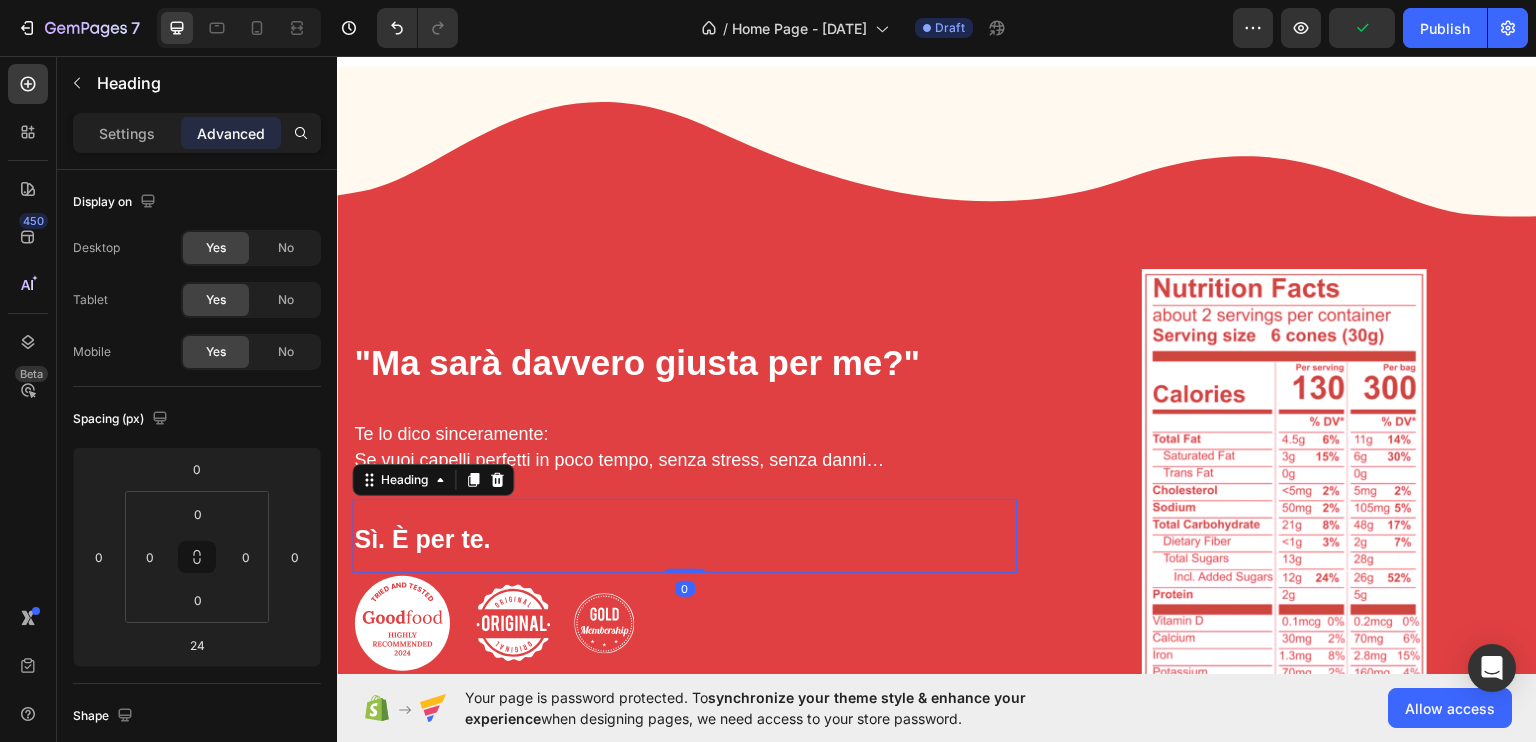 drag, startPoint x: 687, startPoint y: 572, endPoint x: 694, endPoint y: 517, distance: 55.443665 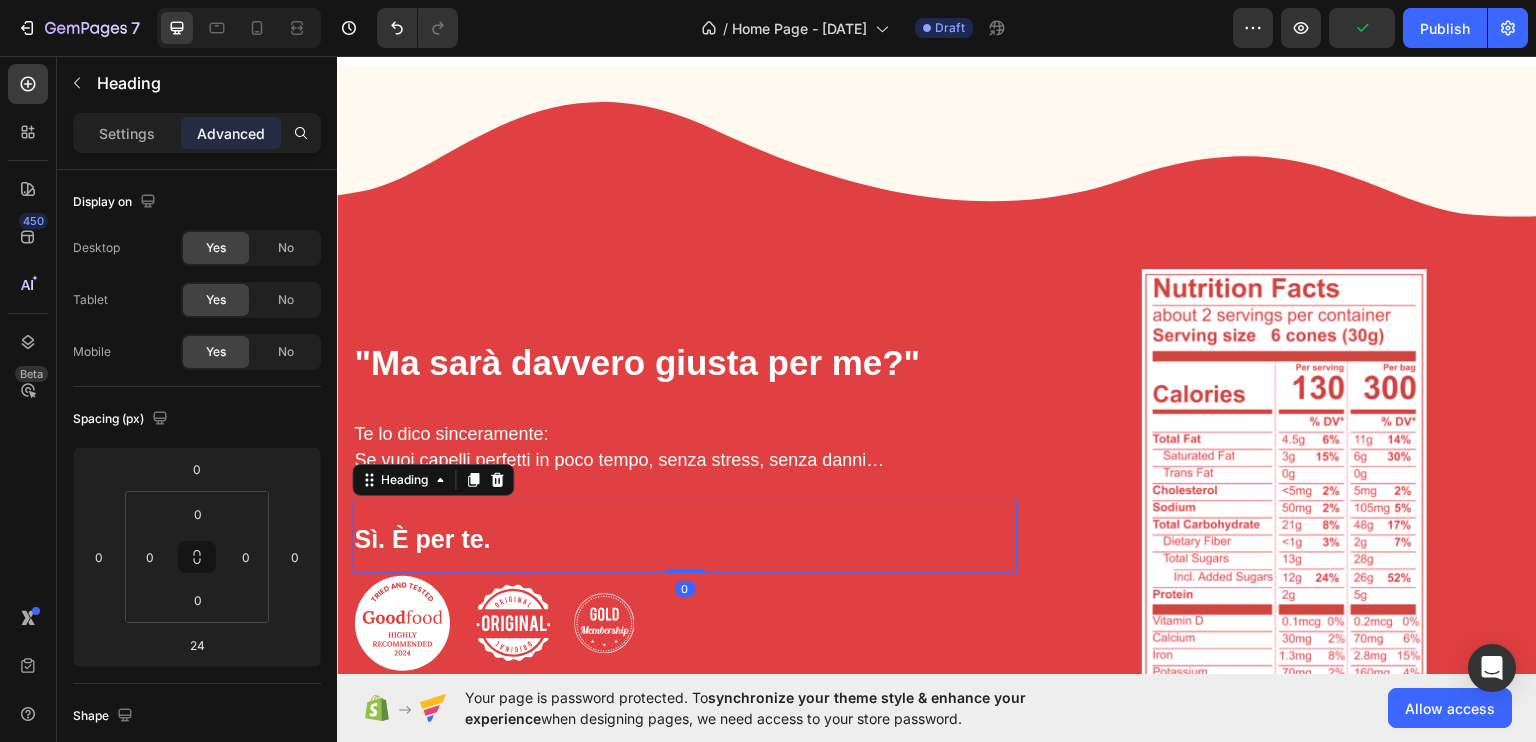 click on "⁠⁠⁠⁠⁠⁠⁠ Sì. È per te. Heading   0" at bounding box center (684, 534) 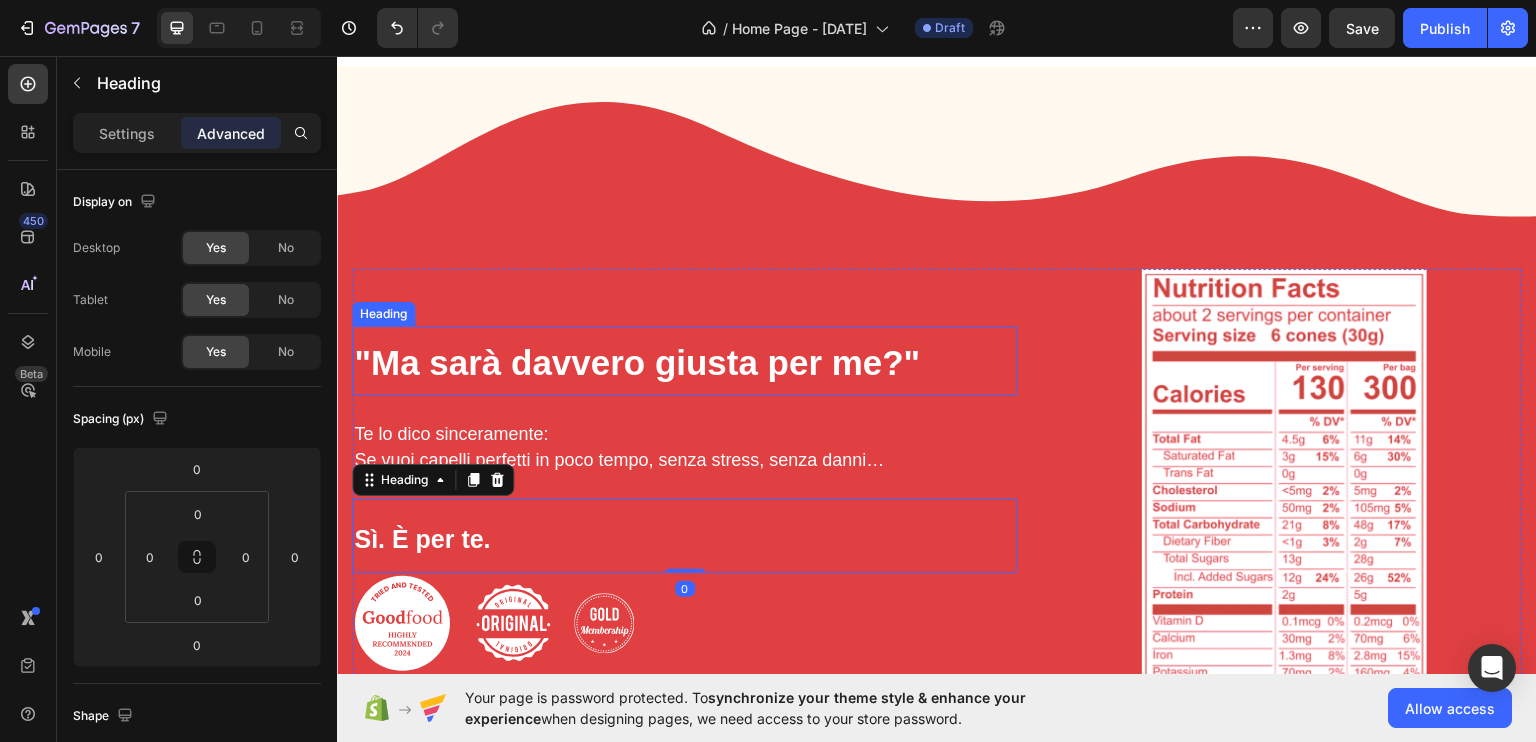 click on ""Ma sarà davvero giusta per me?"" at bounding box center [637, 361] 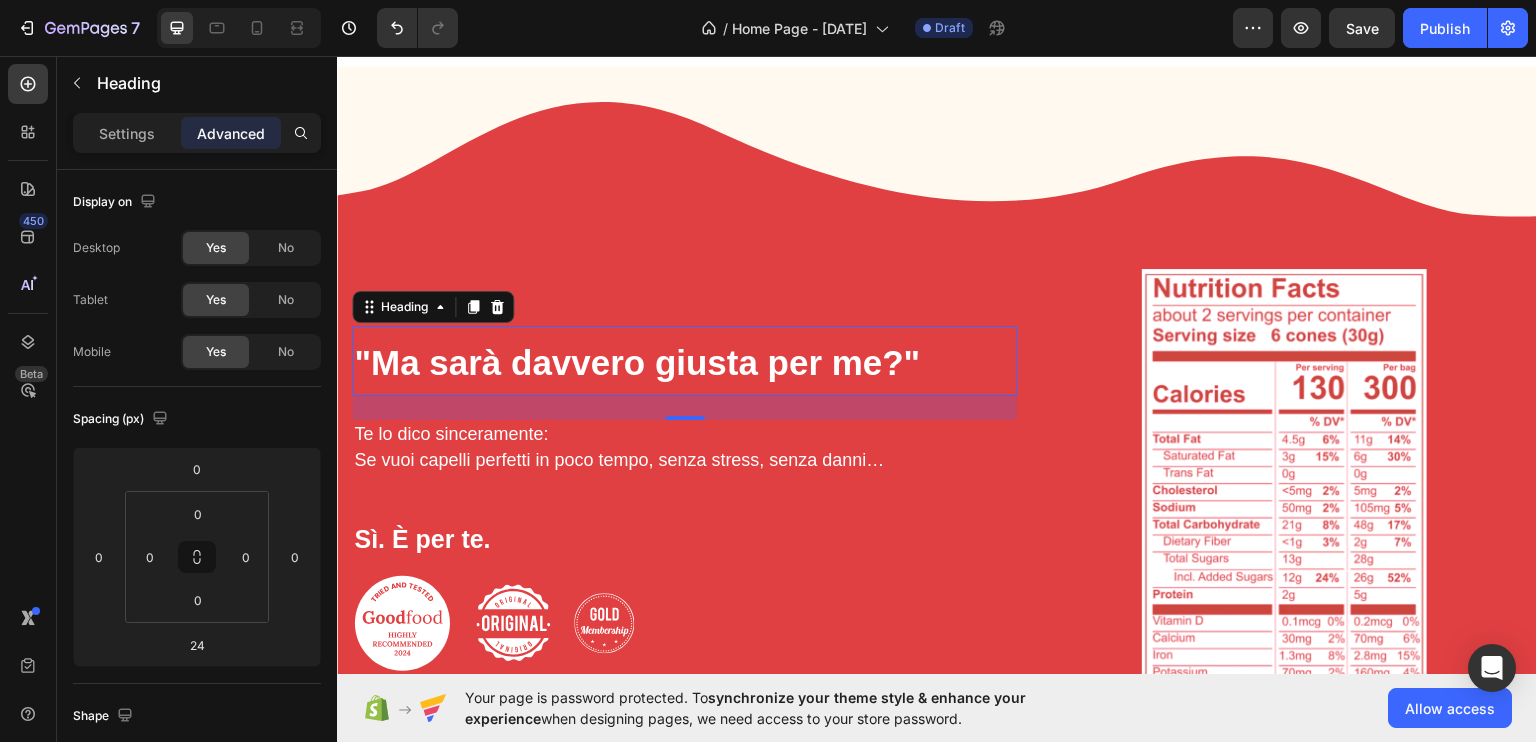 drag, startPoint x: 677, startPoint y: 406, endPoint x: 392, endPoint y: 267, distance: 317.0899 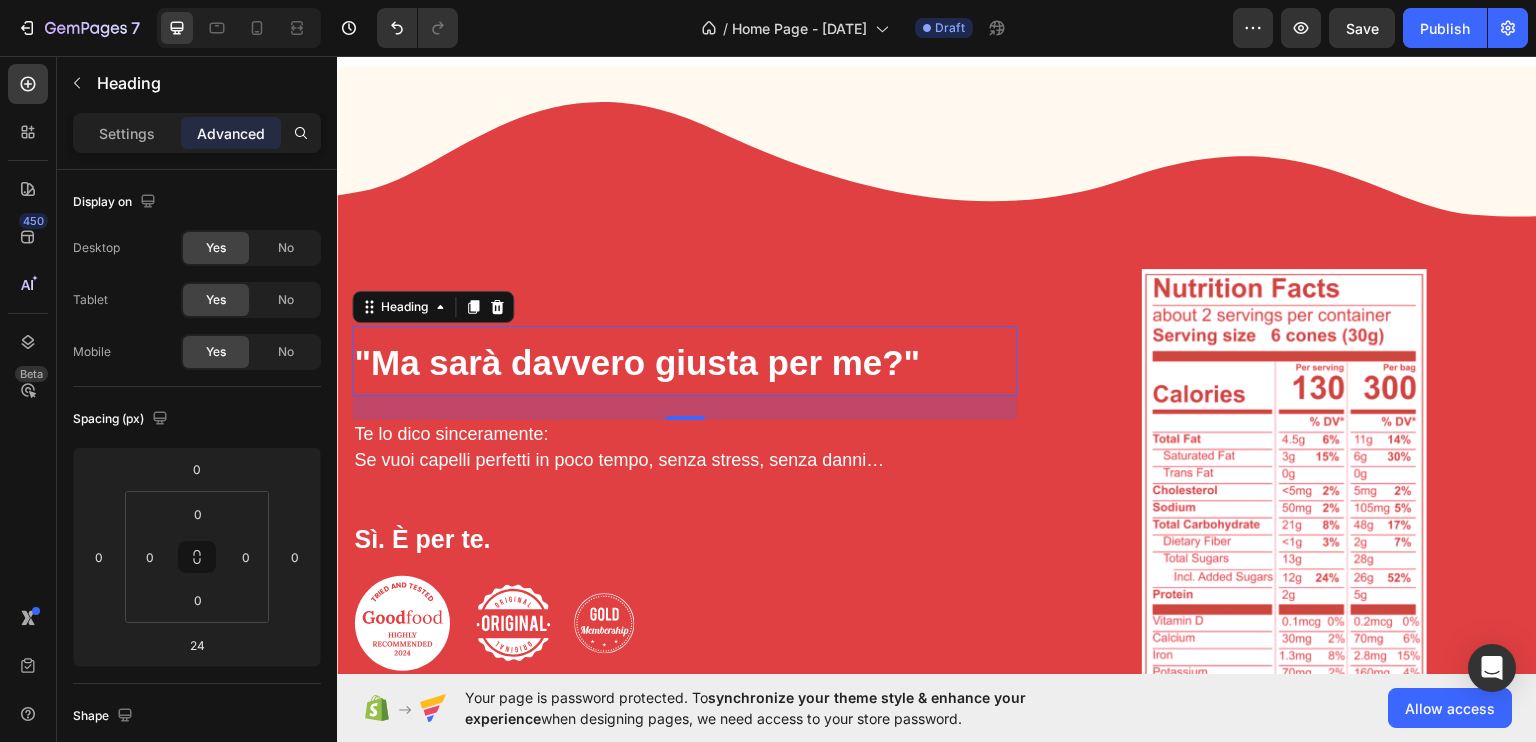 click on "⁠⁠⁠⁠⁠⁠⁠ "Ma sarà davvero giusta per me?" Heading   24" at bounding box center [684, 360] 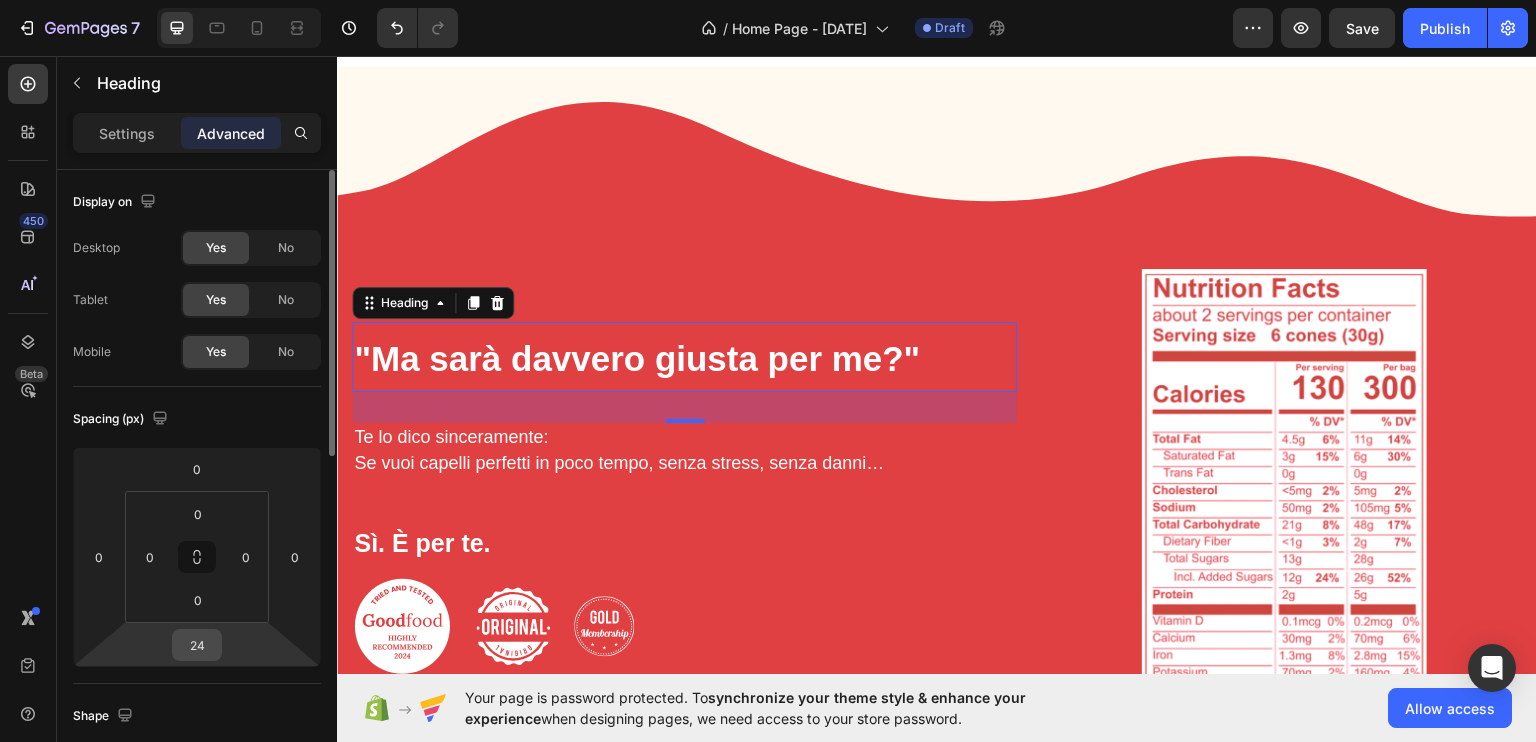click on "24" at bounding box center [197, 645] 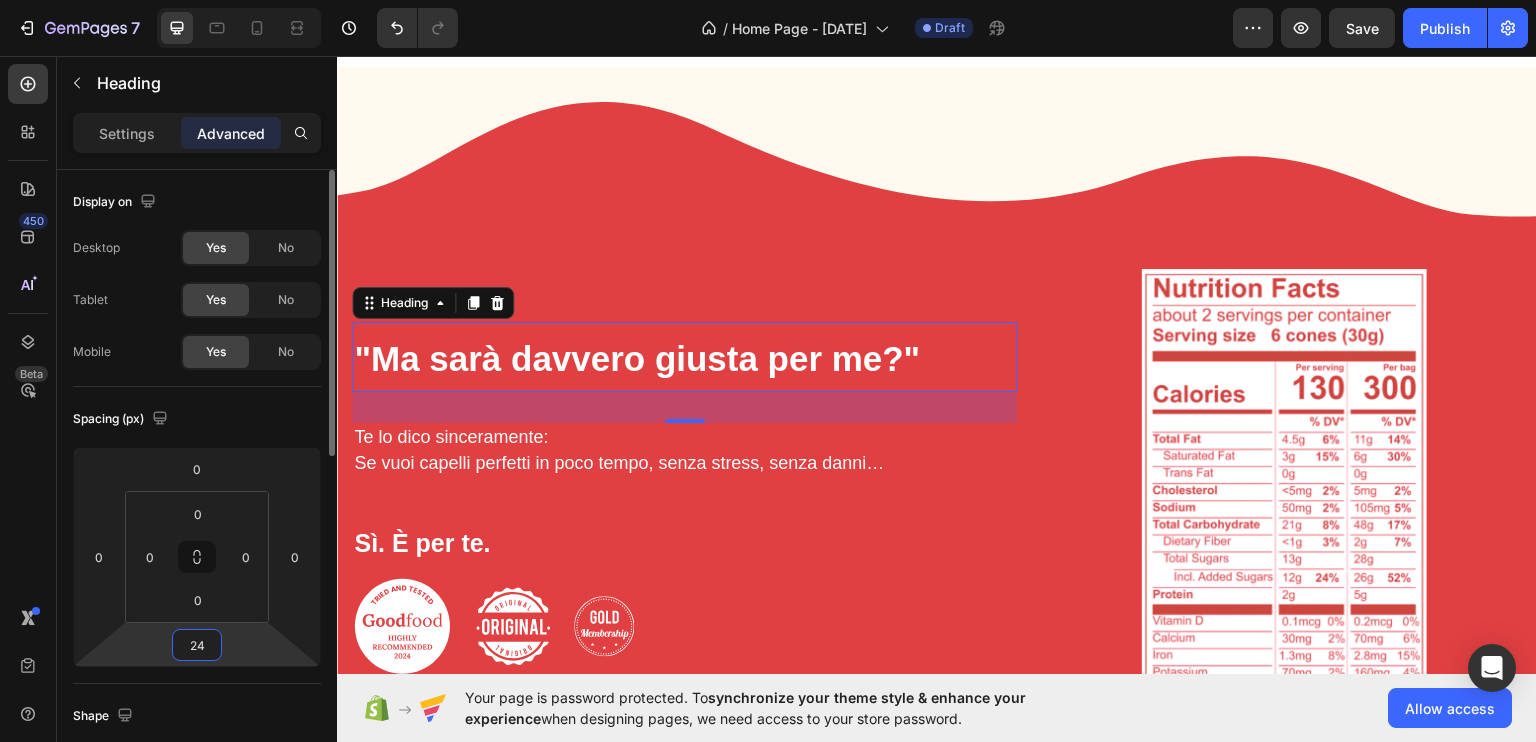 click on "24" at bounding box center (197, 645) 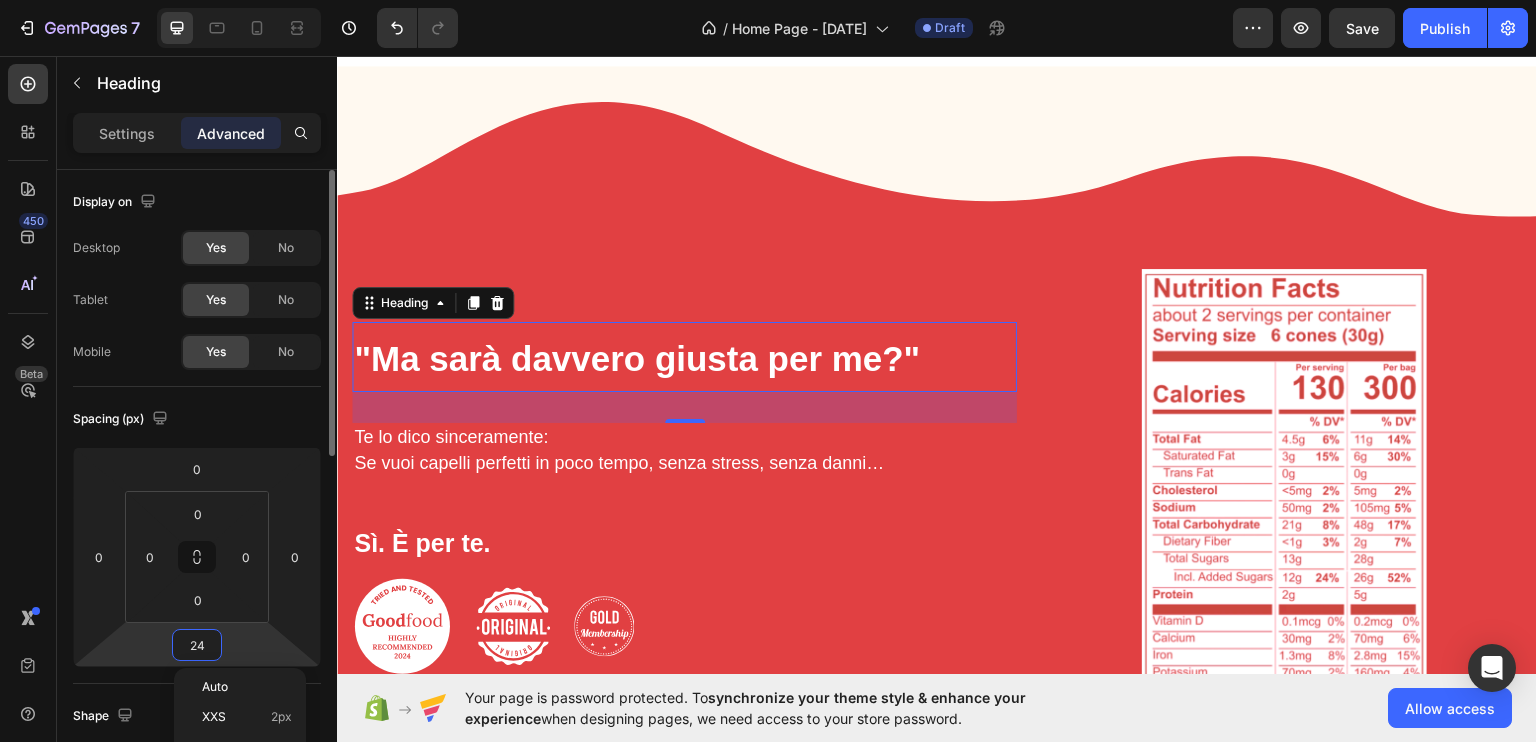 click on "24" at bounding box center (197, 645) 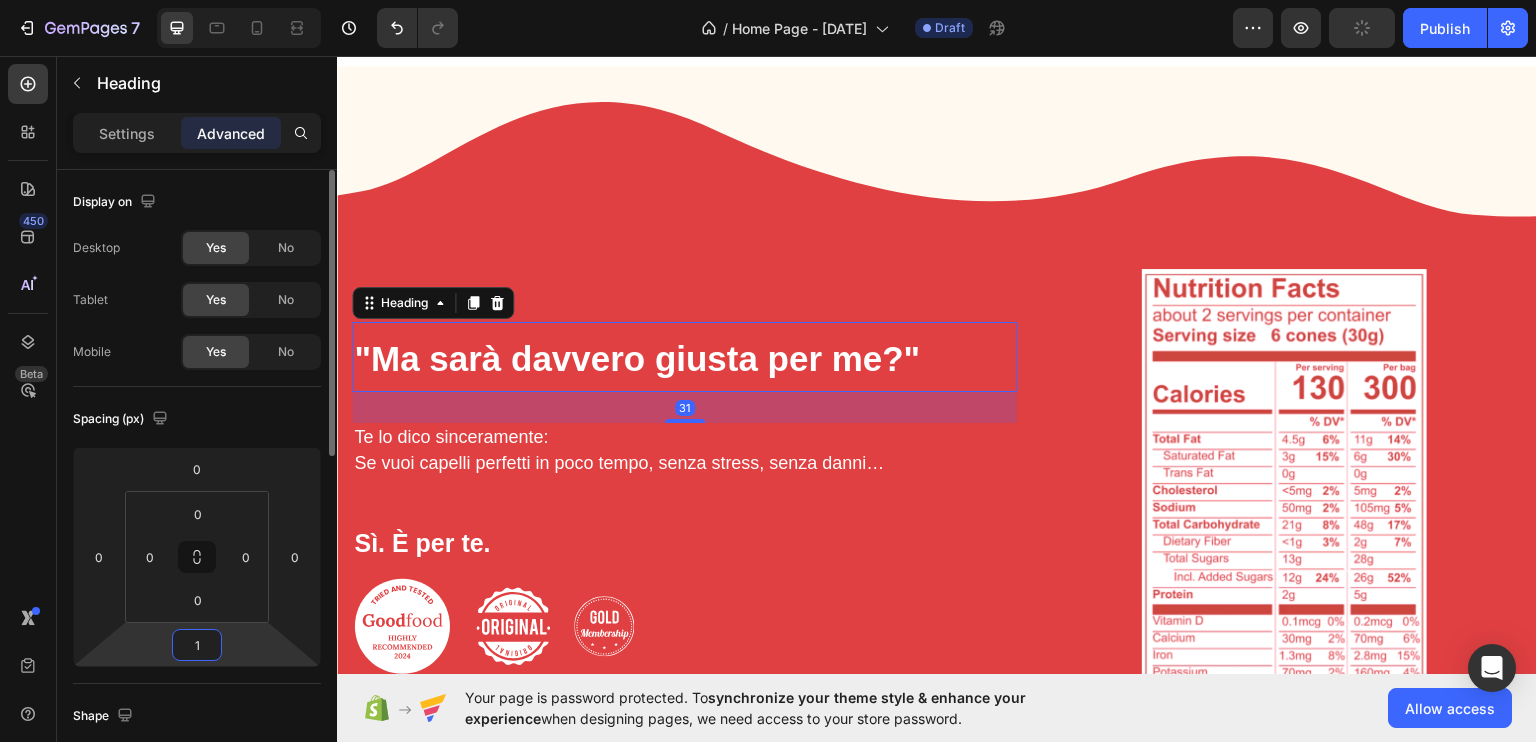 type on "10" 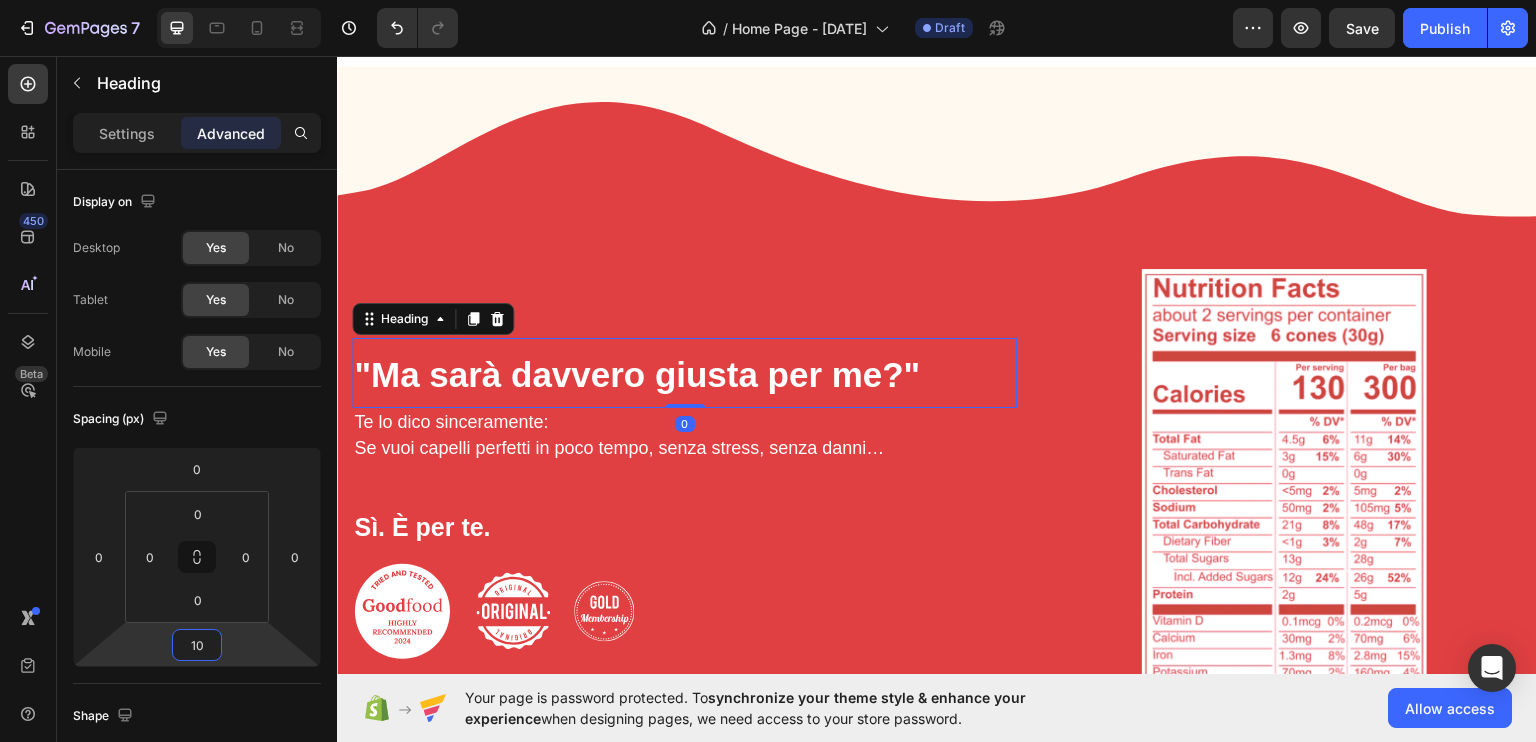 click on "⁠⁠⁠⁠⁠⁠⁠ "Ma sarà davvero giusta per me?" Heading   0 Te lo dico sinceramente: Se vuoi capelli perfetti in poco tempo, senza stress, senza danni… Text Block ⁠⁠⁠⁠⁠⁠⁠ Sì. È per te. Heading Image Image Image Row Image Row Section 6" at bounding box center (937, 430) 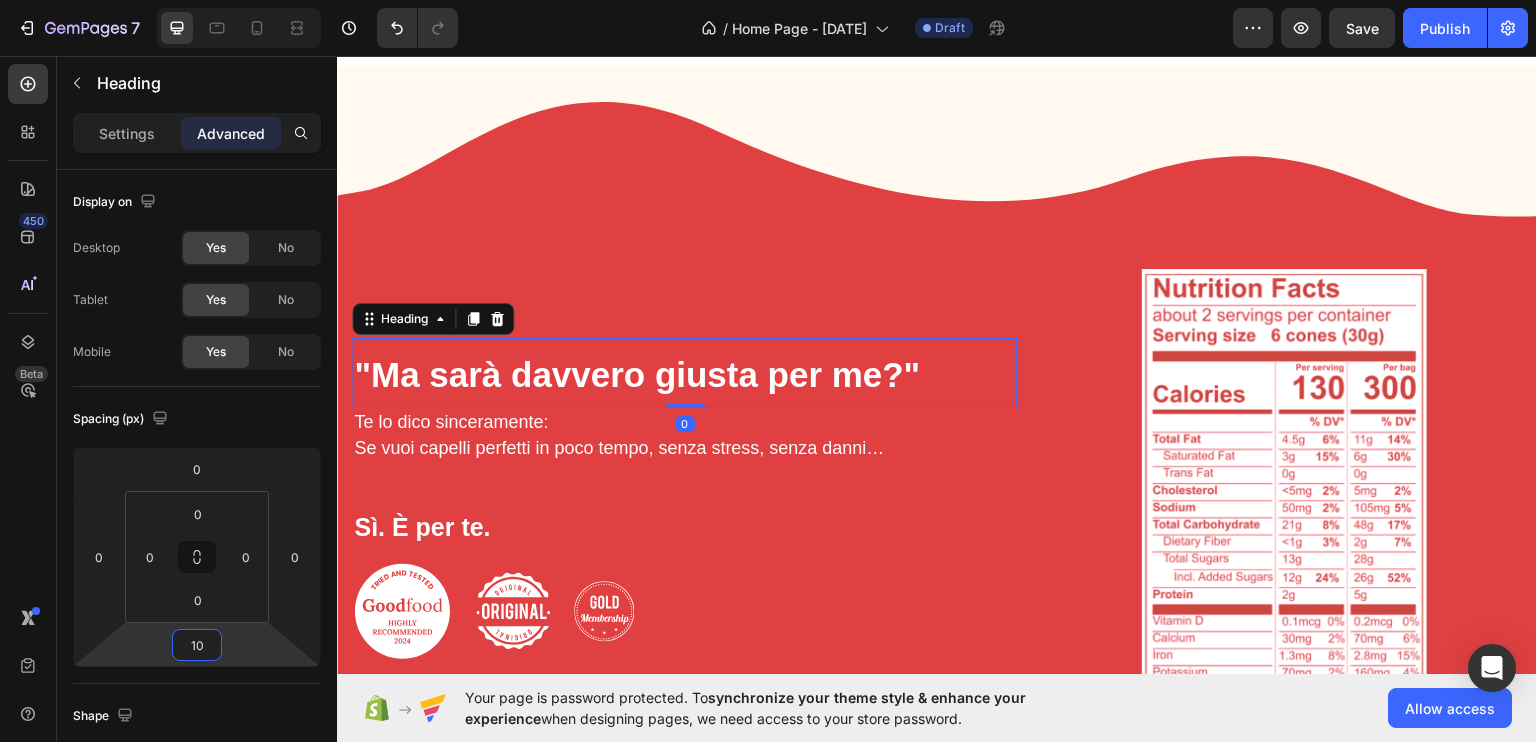 click on "⁠⁠⁠⁠⁠⁠⁠ "Ma sarà davvero giusta per me?" Heading   0 Te lo dico sinceramente: Se vuoi capelli perfetti in poco tempo, senza stress, senza danni… Text Block ⁠⁠⁠⁠⁠⁠⁠ Sì. È per te. Heading Image Image Image Row Image Row Section 6" at bounding box center [937, 430] 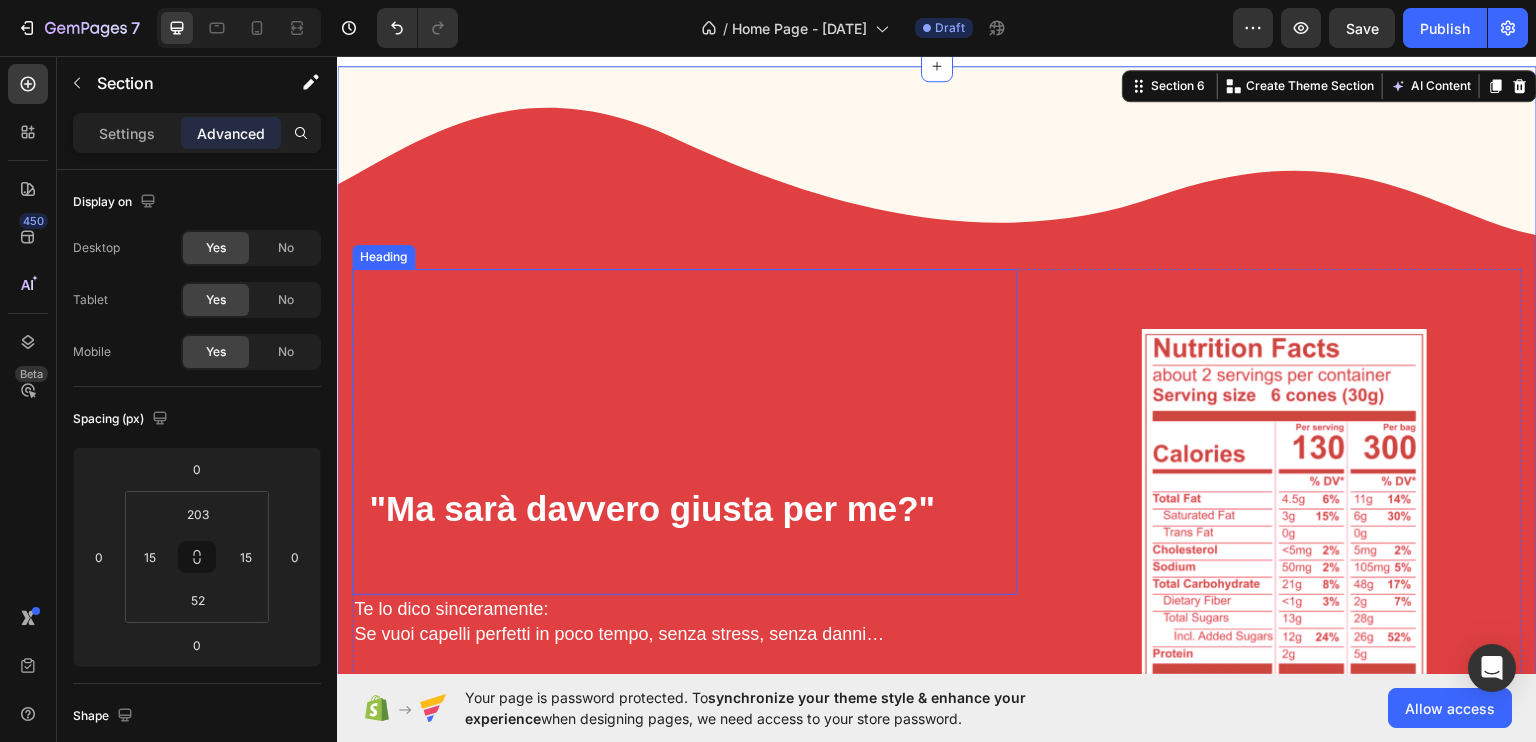 click on ""Ma sarà davvero giusta per me?"" at bounding box center (652, 507) 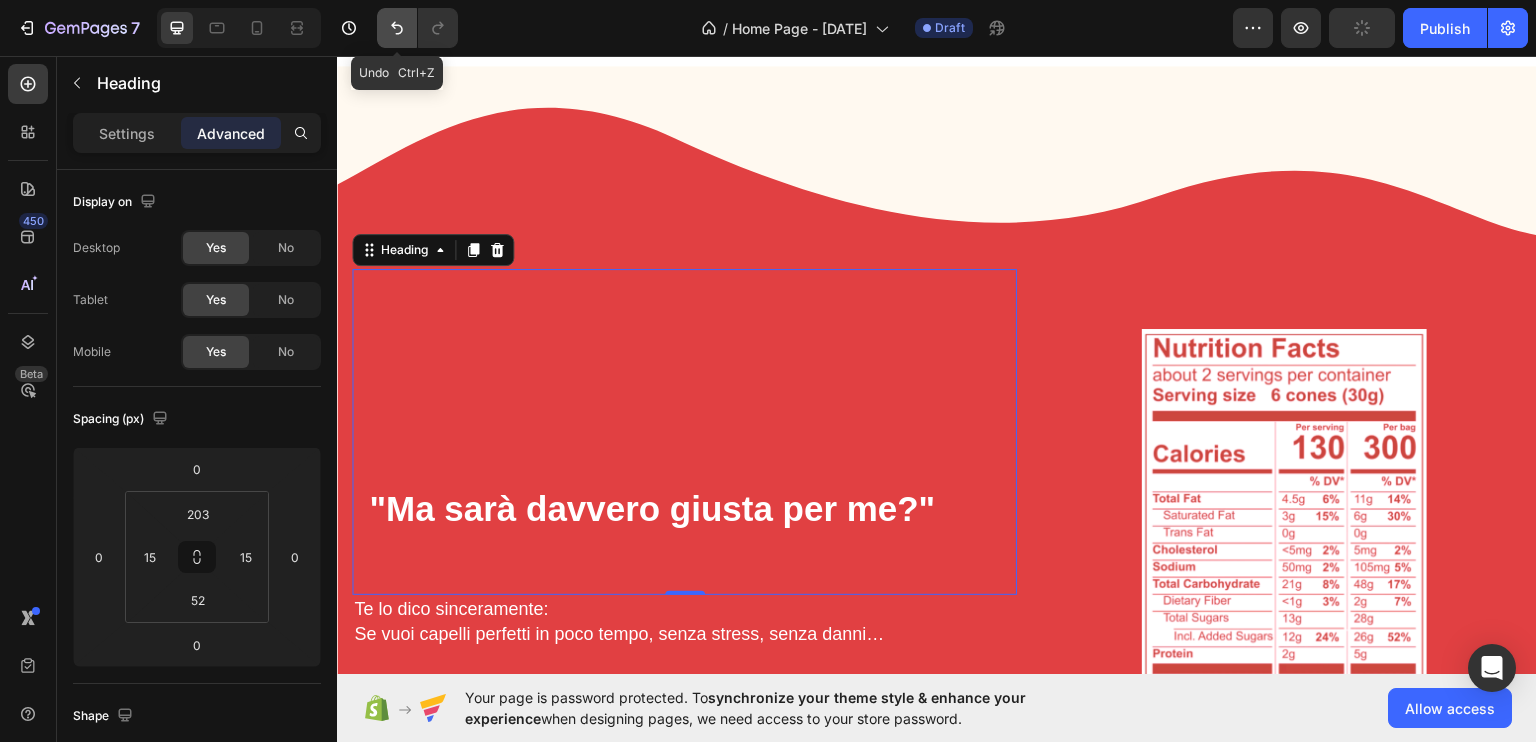 click 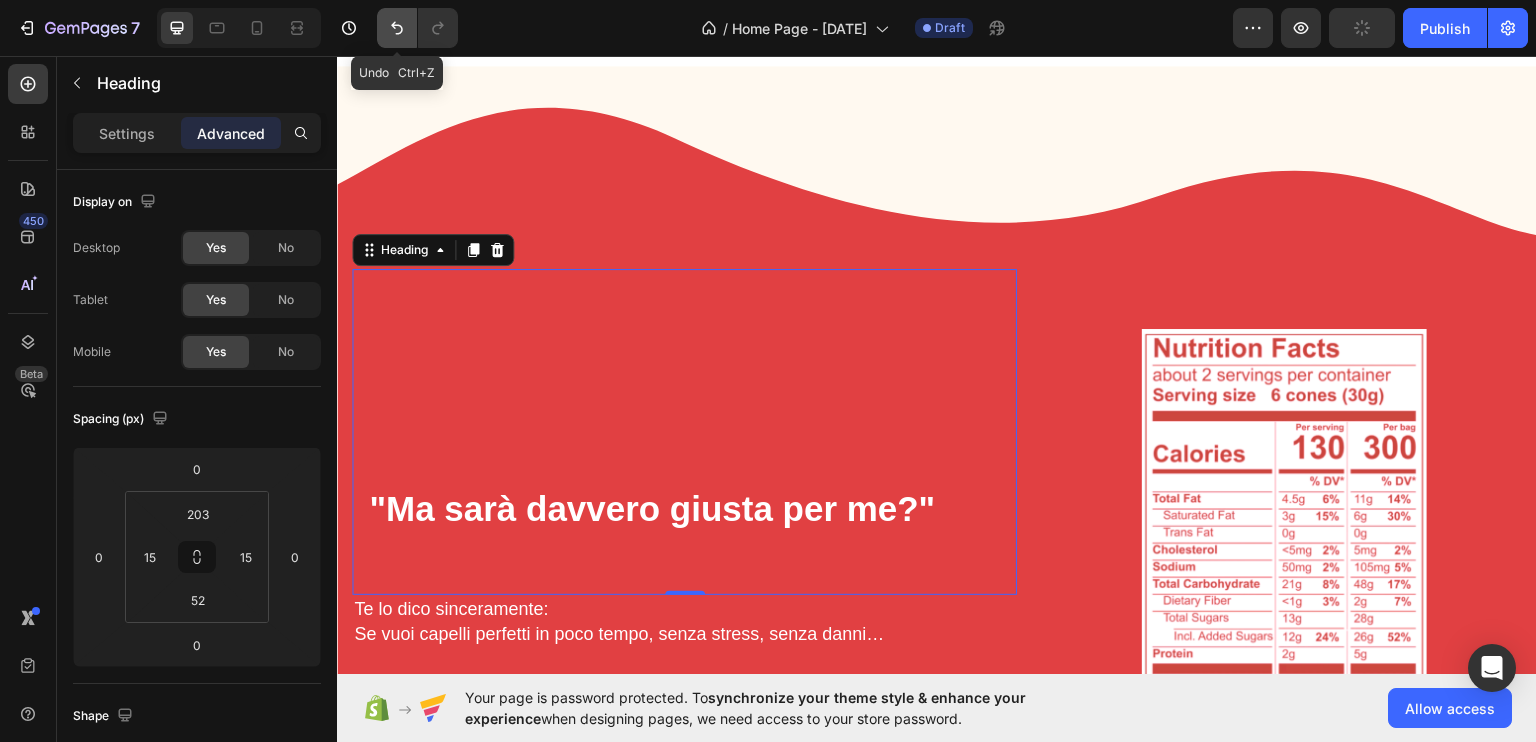 type on "10" 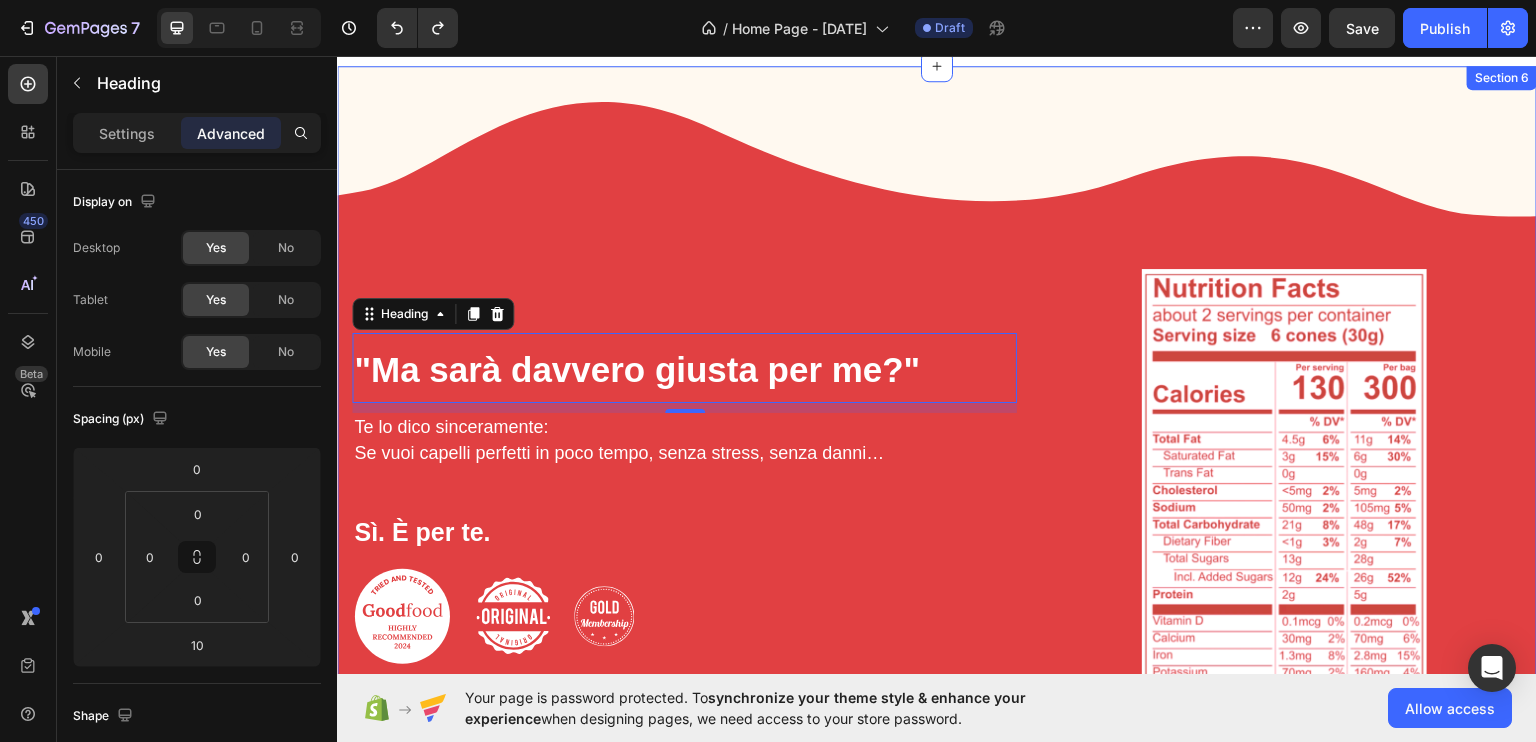 click on "⁠⁠⁠⁠⁠⁠⁠ "Ma sarà davvero giusta per me?" Heading   10 Te lo dico sinceramente: Se vuoi capelli perfetti in poco tempo, senza stress, senza danni… Text Block ⁠⁠⁠⁠⁠⁠⁠ Sì. È per te. Heading Image Image Image Row Image Row Section 6" at bounding box center [937, 430] 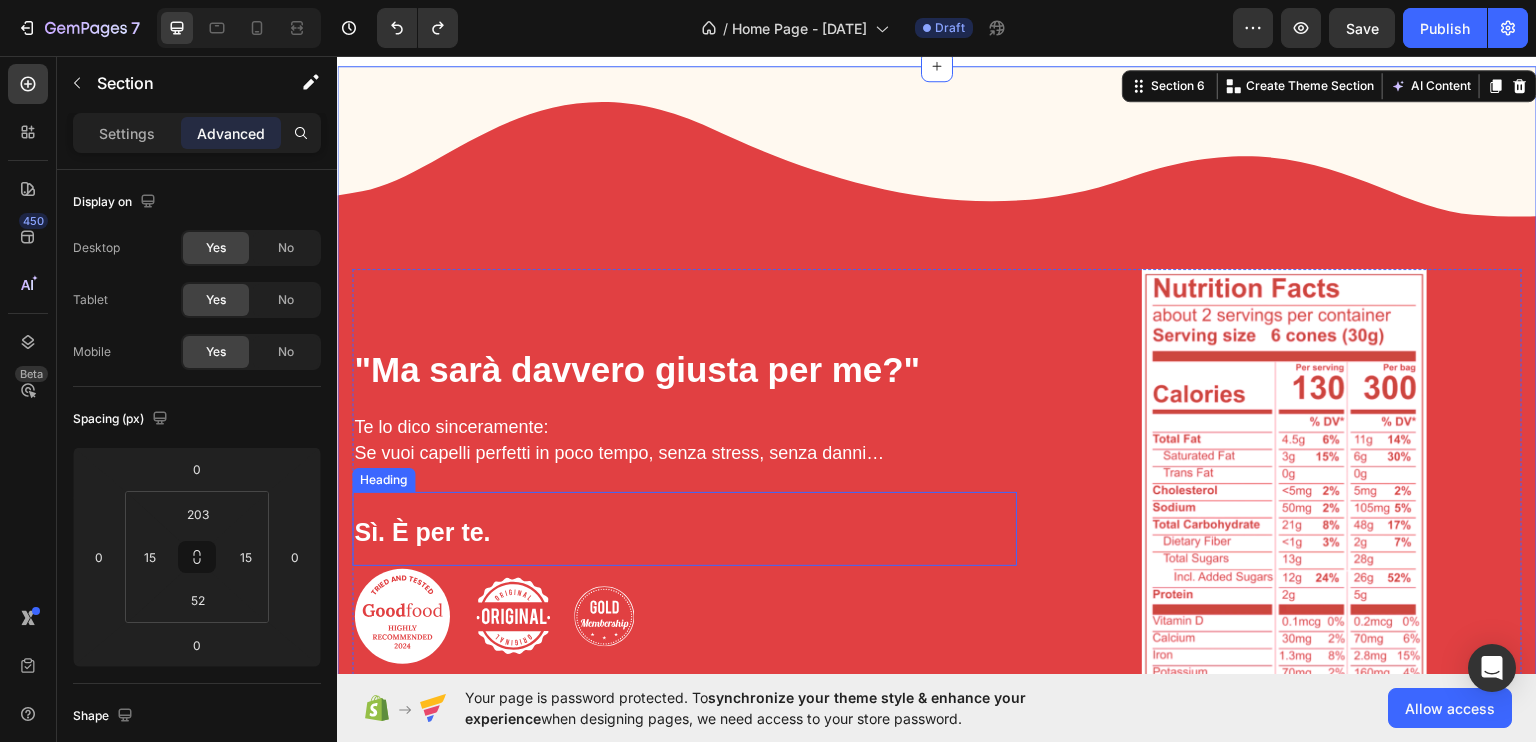 click on "Sì. È per te." at bounding box center (422, 531) 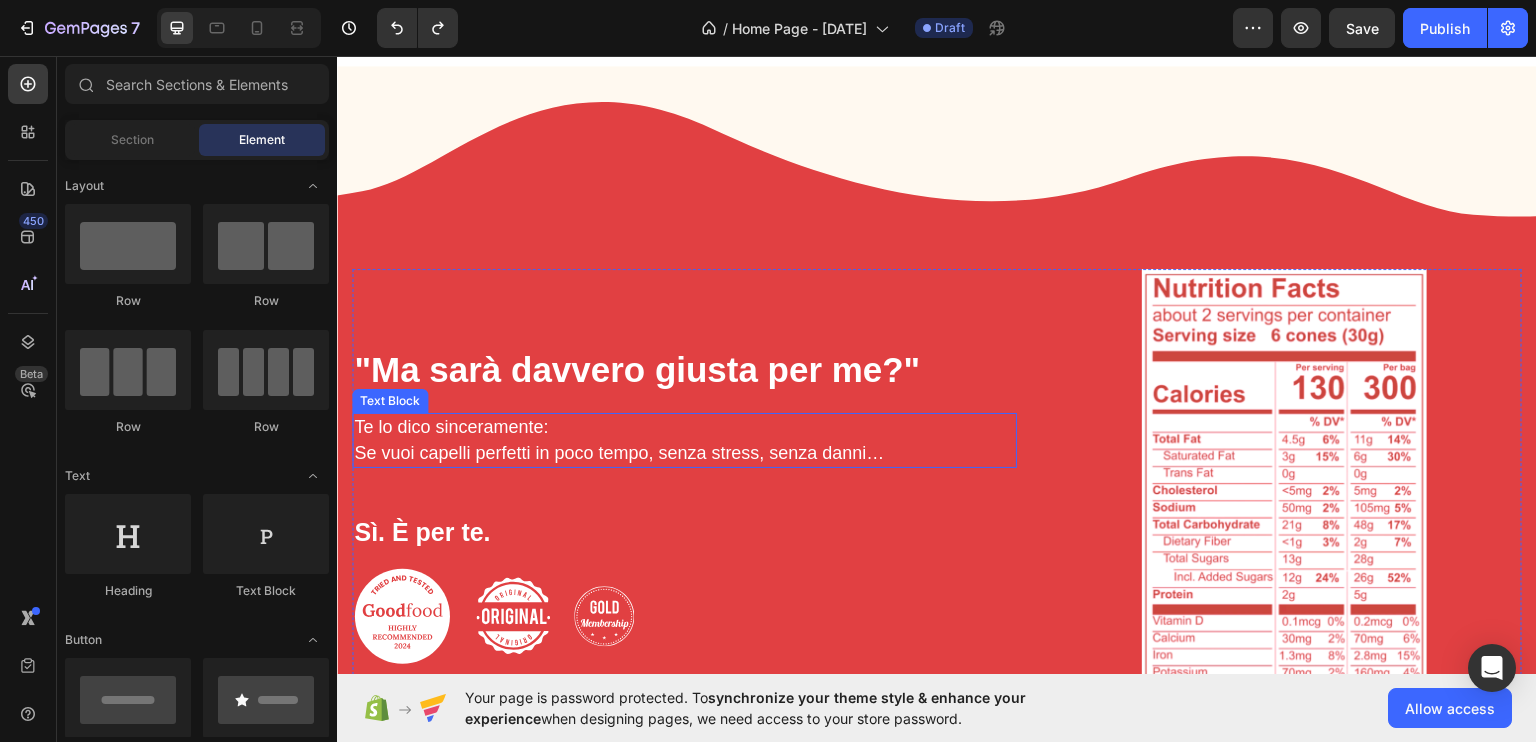 click on "Te lo dico sinceramente: Se vuoi capelli perfetti in poco tempo, senza stress, senza danni…" at bounding box center (684, 439) 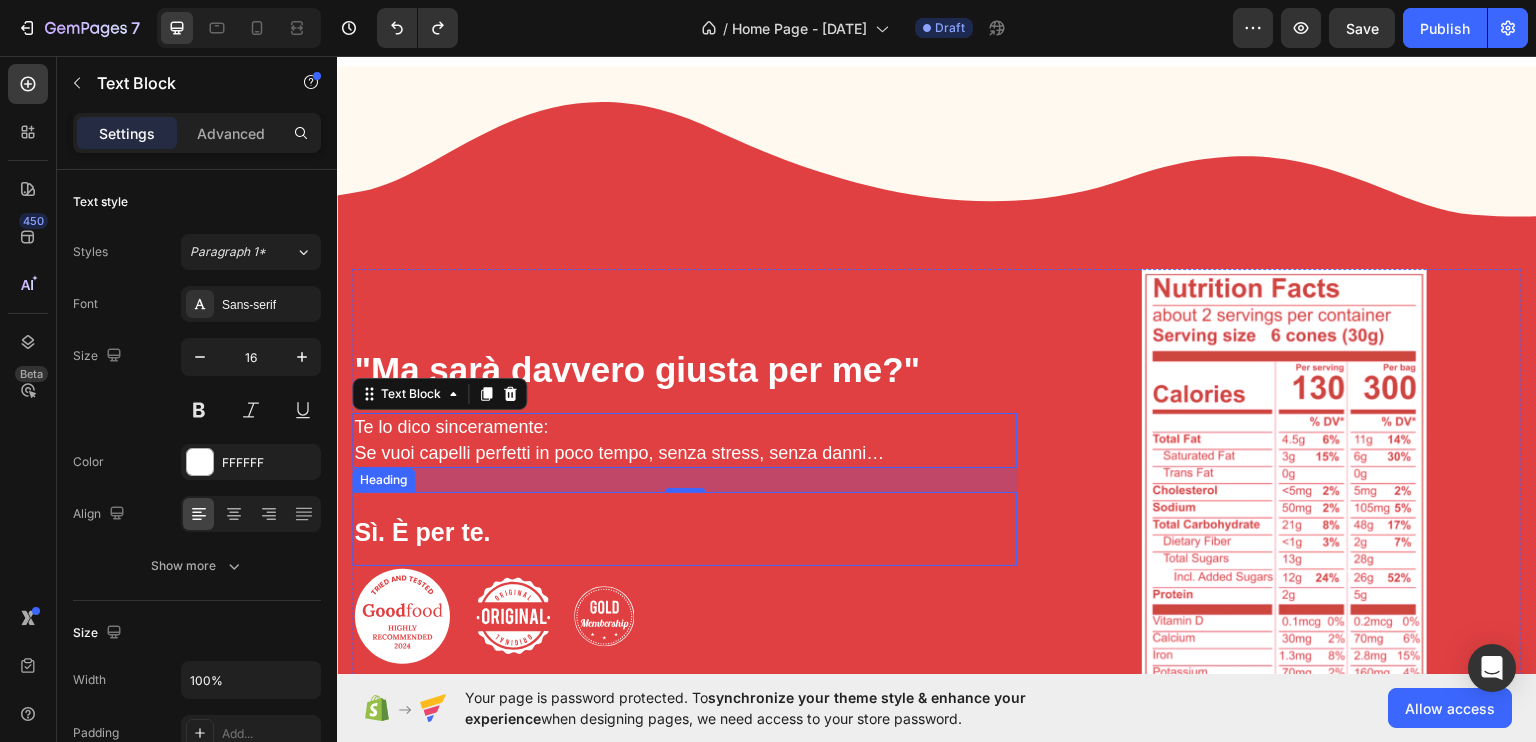 click on "Sì. È per te." at bounding box center (422, 531) 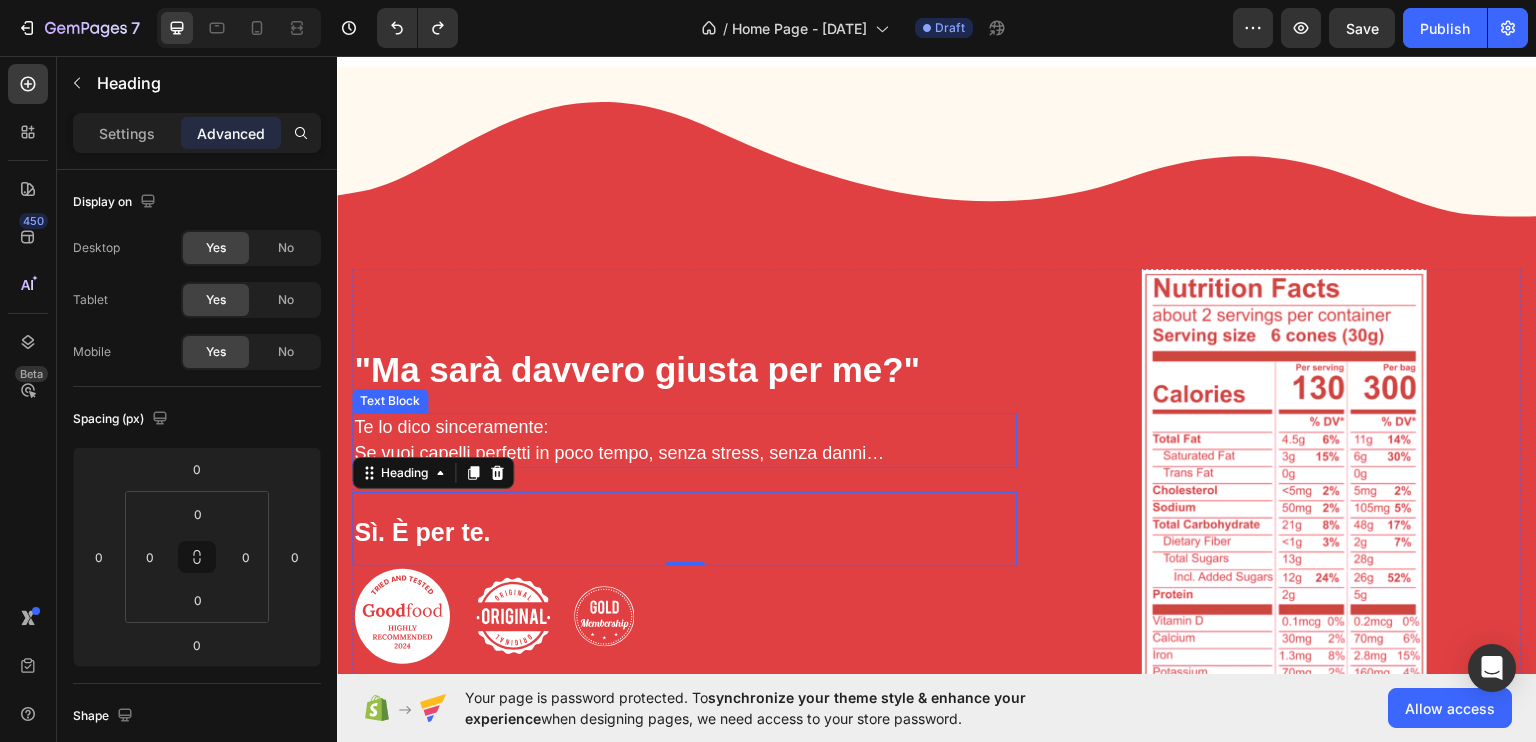 click on "Te lo dico sinceramente: Se vuoi capelli perfetti in poco tempo, senza stress, senza danni…" at bounding box center [619, 439] 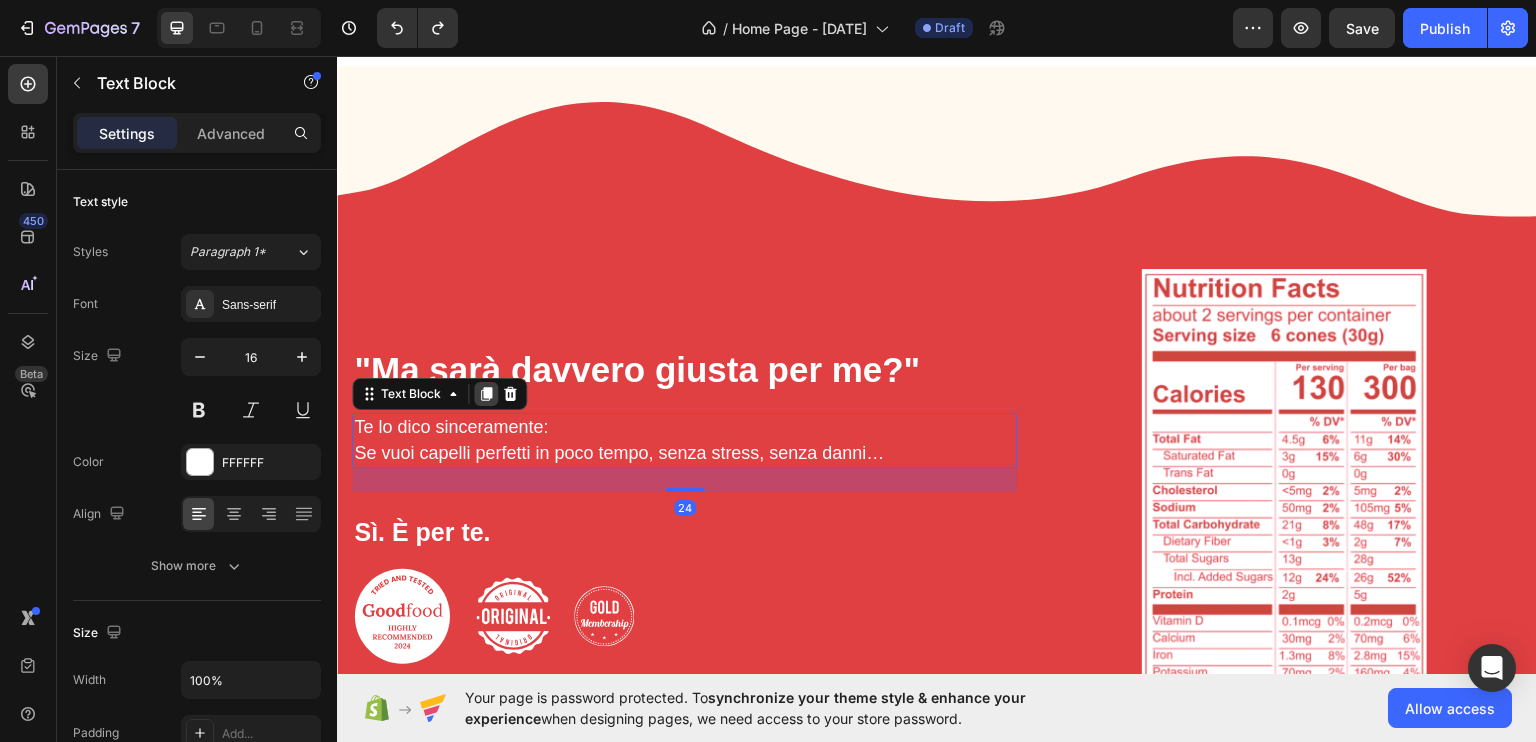 click at bounding box center [486, 393] 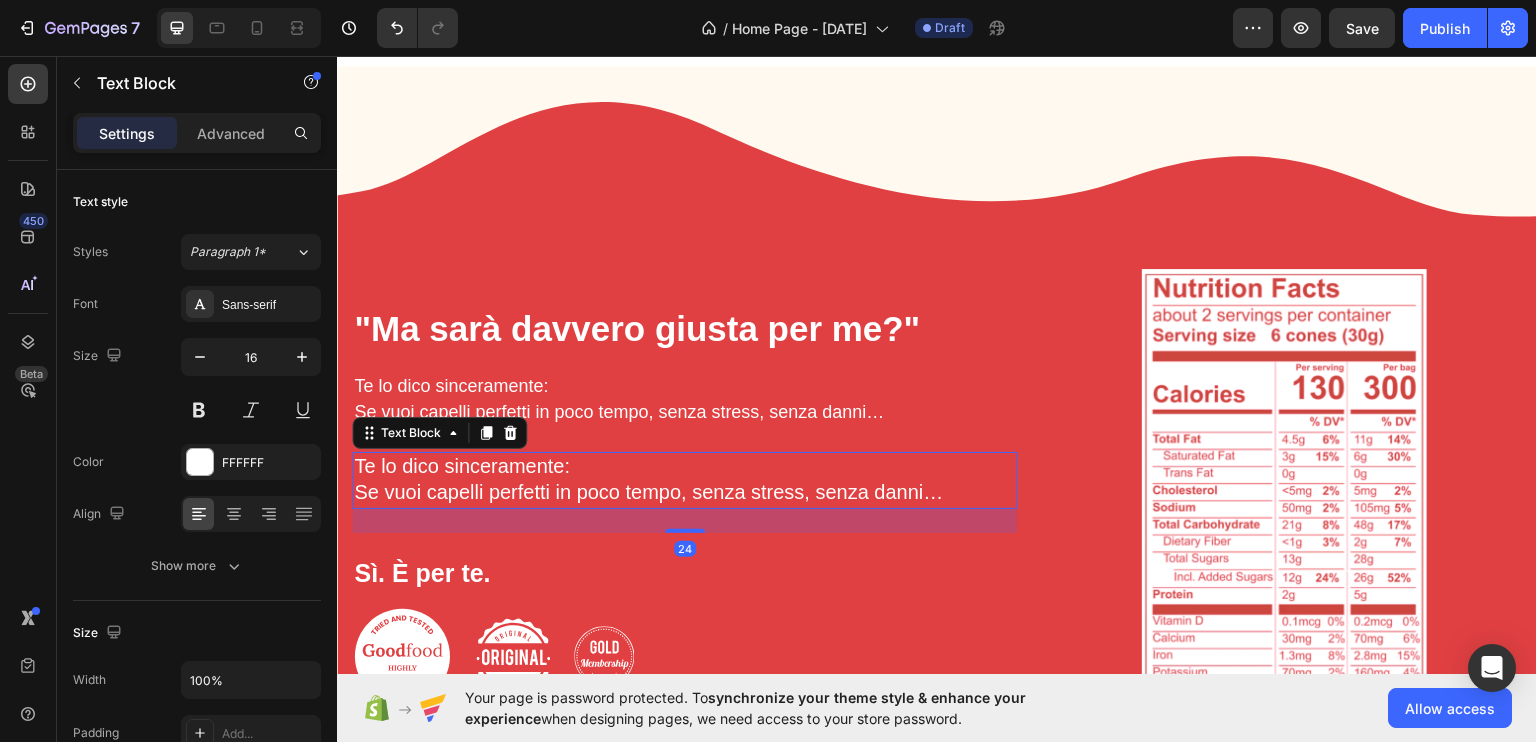 click on "Te lo dico sinceramente:" at bounding box center (462, 465) 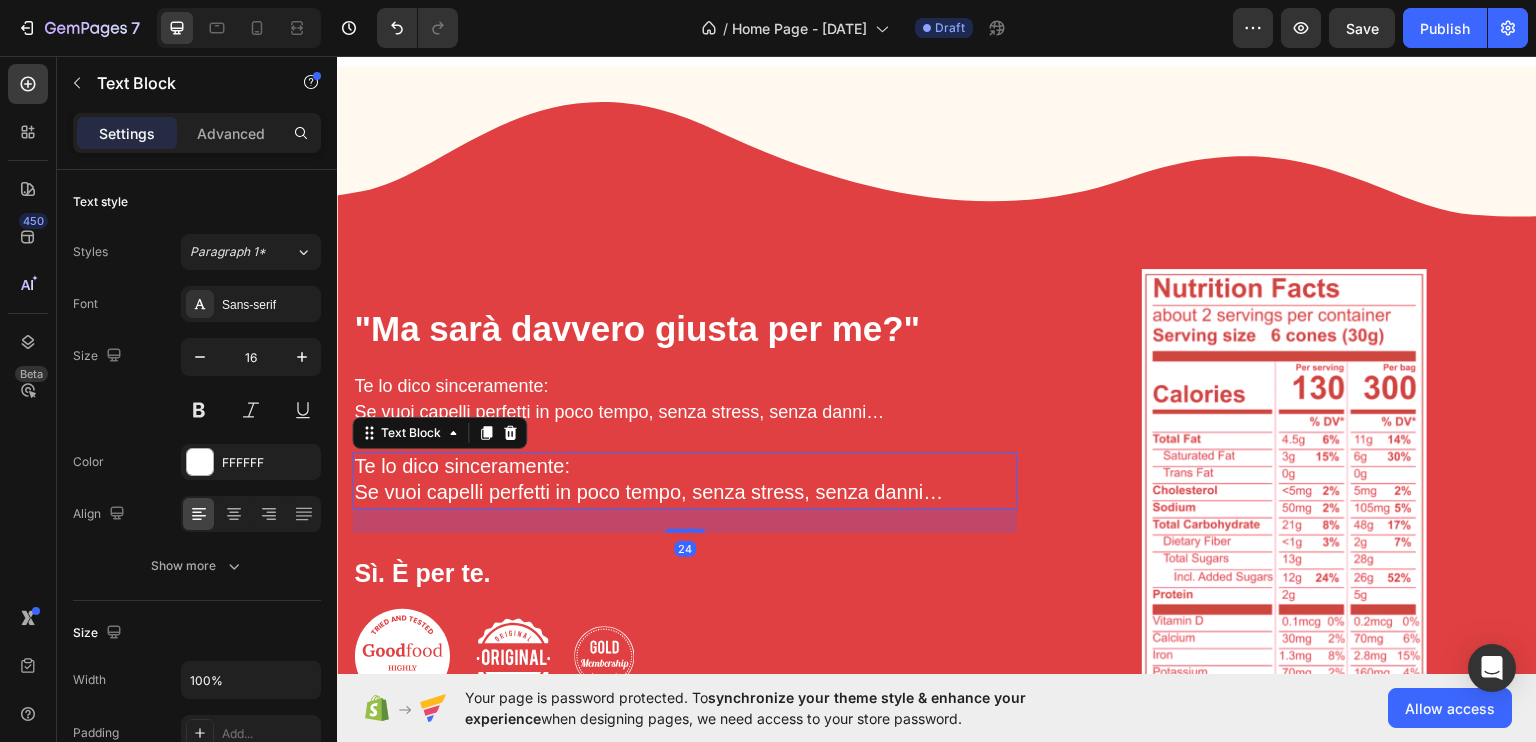 click on "Te lo dico sinceramente:" at bounding box center (462, 465) 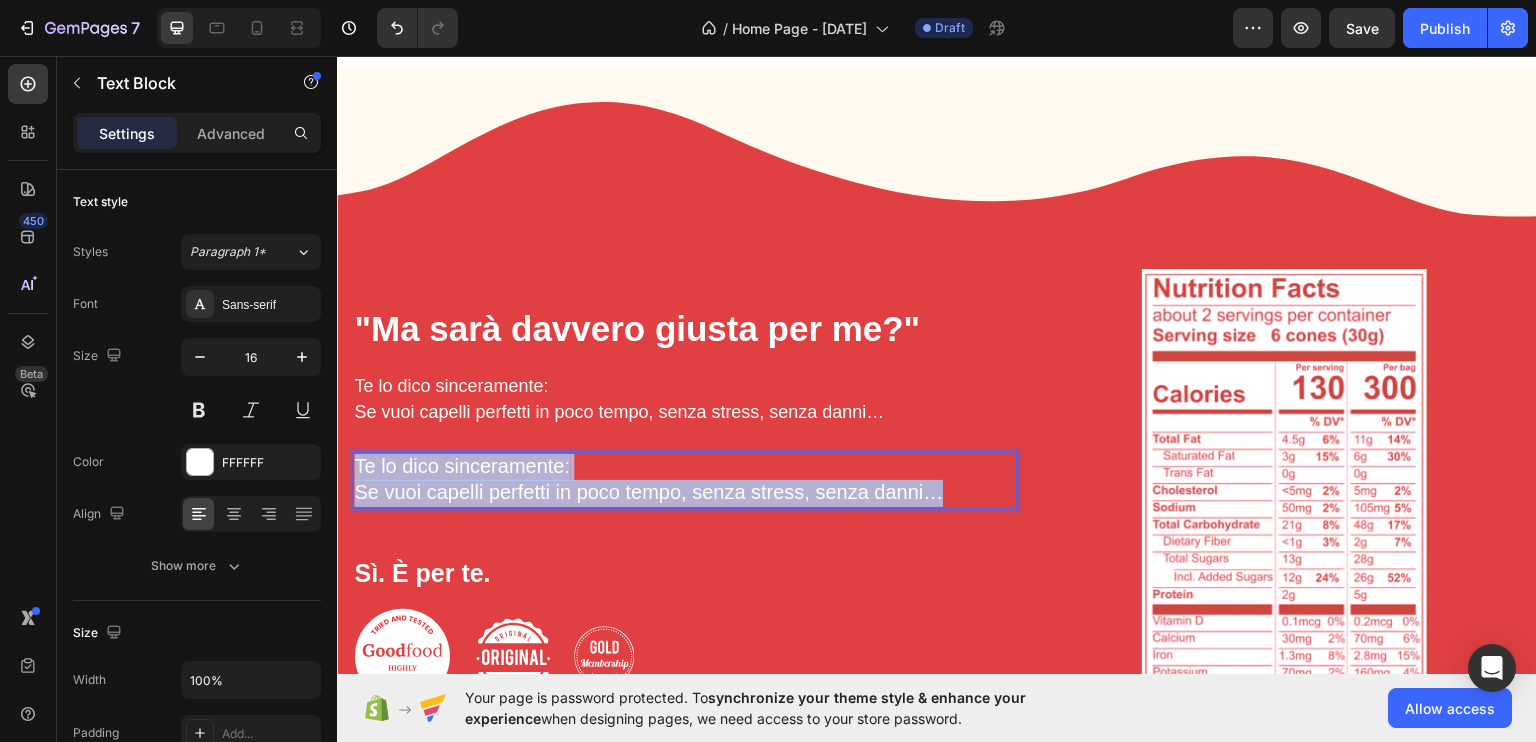 drag, startPoint x: 504, startPoint y: 463, endPoint x: 572, endPoint y: 496, distance: 75.58439 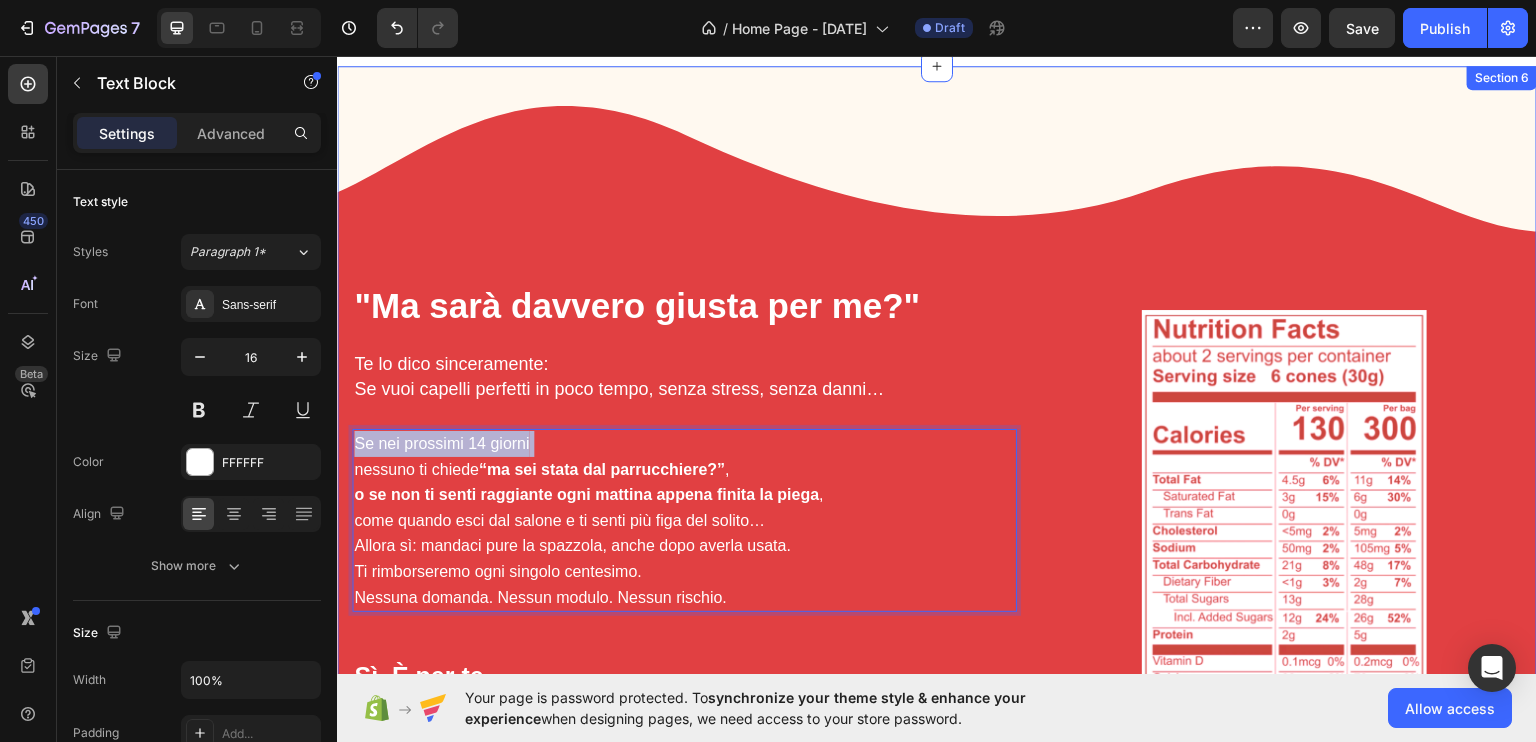 scroll, scrollTop: 4176, scrollLeft: 0, axis: vertical 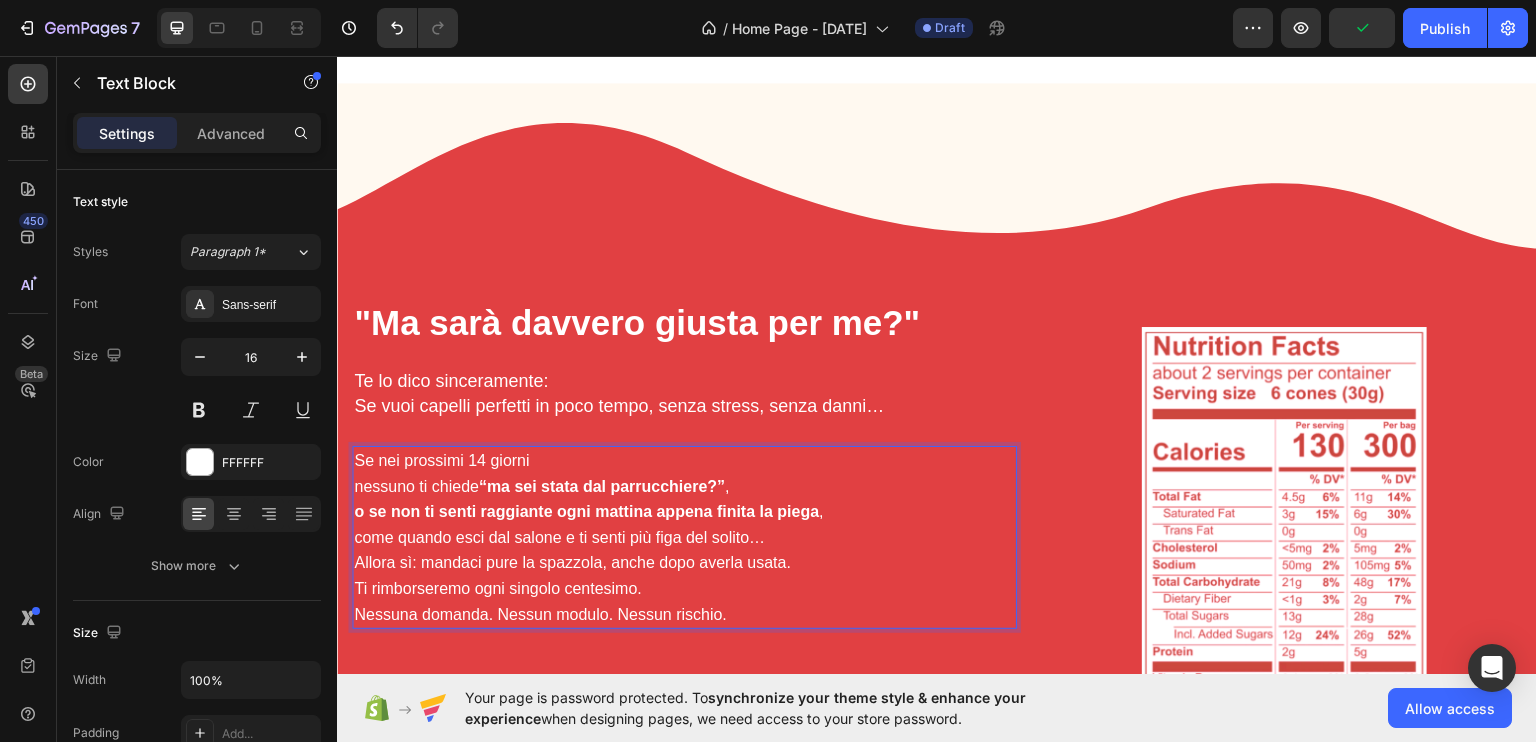 click on "Se nei prossimi 14 giorni nessuno ti chiede  “ma sei stata dal parrucchiere?” , o se non ti senti raggiante ogni mattina appena finita la piega , come quando esci dal salone e ti senti più figa del solito…" at bounding box center (684, 498) 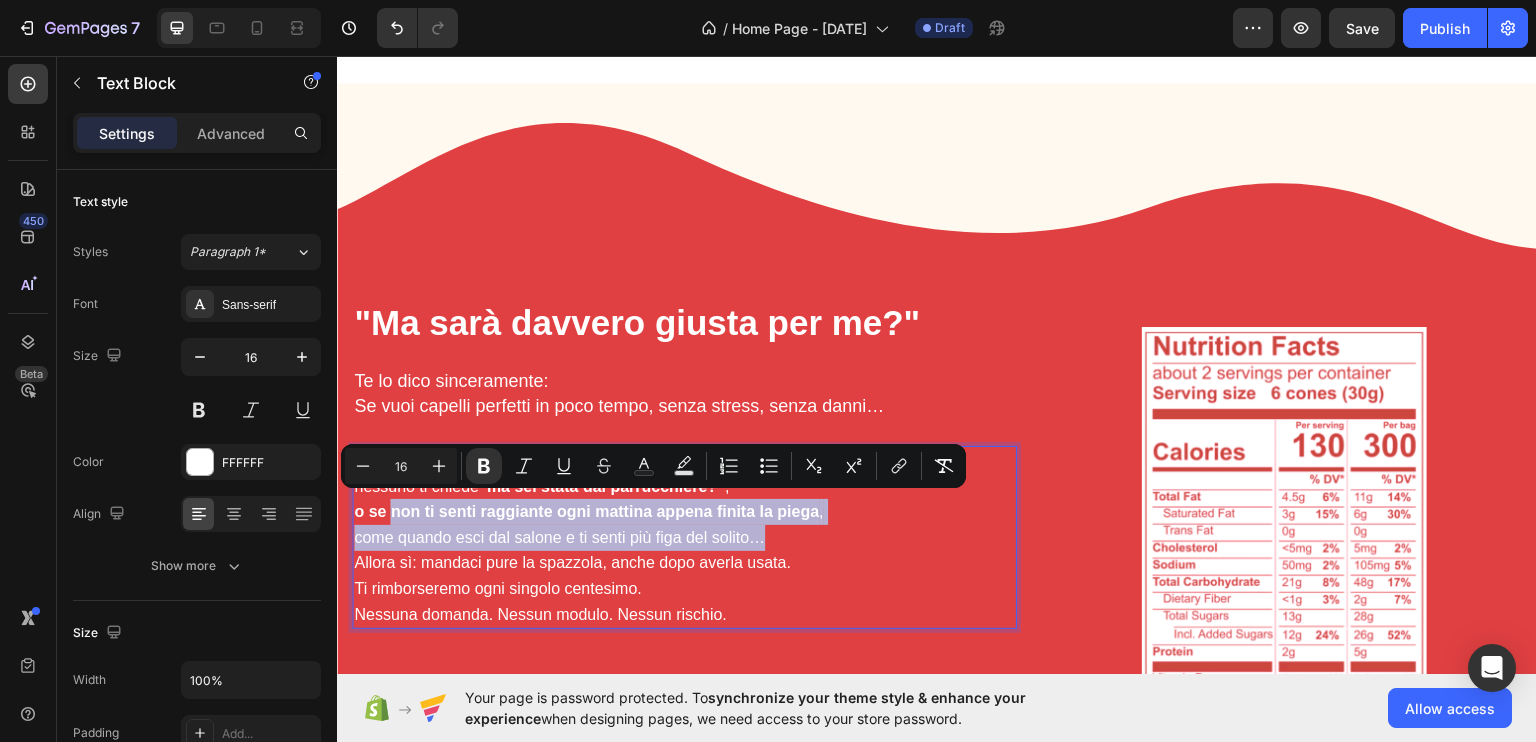 drag, startPoint x: 390, startPoint y: 507, endPoint x: 780, endPoint y: 538, distance: 391.2301 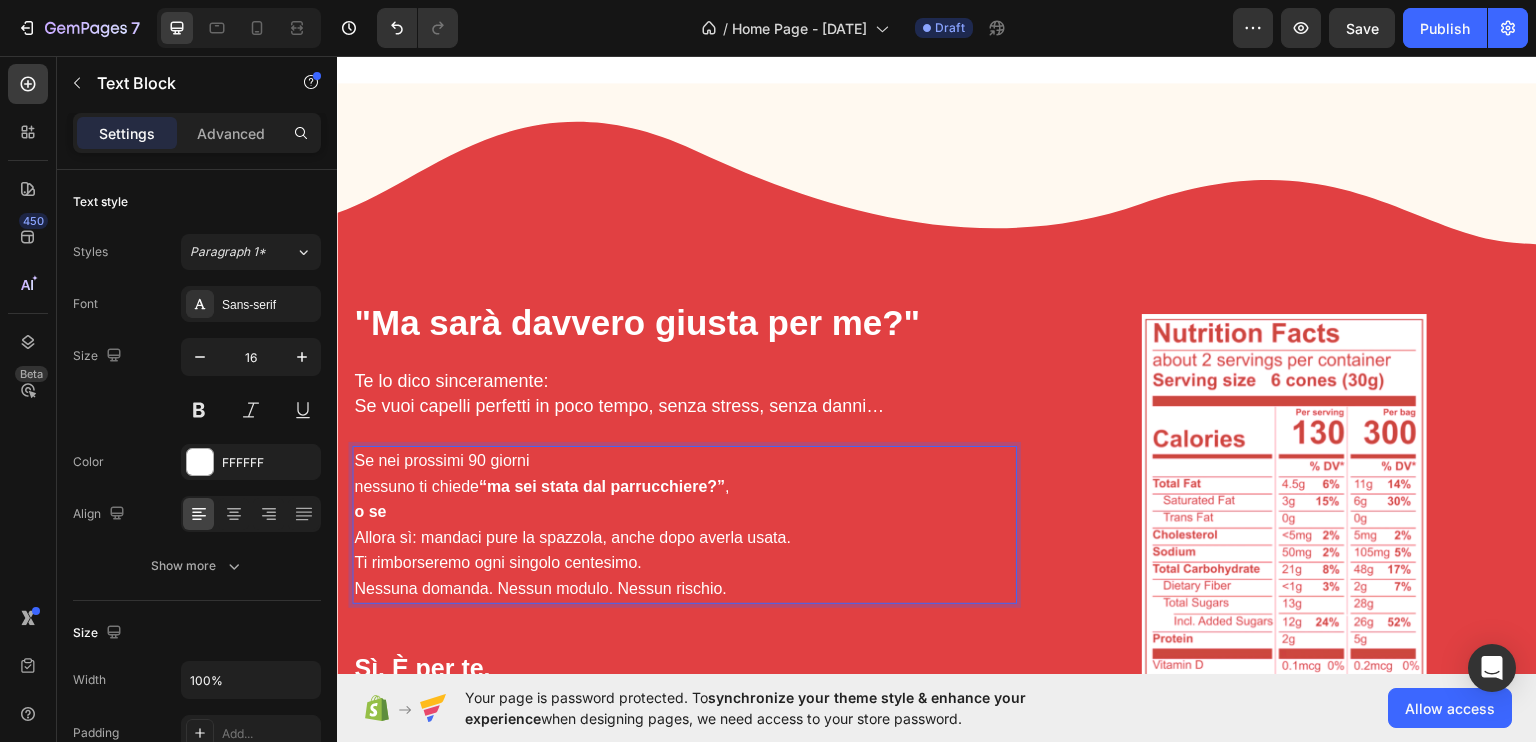 click on "Se nei prossimi 90 giorni nessuno ti chiede  “ma sei stata dal parrucchiere?” , o se" at bounding box center [684, 485] 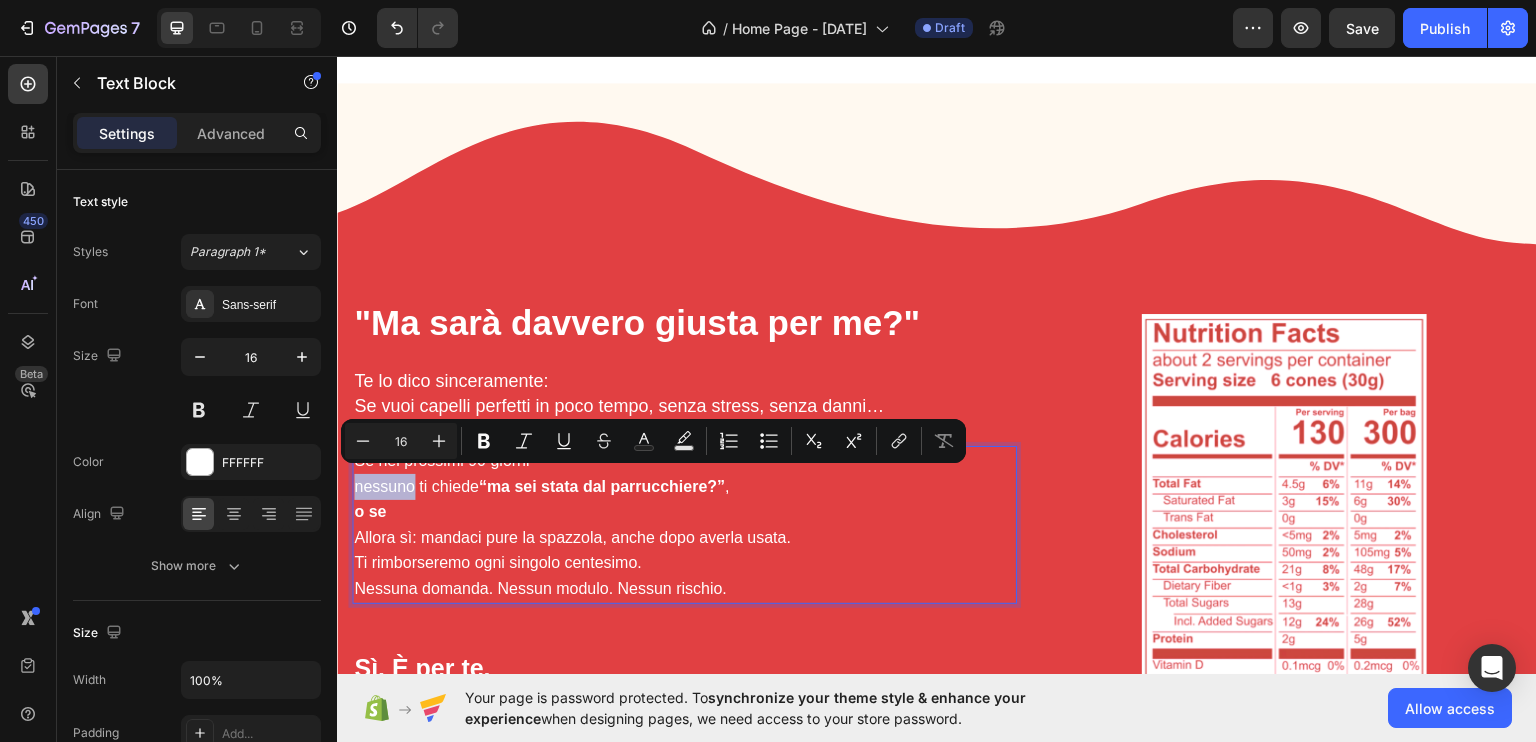 click on "Se nei prossimi 90 giorni nessuno ti chiede  “ma sei stata dal parrucchiere?” , o se" at bounding box center (684, 485) 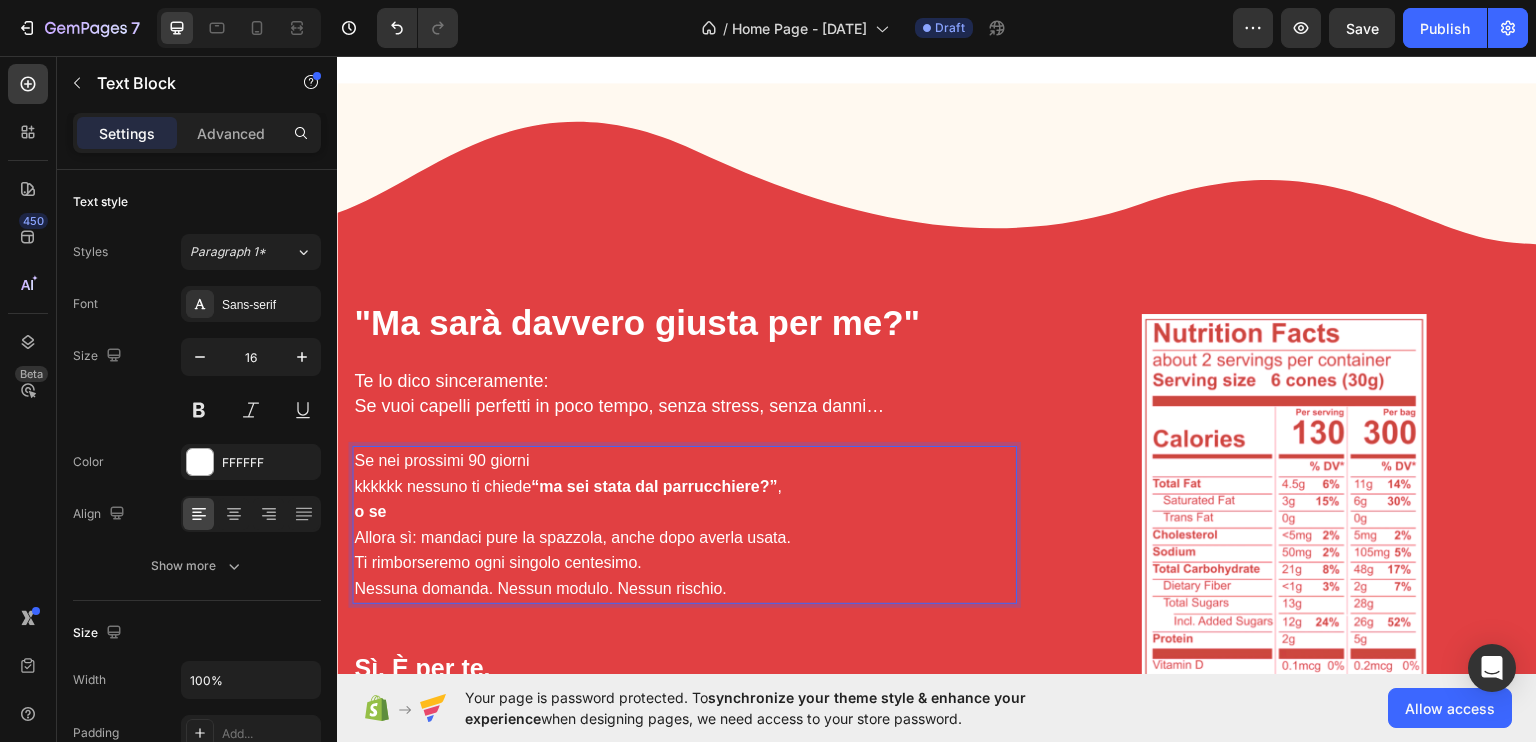 click on "Se nei prossimi 90 giorni kkkkkk nessuno ti chiede  “ma sei stata dal parrucchiere?” , o se" at bounding box center [684, 485] 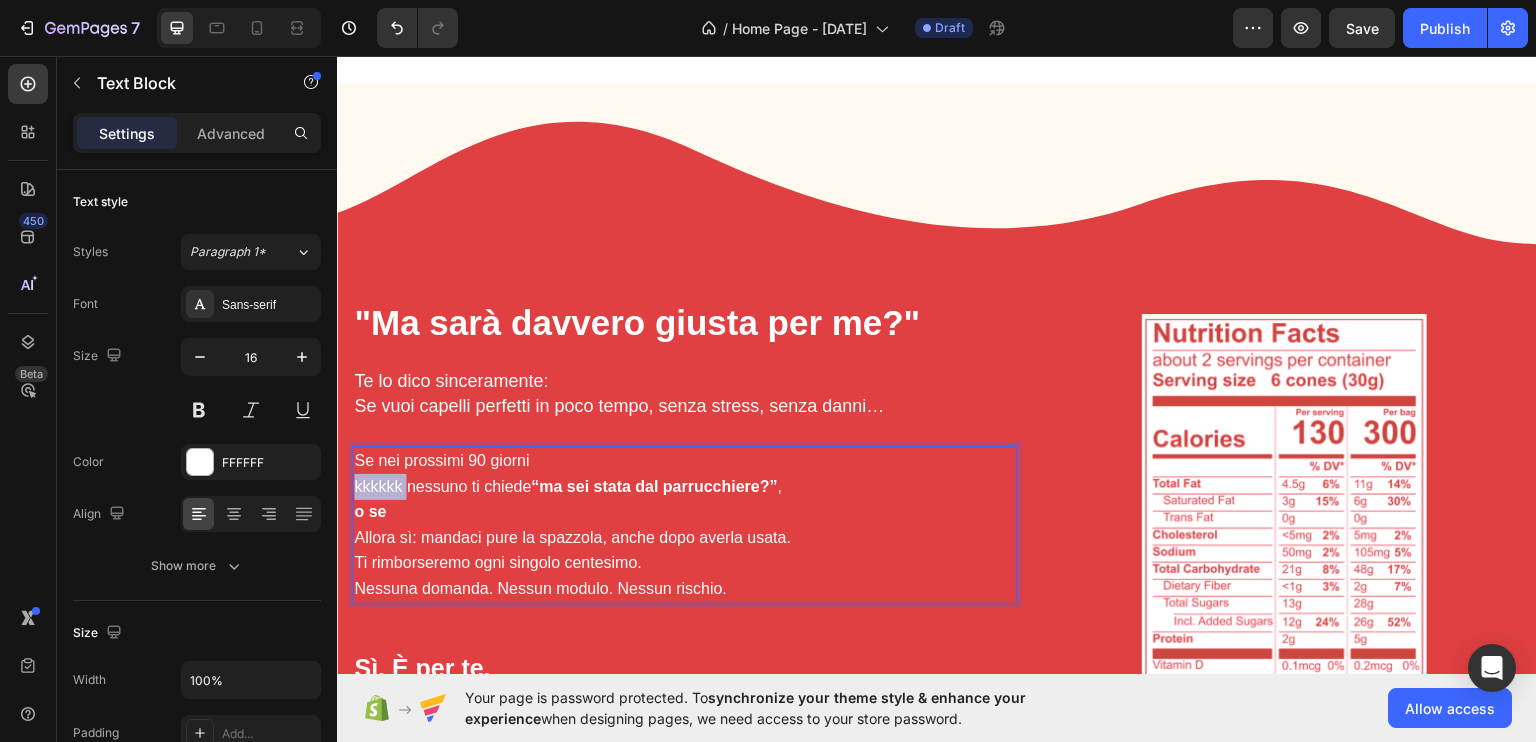 click on "Se nei prossimi 90 giorni kkkkkk nessuno ti chiede  “ma sei stata dal parrucchiere?” , o se" at bounding box center (684, 485) 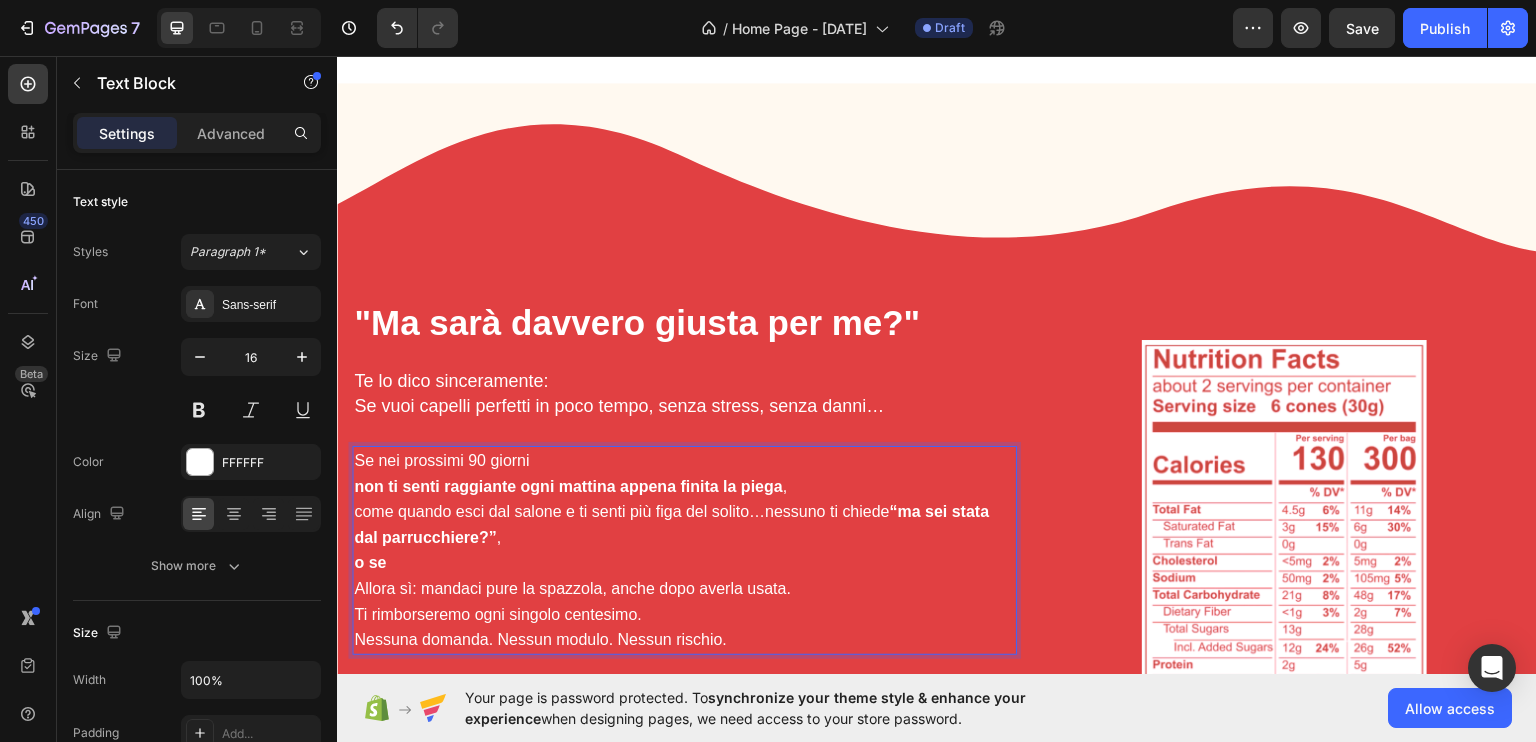 click on "Se nei prossimi 90 giorni non ti senti raggiante ogni mattina appena finita la piega , come quando esci dal salone e ti senti più figa del solito…nessuno ti chiede  “ma sei stata dal parrucchiere?” , o se" at bounding box center (684, 511) 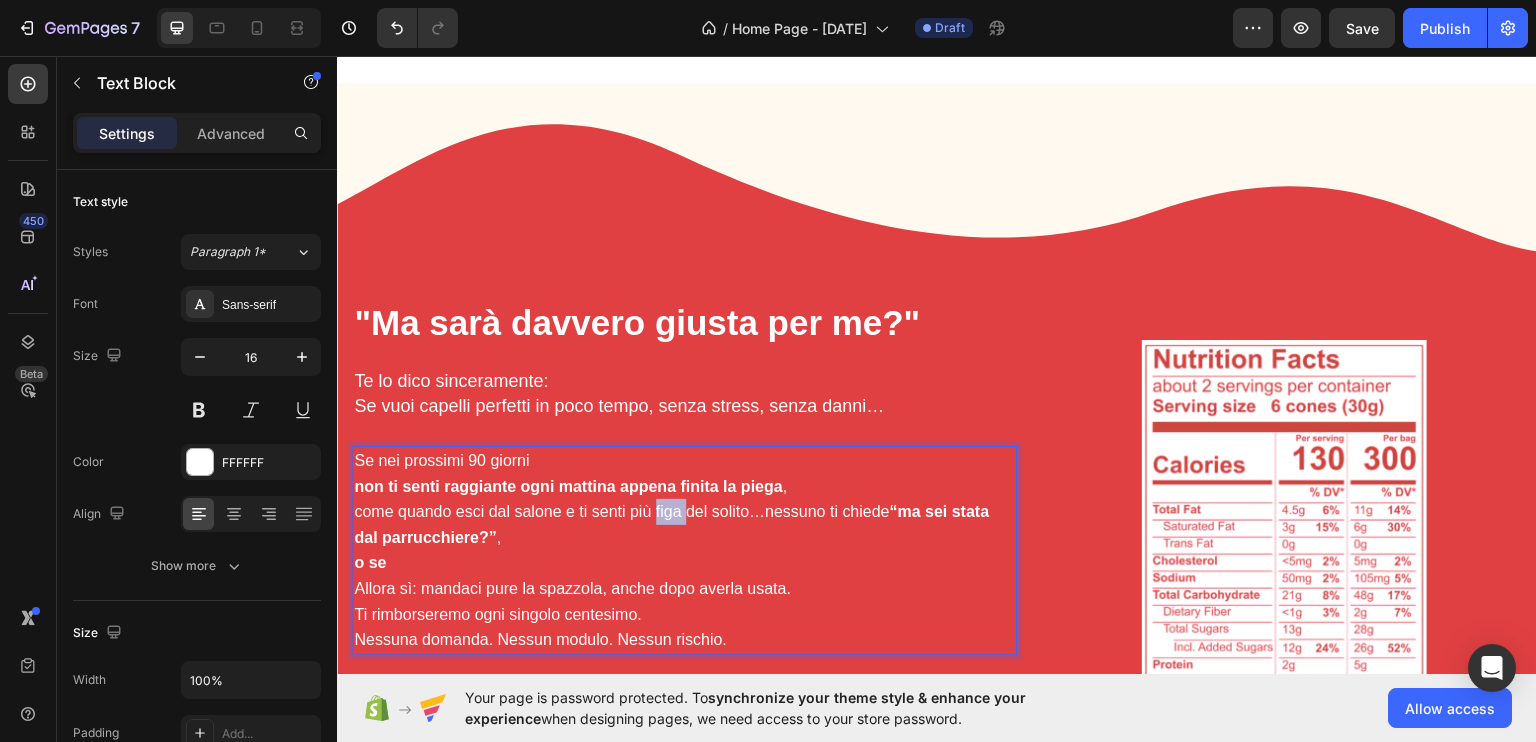 click on "Se nei prossimi 90 giorni non ti senti raggiante ogni mattina appena finita la piega , come quando esci dal salone e ti senti più figa del solito…nessuno ti chiede  “ma sei stata dal parrucchiere?” , o se" at bounding box center (684, 511) 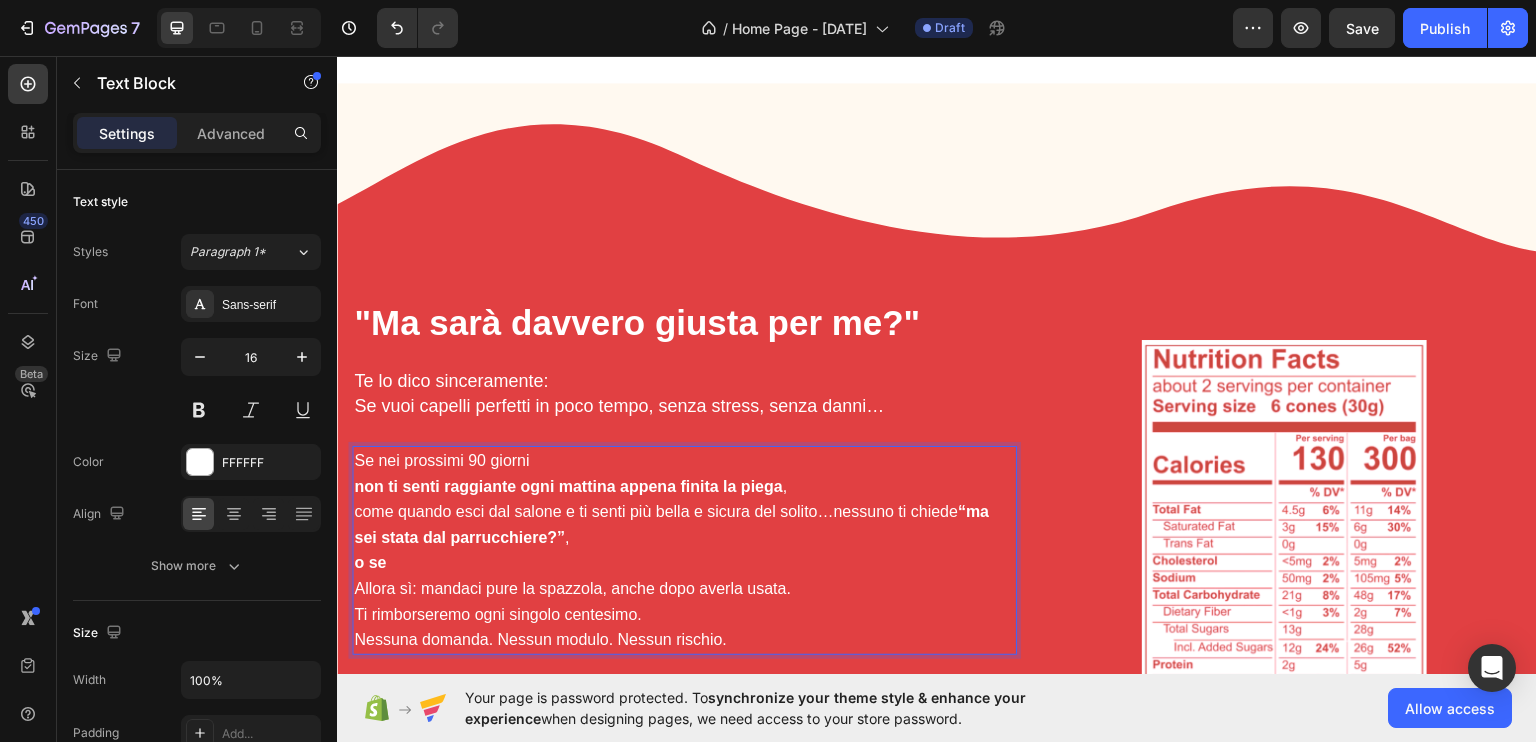 click on "Se nei prossimi 90 giorni non ti senti raggiante ogni mattina appena finita la piega , come quando esci dal salone e ti senti più bella e sicura del solito…nessuno ti chiede  “ma sei stata dal parrucchiere?” , o se" at bounding box center [684, 511] 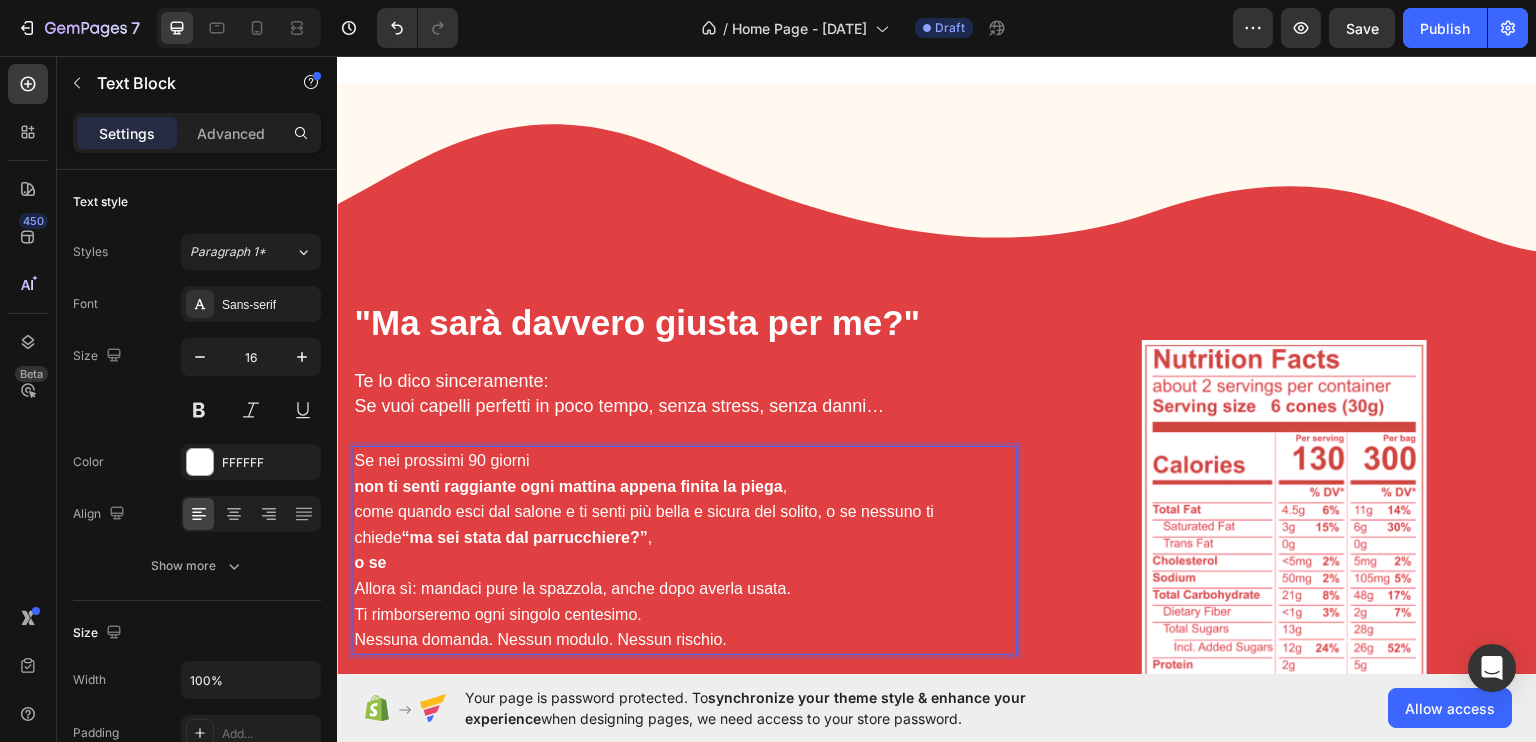 click on "Se nei prossimi 90 giorni non ti senti raggiante ogni mattina appena finita la piega , come quando esci dal salone e ti senti più bella e sicura del solito, o se nessuno ti chiede  “ma sei stata dal parrucchiere?” , o se" at bounding box center (684, 511) 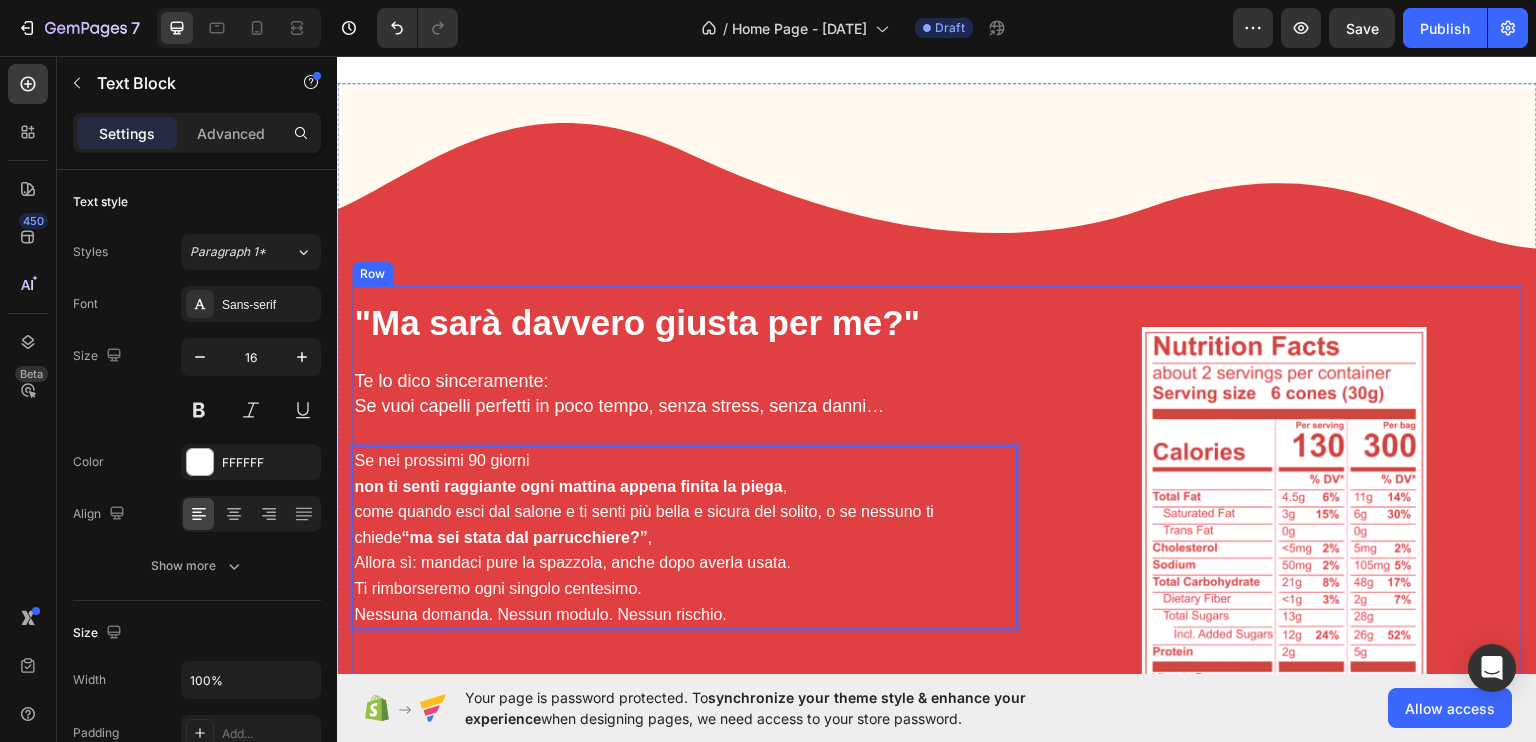 click on "Te lo dico sinceramente: Se vuoi capelli perfetti in poco tempo, senza stress, senza danni… Text Block   24 ⁠⁠⁠⁠⁠⁠⁠ Sì. È per te. Heading Image Image Image Row Image Row Section 6" at bounding box center [684, 555] 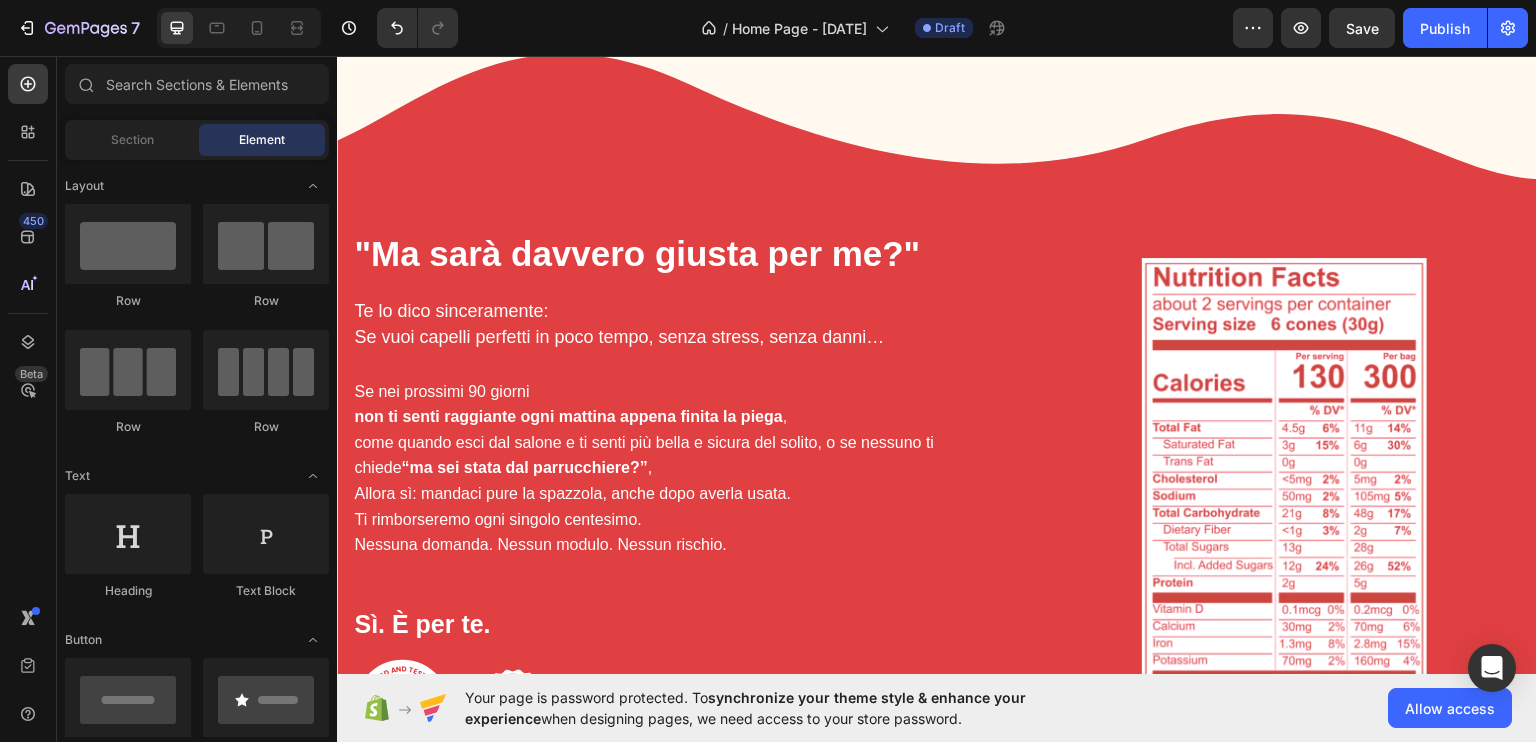 scroll, scrollTop: 4346, scrollLeft: 0, axis: vertical 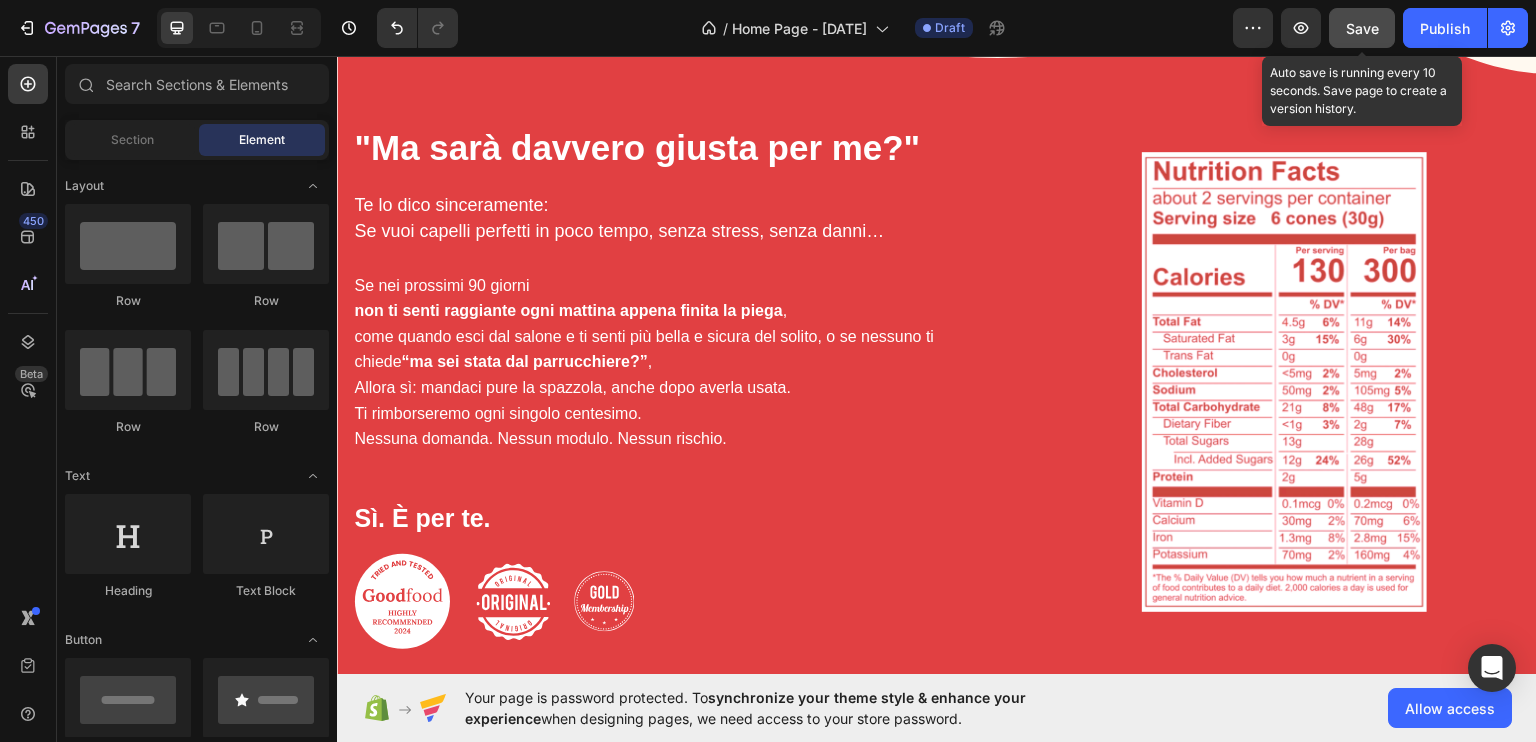 click on "Save" at bounding box center [1362, 28] 